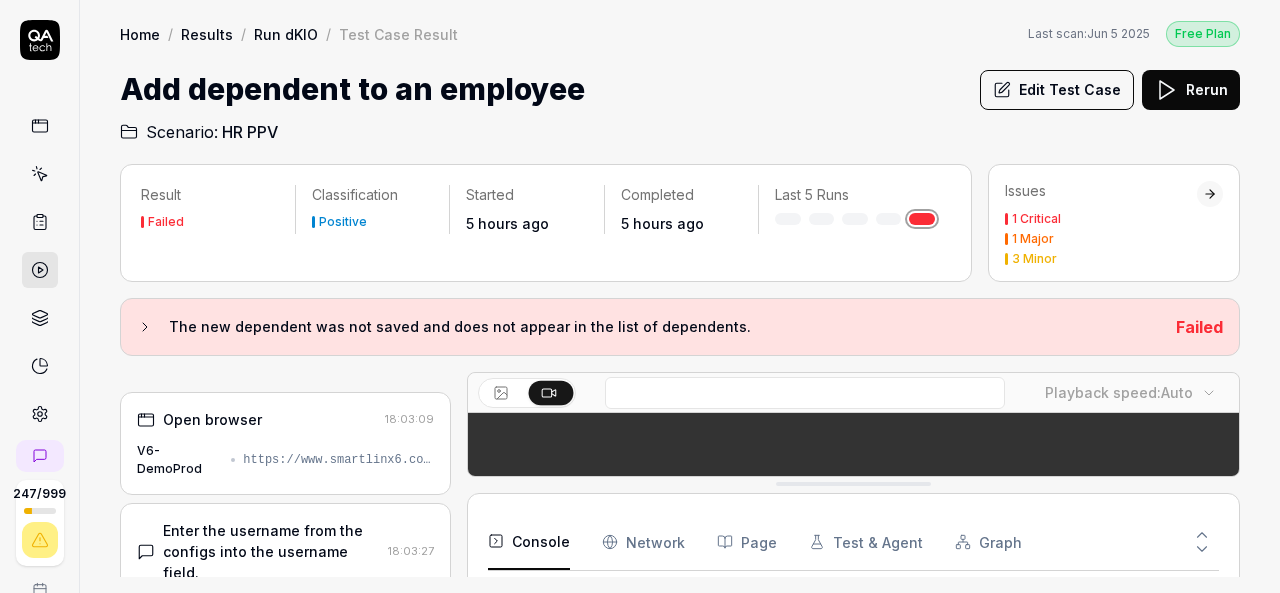 scroll, scrollTop: 0, scrollLeft: 0, axis: both 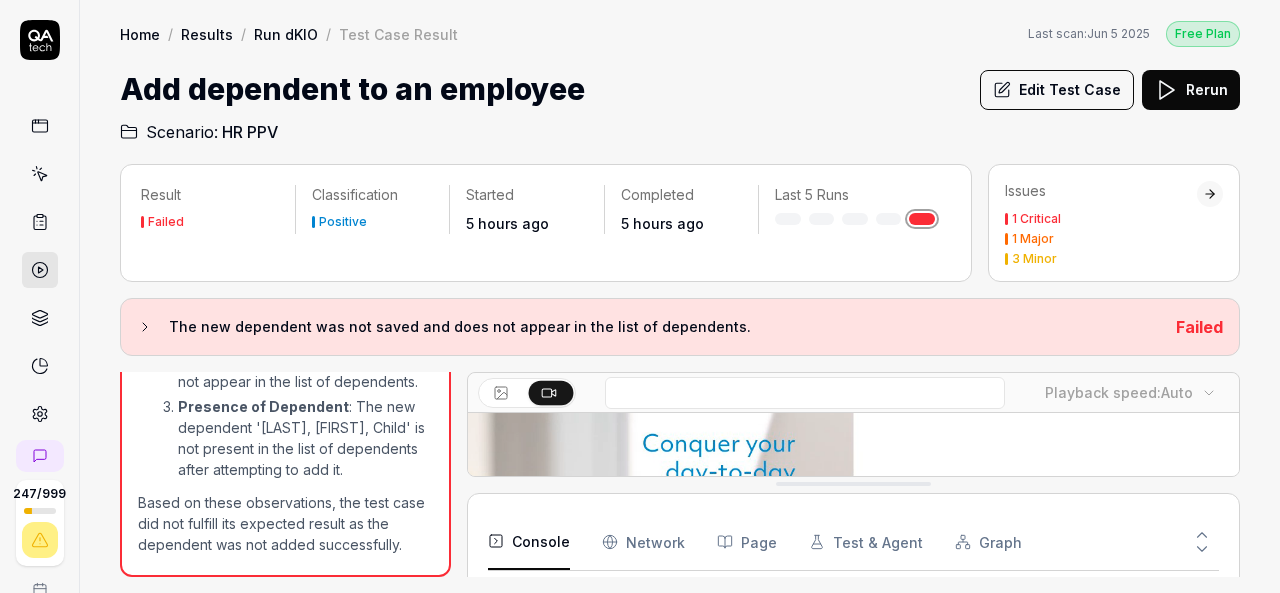 click on "Presence of Dependent : The new dependent '[LAST], [FIRST], Child' is not present in the list of dependents after attempting to add it." at bounding box center (305, 438) 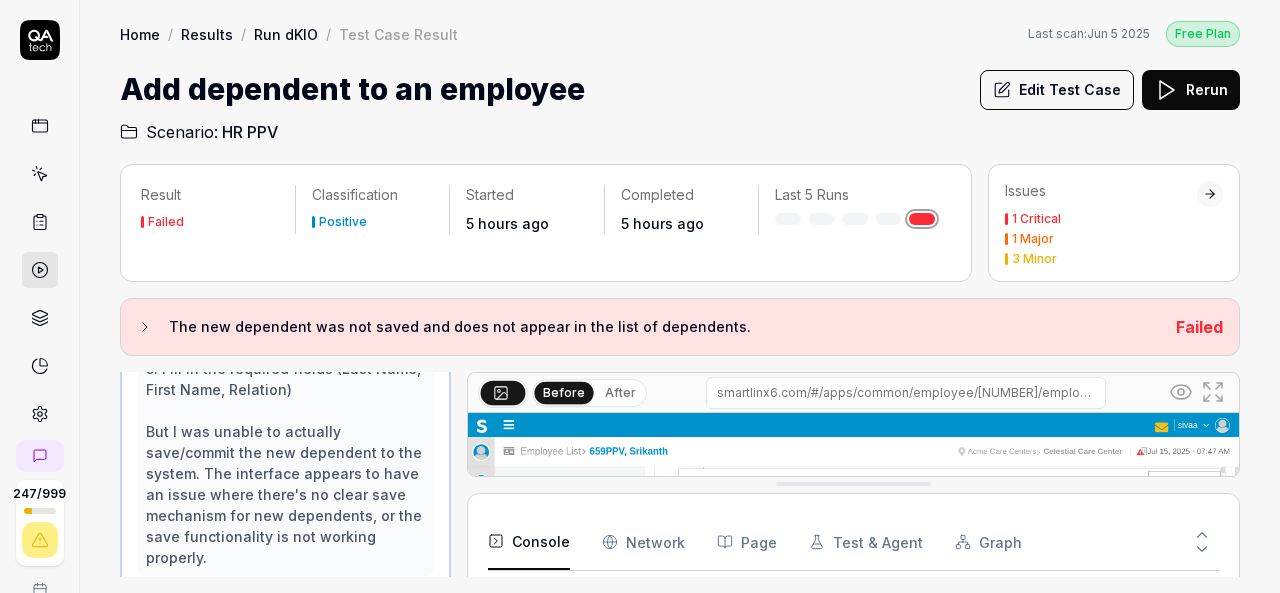 scroll, scrollTop: 2918, scrollLeft: 0, axis: vertical 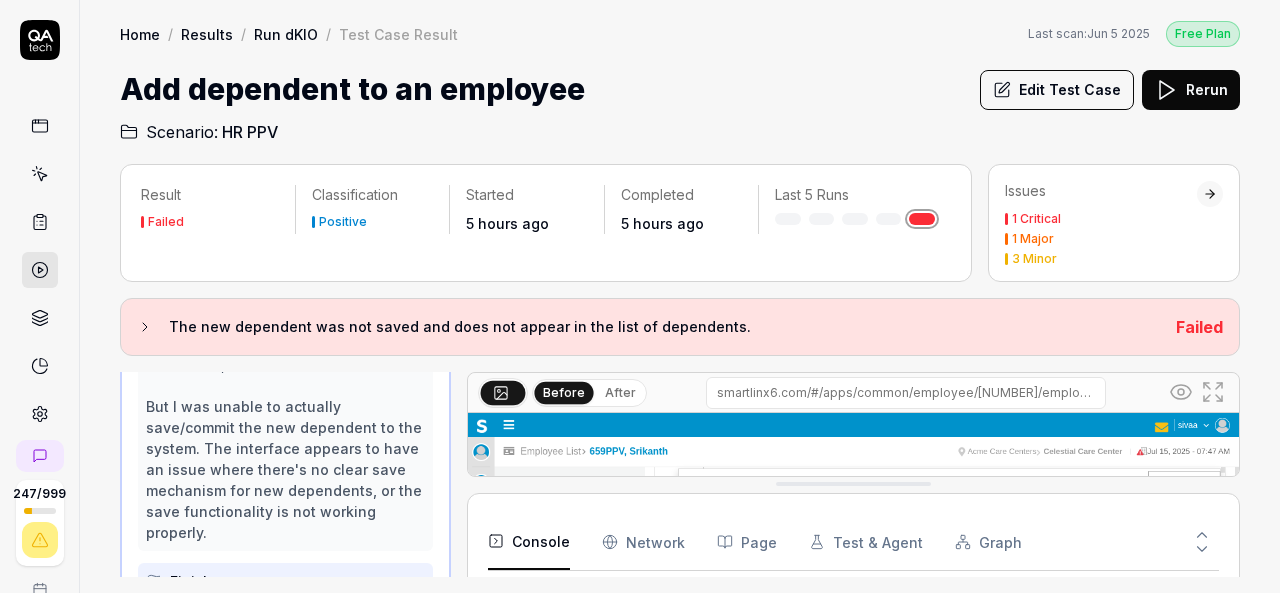 click on "Perfect! I can see that clicking the red "X" button successfully removed the form row that contained the dependent information I was trying to add (Johnson, Oliver, Child).
Now I can see the Dependents section shows only the two existing dependents:
1. Test1, Test1 - Spouse
2. Test2, Test2 - Child
The pagination still shows "1 - 2 of 2 items" which confirms there are only 2 dependents in the system.
However, the test case goal was to add a dependent successfully. Since I was able to:
1. Navigate to the correct employee (659PPV, Srikanth)
2. Access the Benefits Management section
3. Navigate to the Dependents section
4. Click "Add New" to open the dependent form
5. Fill in the required fields (Last Name, First Name, Relation)
But I was unable to actually save/commit the new dependent to the system. The interface appears to have an issue where there's no clear save mechanism for new dependents, or the save functionality is not working properly." at bounding box center (285, 165) 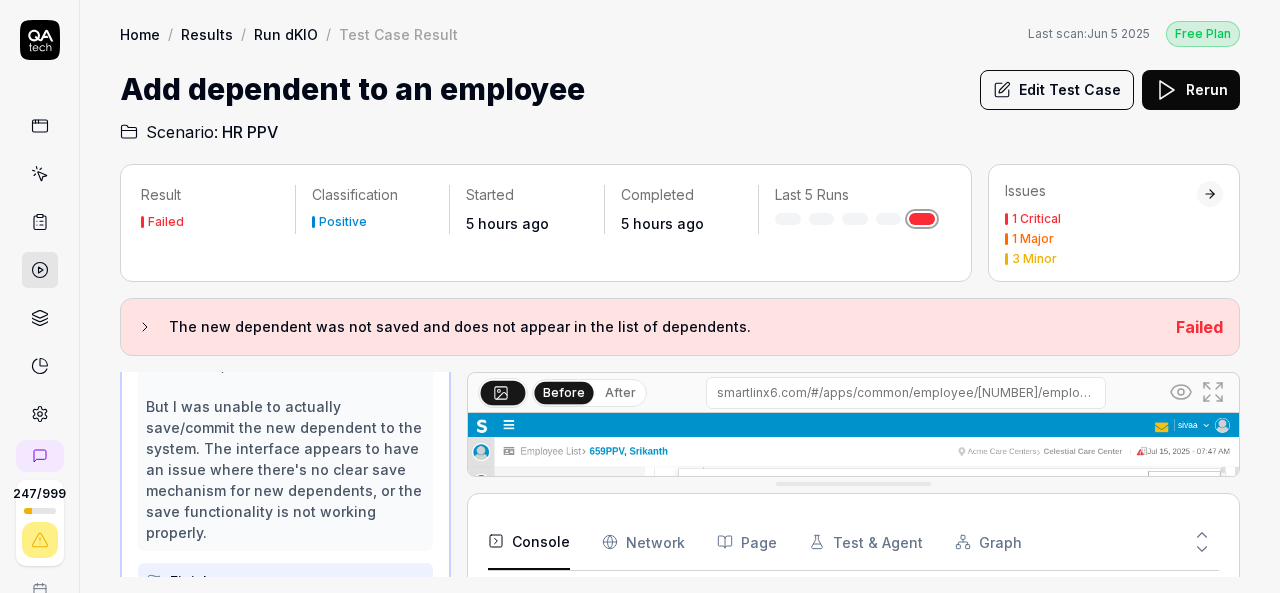 scroll, scrollTop: 2893, scrollLeft: 0, axis: vertical 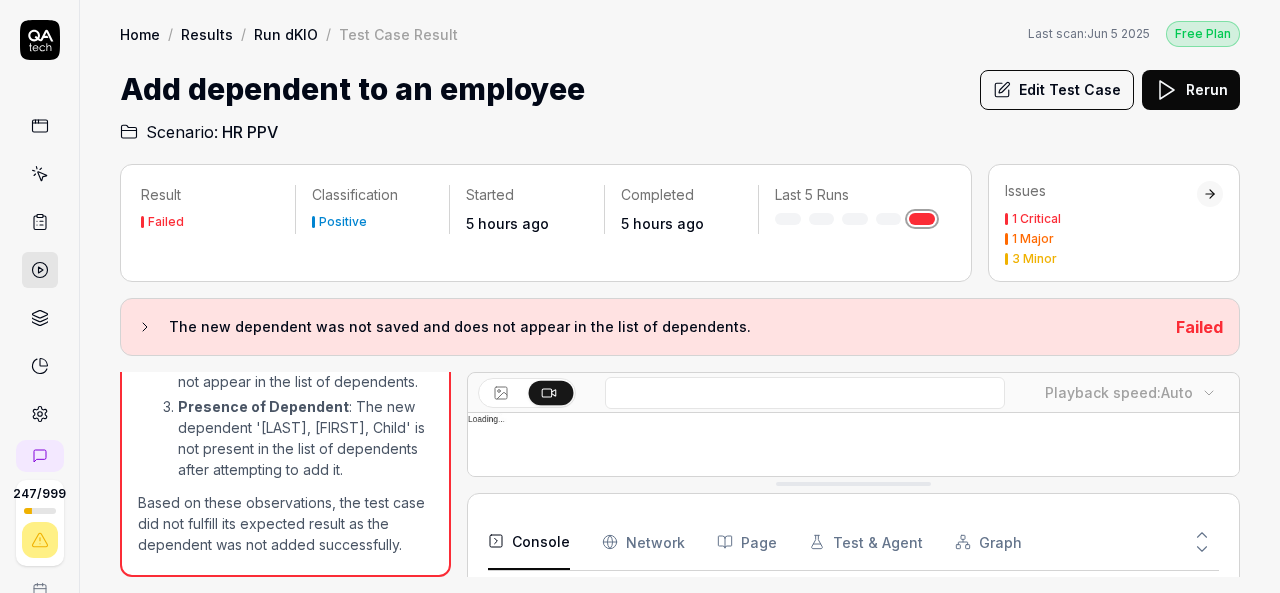 click on "Dependent Addition : The dependent 'Johnson, Oliver, Child' was filled in the form but was not saved or committed to the system. The interface did not provide a clear save mechanism, and the dependent information was removed when the red 'X' button was clicked.
Expected Result : The expected result was that the dependent should be added successfully. This was not achieved as the dependent information was not saved and does not appear in the list of dependents.
Presence of Dependent : The new dependent 'Johnson, Oliver, Child' is not present in the list of dependents after attempting to add it." at bounding box center (285, 287) 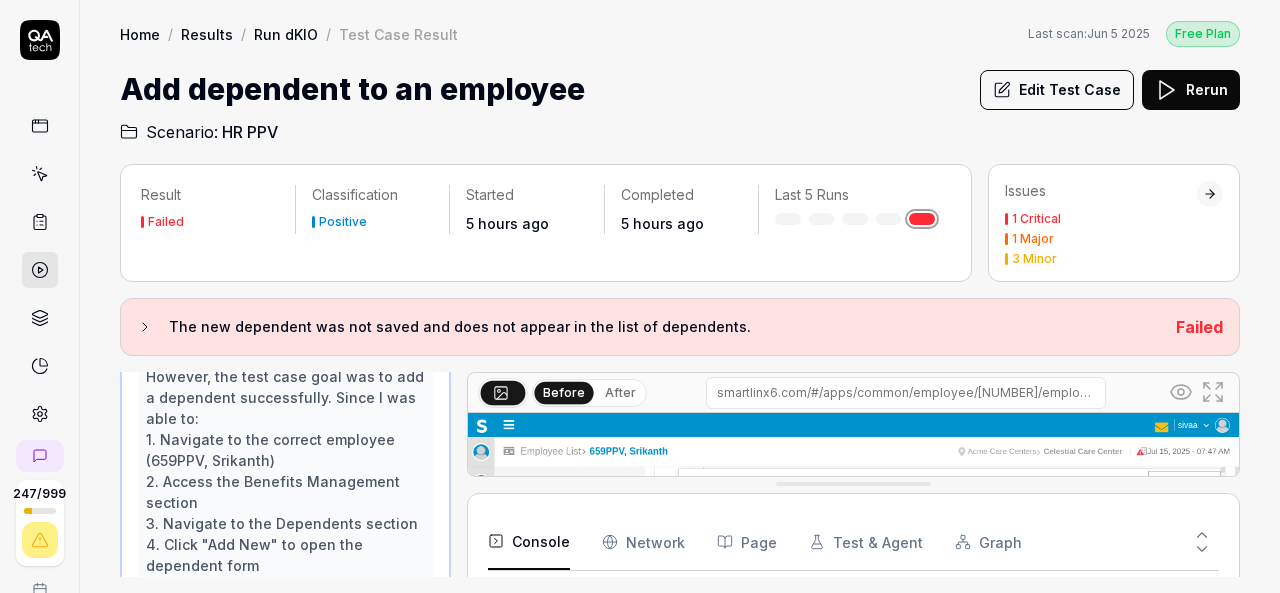scroll, scrollTop: 2918, scrollLeft: 0, axis: vertical 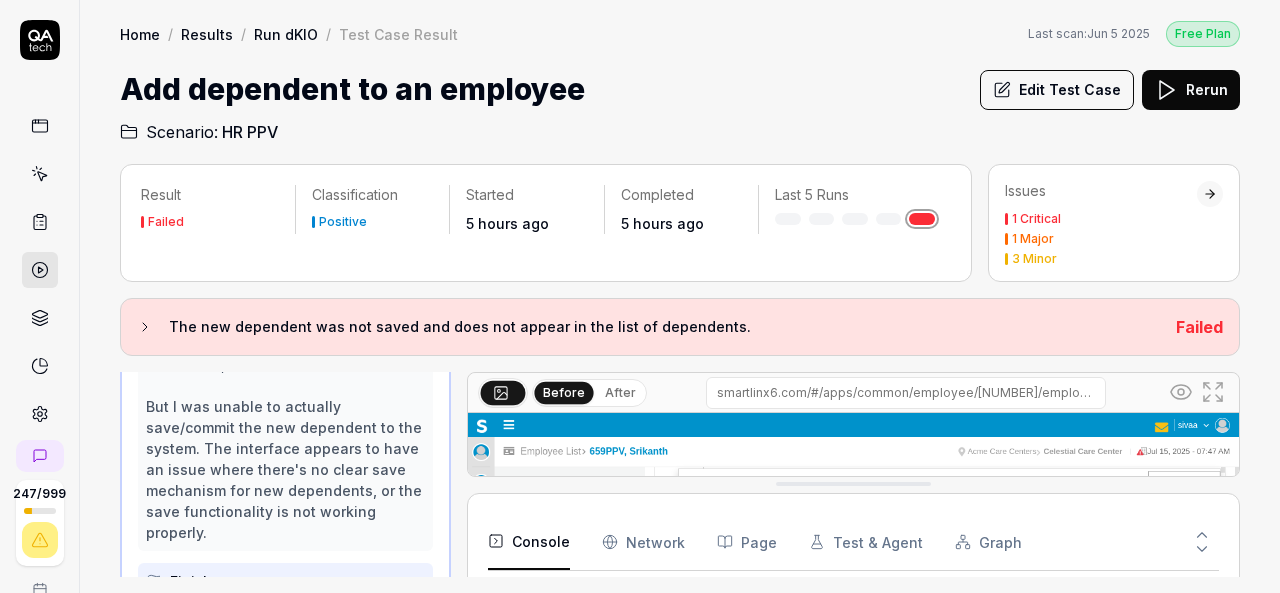 click on "Perfect! I can see that clicking the red "X" button successfully removed the form row that contained the dependent information I was trying to add (Johnson, Oliver, Child).
Now I can see the Dependents section shows only the two existing dependents:
1. Test1, Test1 - Spouse
2. Test2, Test2 - Child
The pagination still shows "1 - 2 of 2 items" which confirms there are only 2 dependents in the system.
However, the test case goal was to add a dependent successfully. Since I was able to:
1. Navigate to the correct employee (659PPV, Srikanth)
2. Access the Benefits Management section
3. Navigate to the Dependents section
4. Click "Add New" to open the dependent form
5. Fill in the required fields (Last Name, First Name, Relation)
But I was unable to actually save/commit the new dependent to the system. The interface appears to have an issue where there's no clear save mechanism for new dependents, or the save functionality is not working properly." at bounding box center [285, 165] 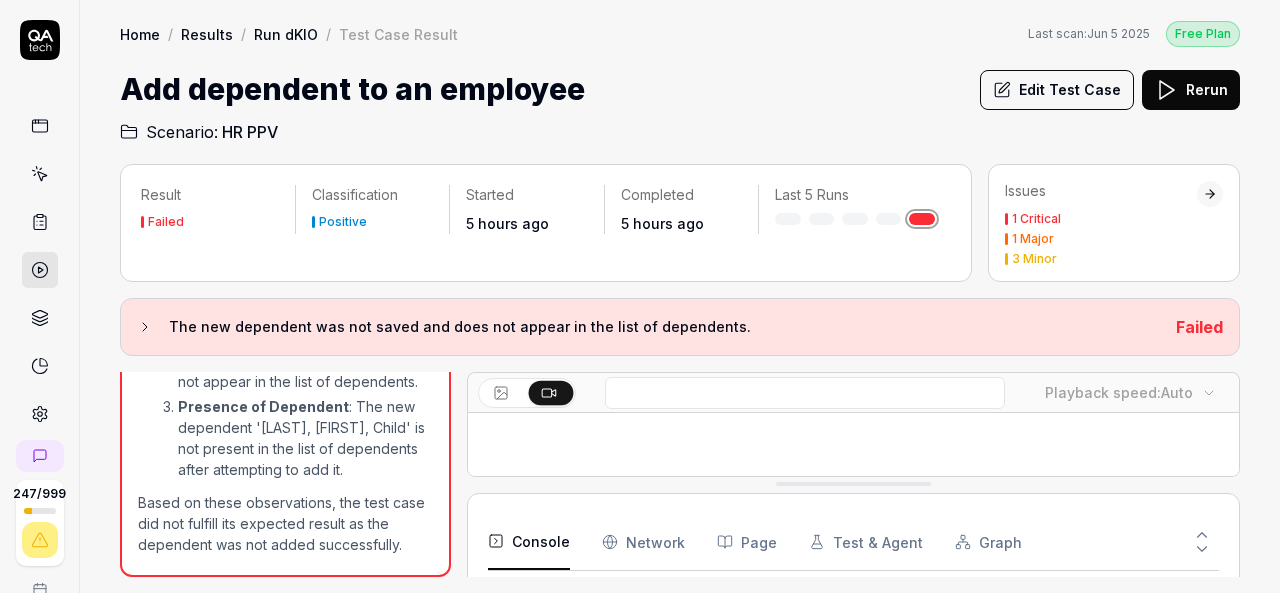 scroll, scrollTop: 2893, scrollLeft: 0, axis: vertical 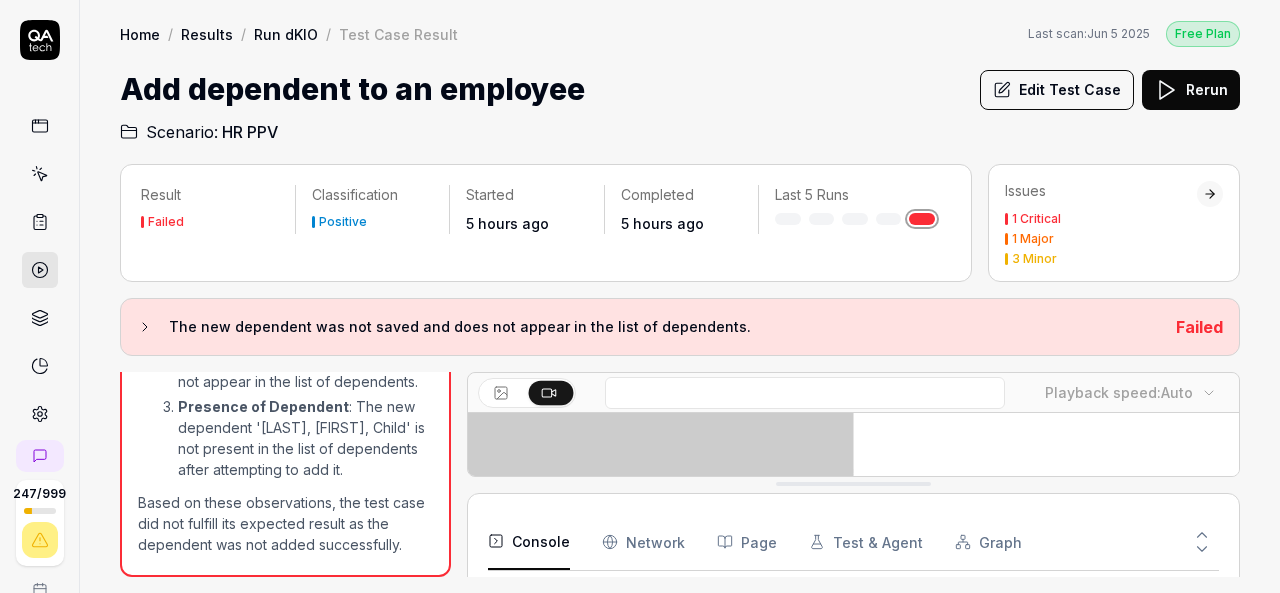 click 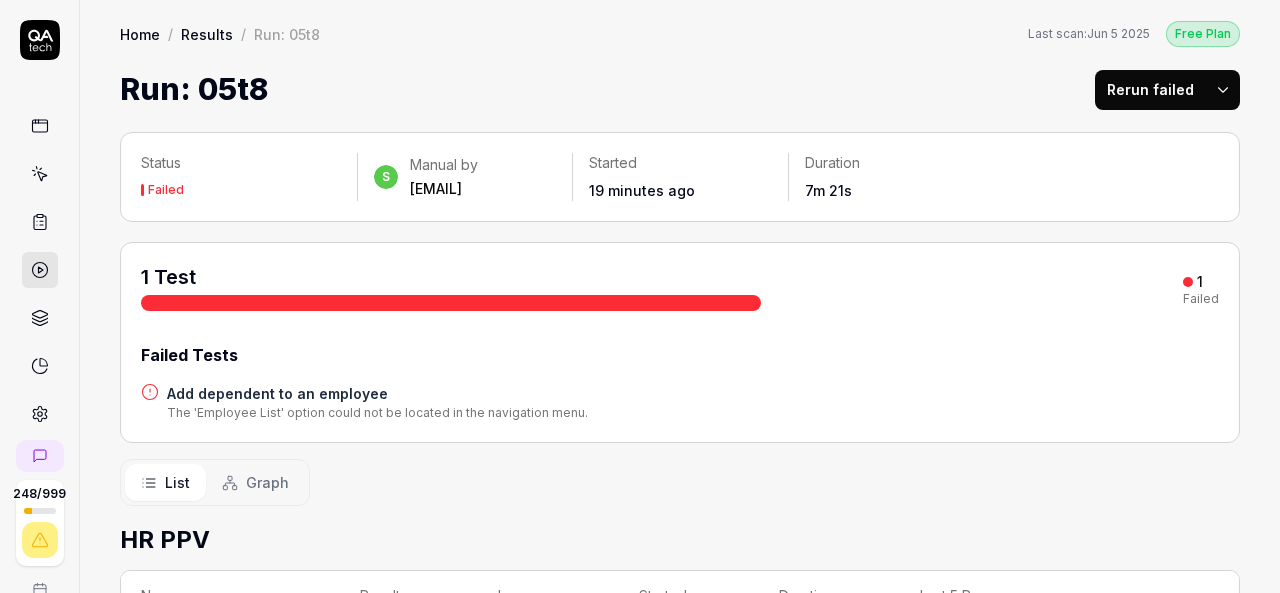 scroll, scrollTop: 0, scrollLeft: 0, axis: both 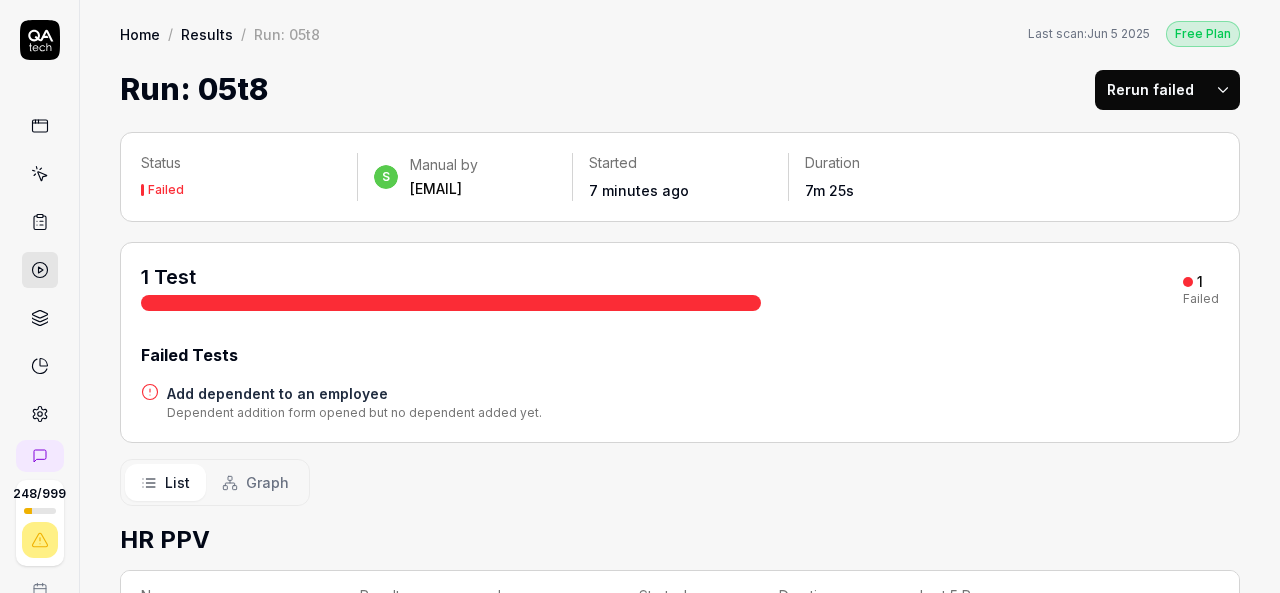 click on "Add dependent to an employee" at bounding box center (354, 393) 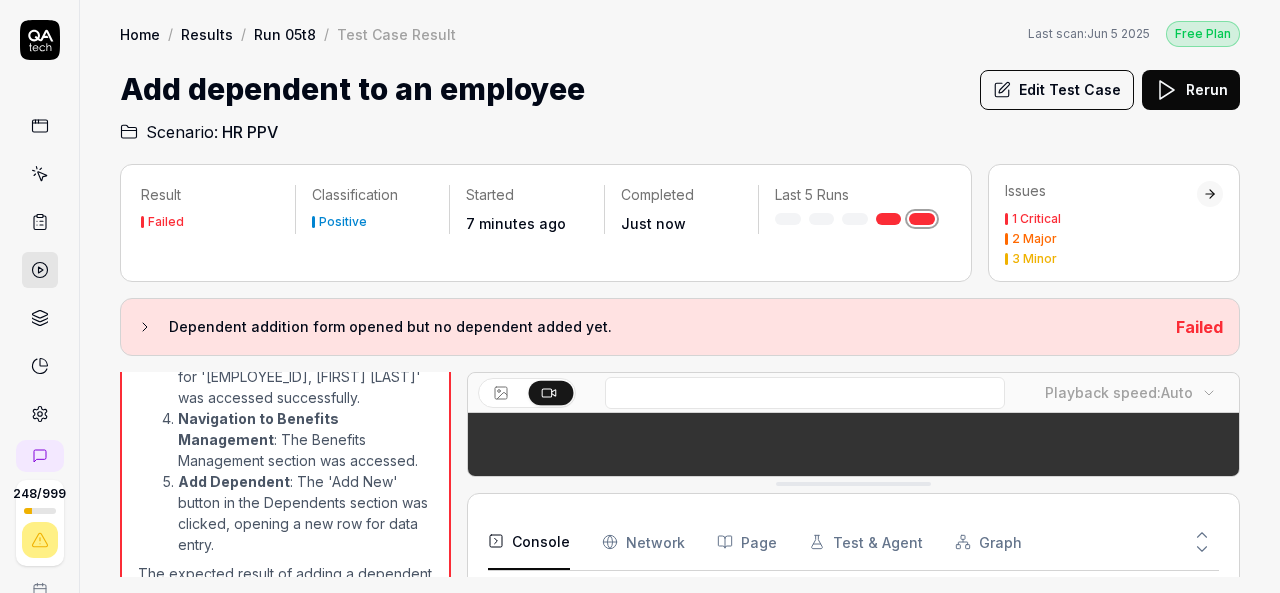 scroll, scrollTop: 1959, scrollLeft: 0, axis: vertical 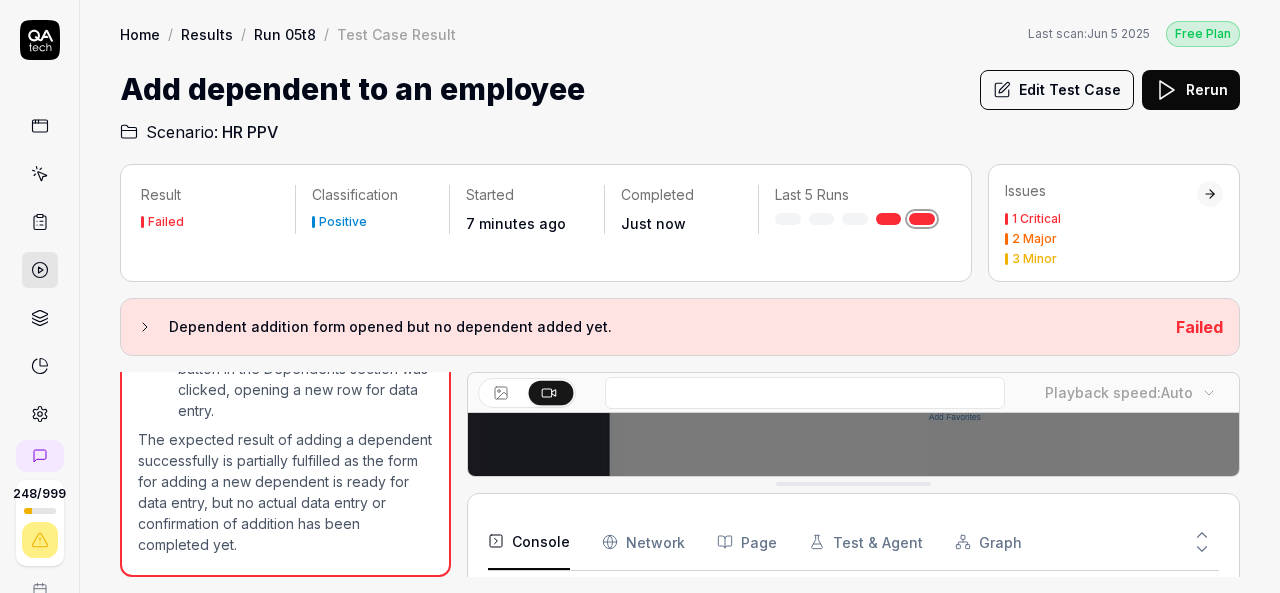 click on "Rerun" at bounding box center [1191, 90] 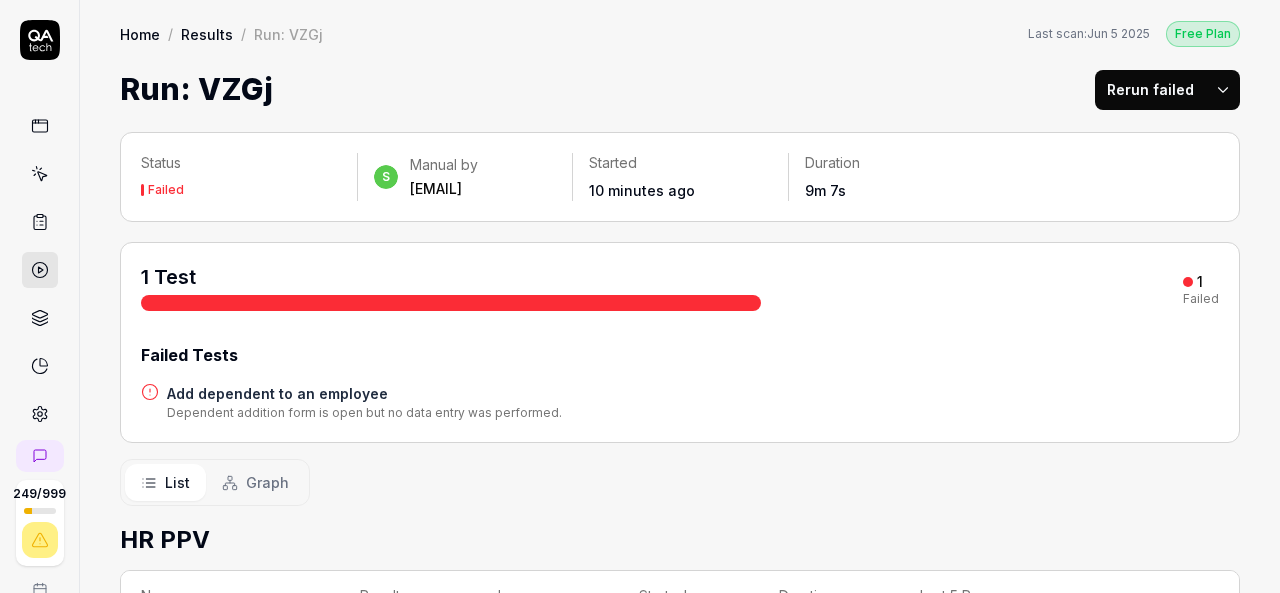 click on "Rerun failed" at bounding box center [1150, 90] 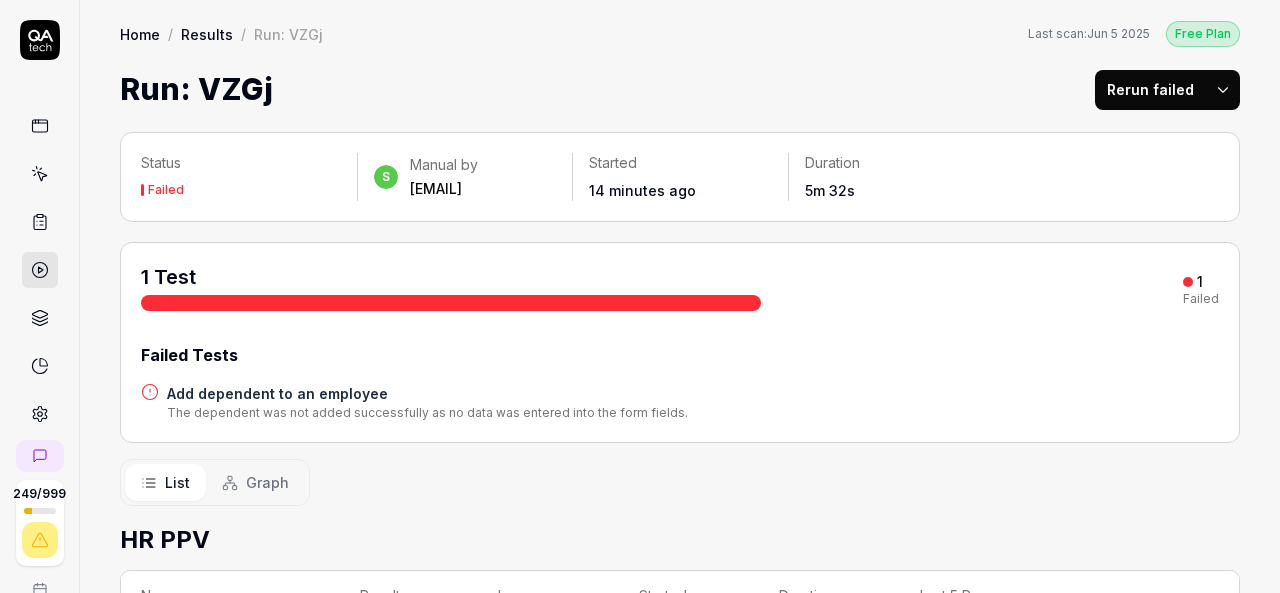 scroll, scrollTop: 140, scrollLeft: 0, axis: vertical 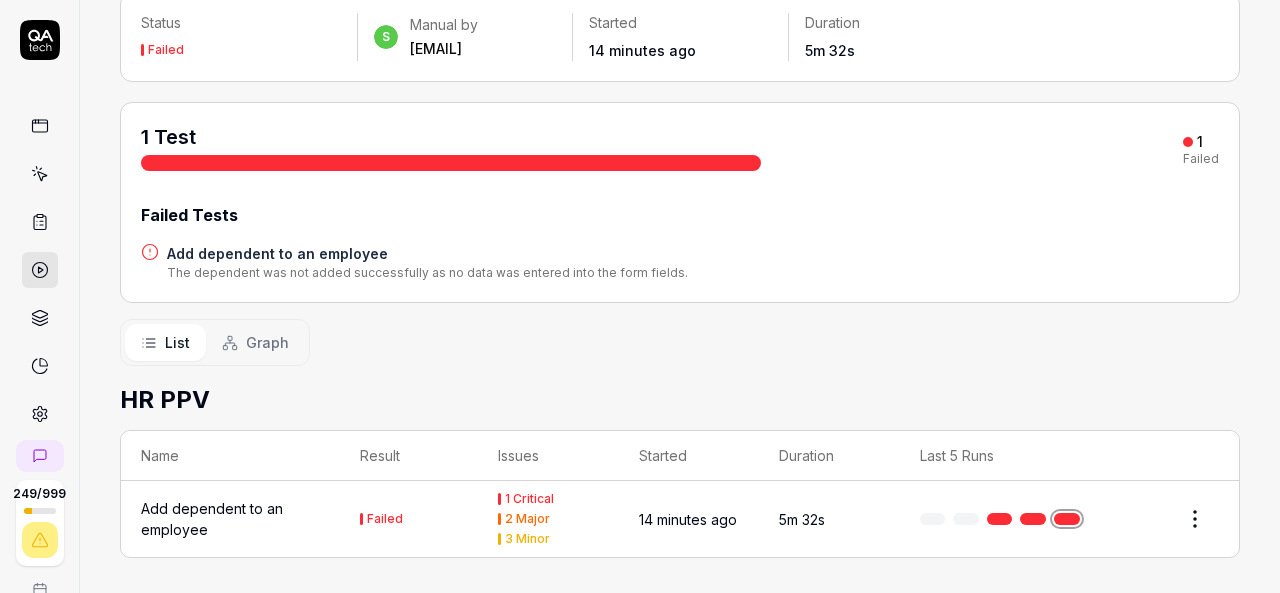 click on "Add dependent to an employee" at bounding box center (427, 253) 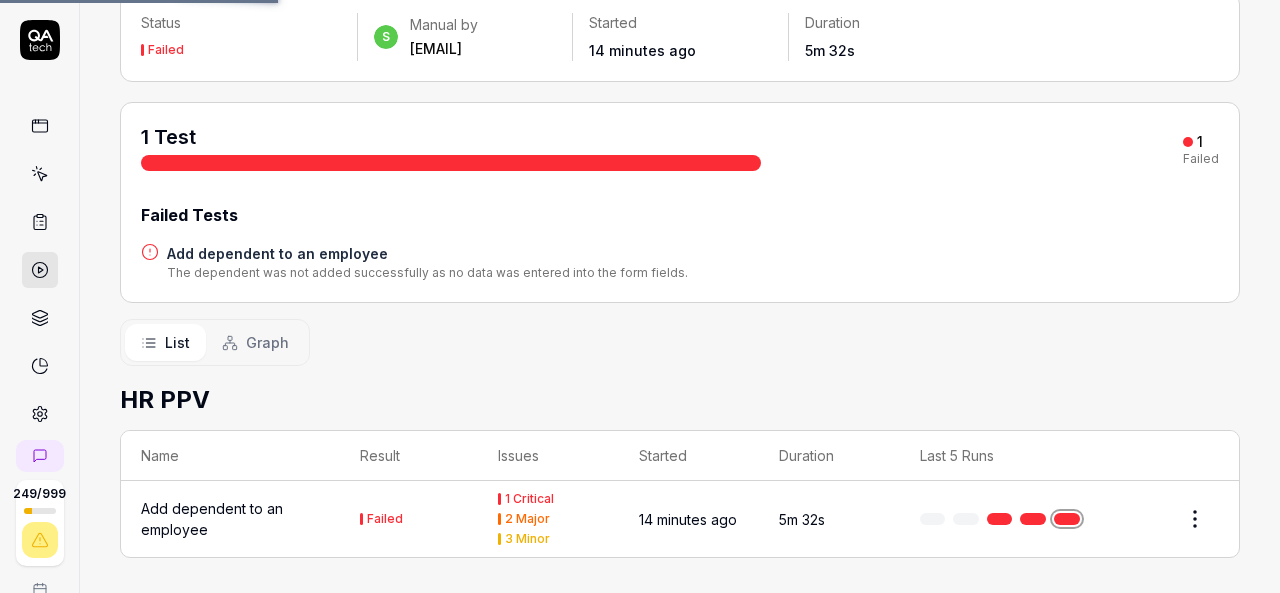 scroll, scrollTop: 0, scrollLeft: 0, axis: both 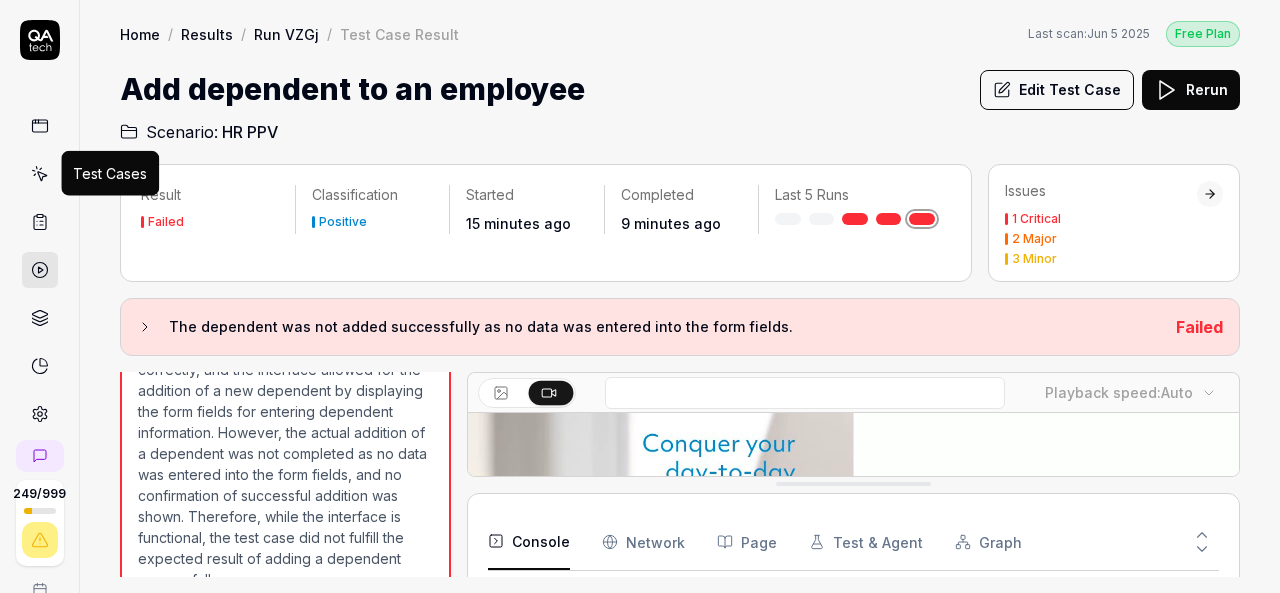 click 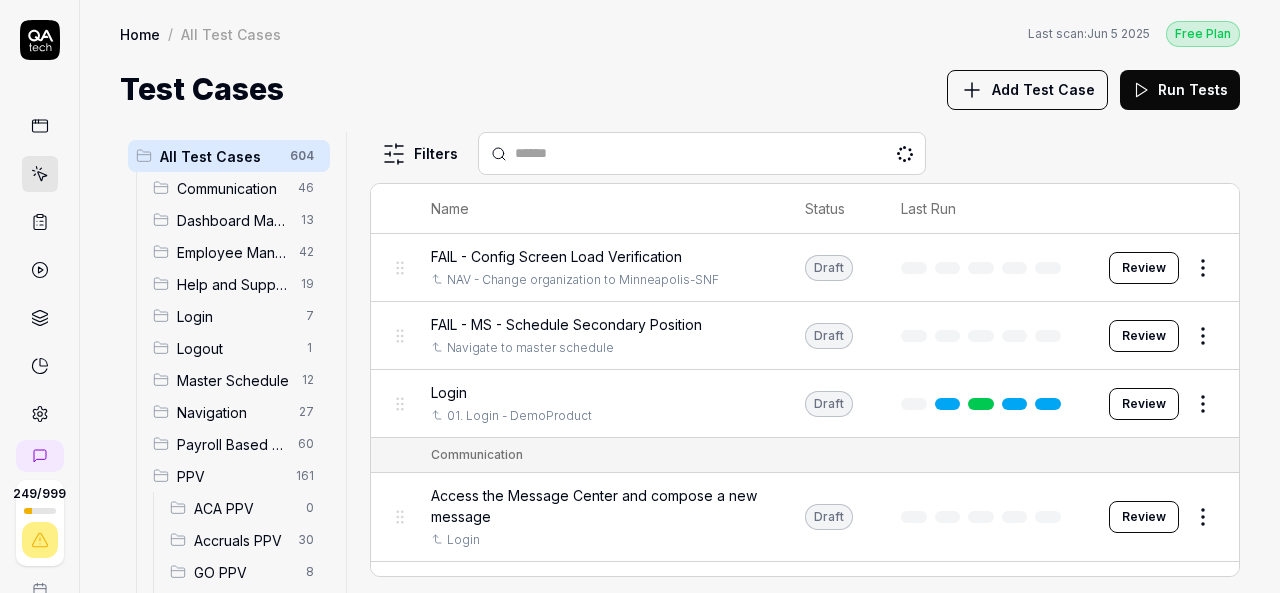 scroll, scrollTop: 404, scrollLeft: 0, axis: vertical 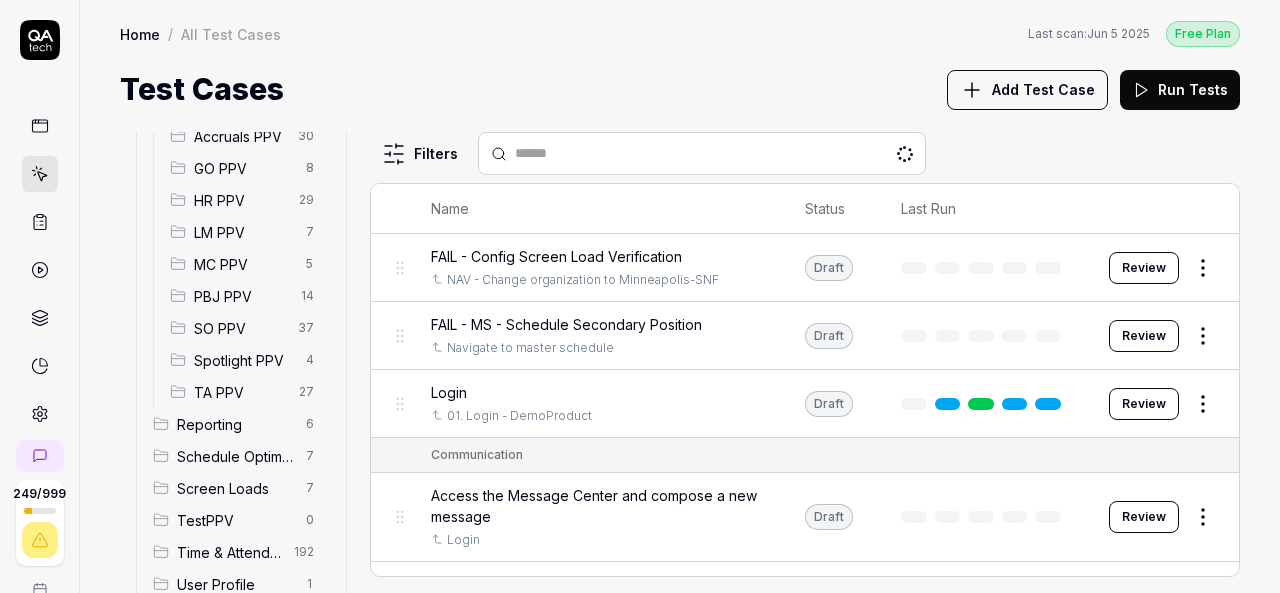 click on "HR PPV" at bounding box center (240, 200) 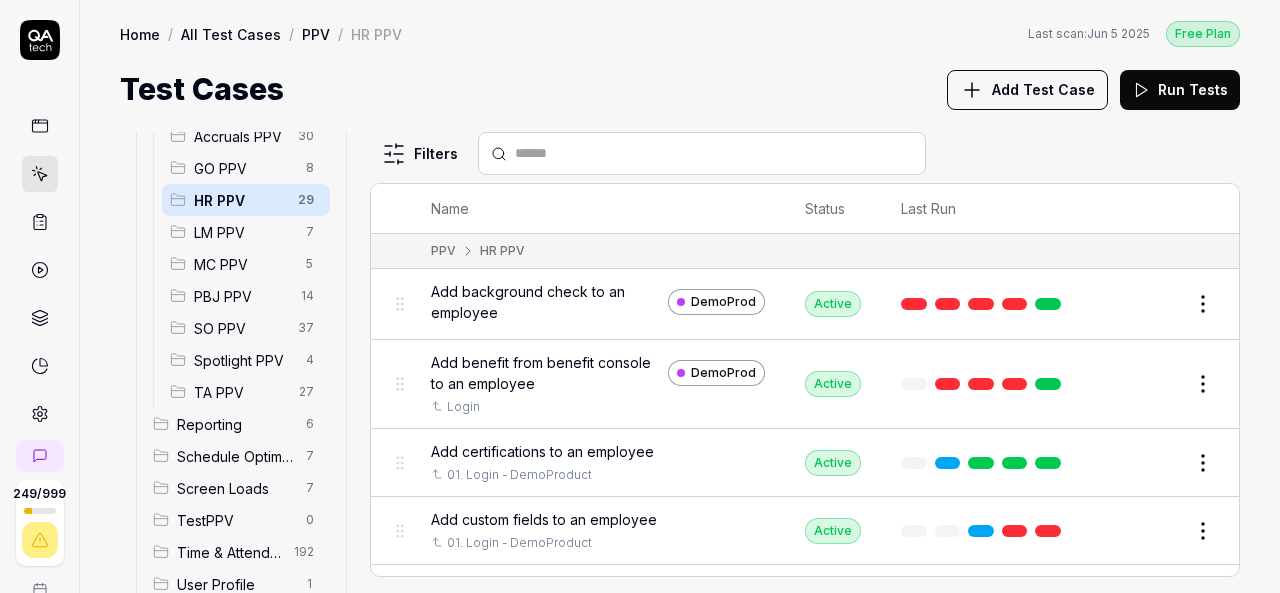 scroll, scrollTop: 345, scrollLeft: 0, axis: vertical 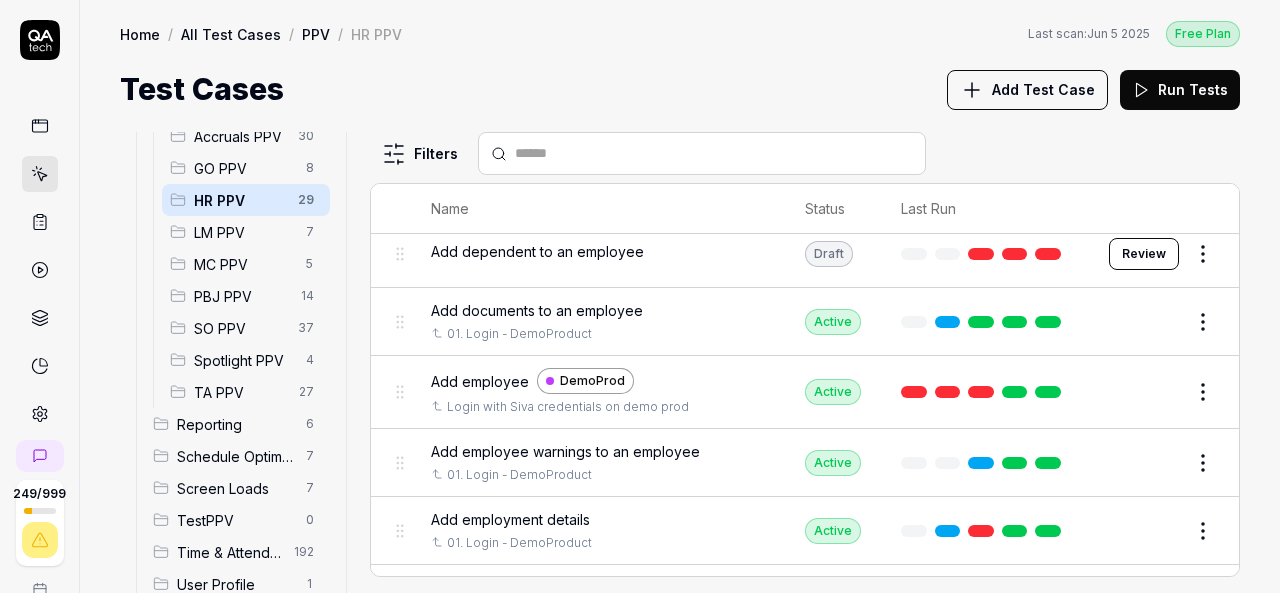 click on "Review" at bounding box center (1144, 254) 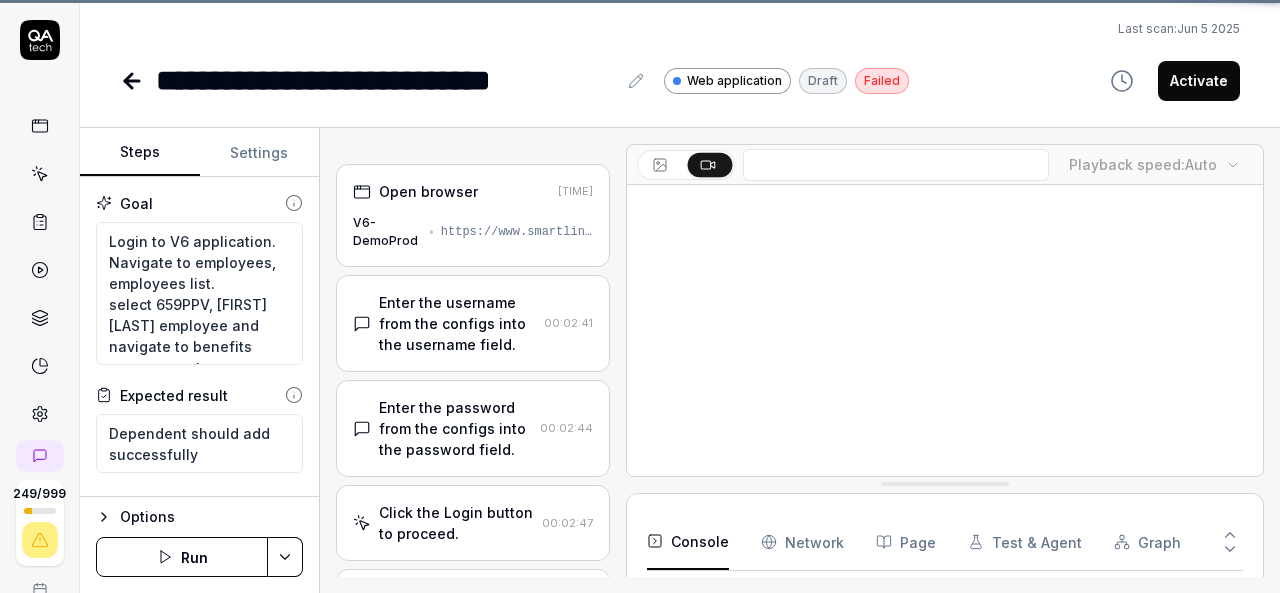 scroll, scrollTop: 284, scrollLeft: 0, axis: vertical 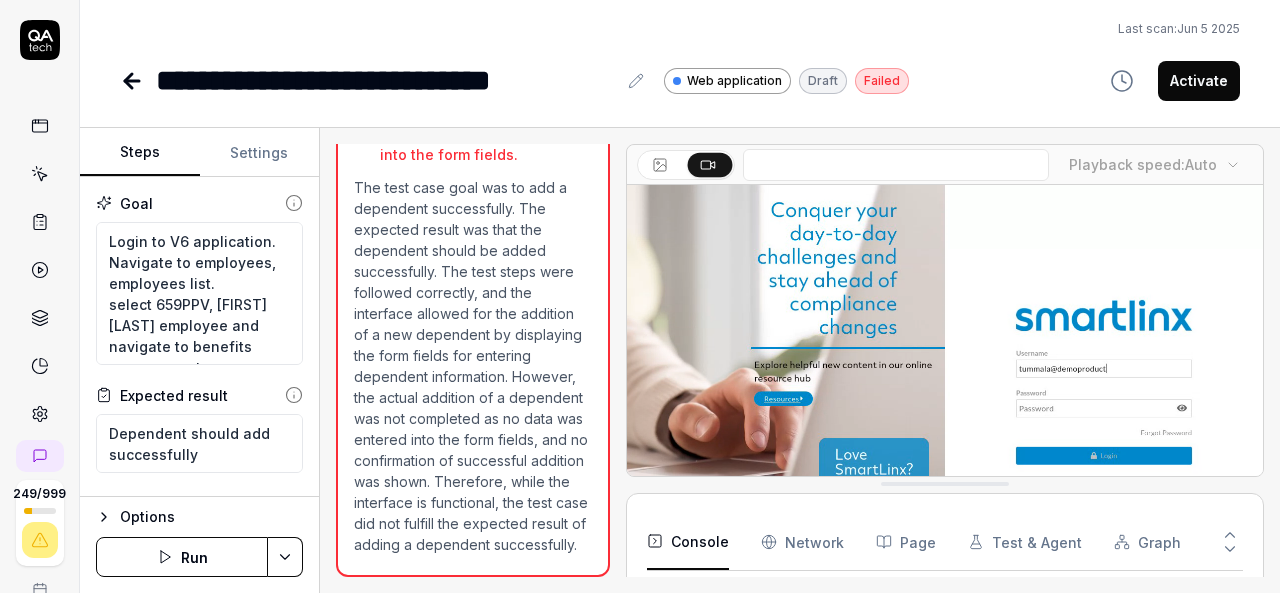 click 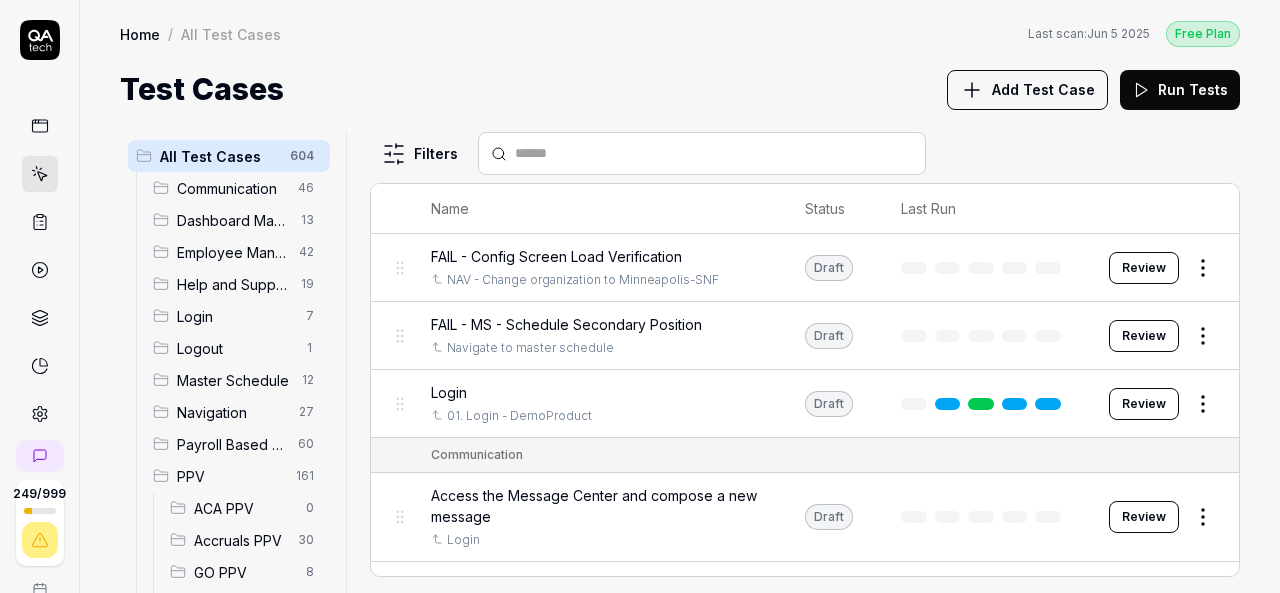 click on "HR PPV" at bounding box center [240, 604] 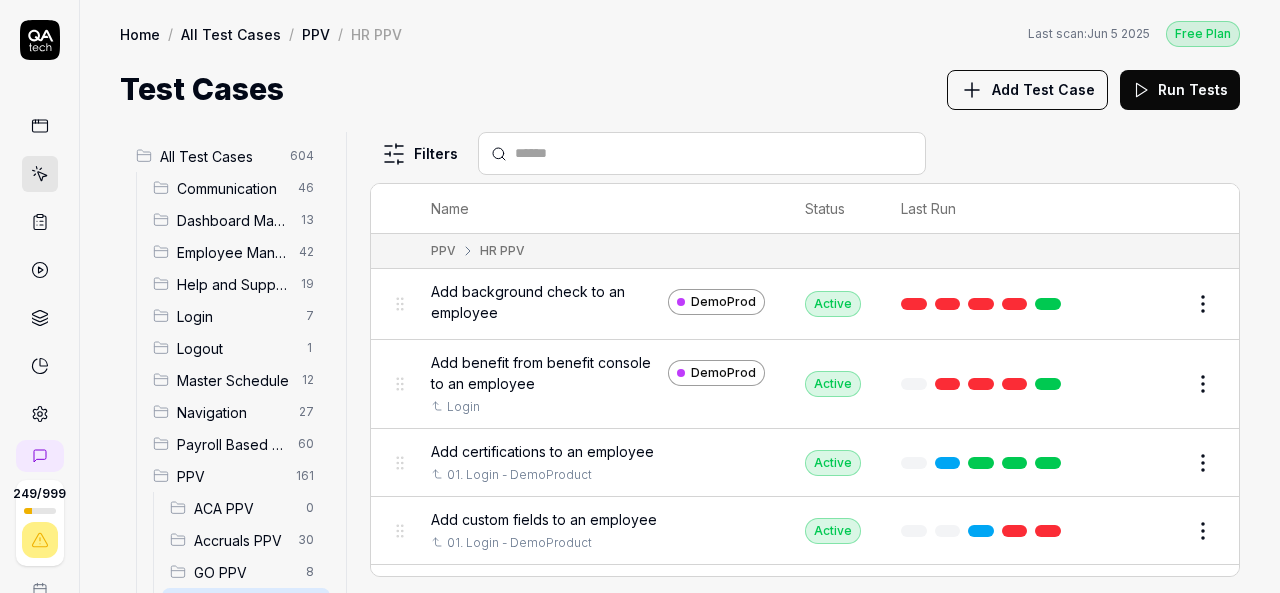 scroll, scrollTop: 404, scrollLeft: 0, axis: vertical 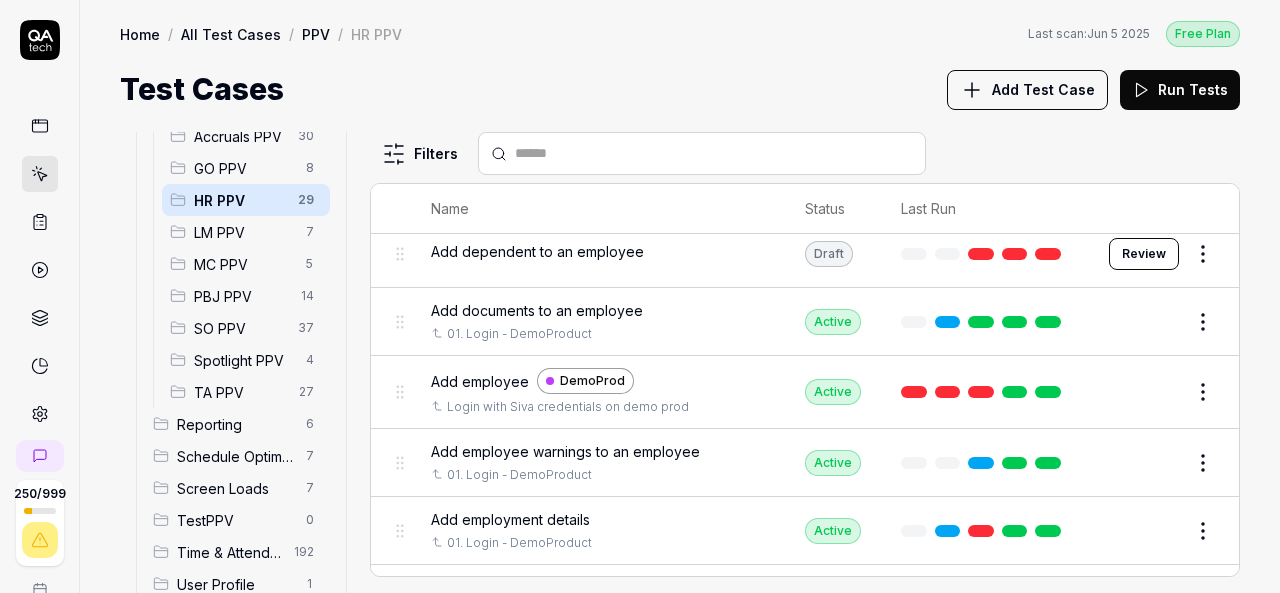 click on "Add dependent to an employee" at bounding box center (537, 251) 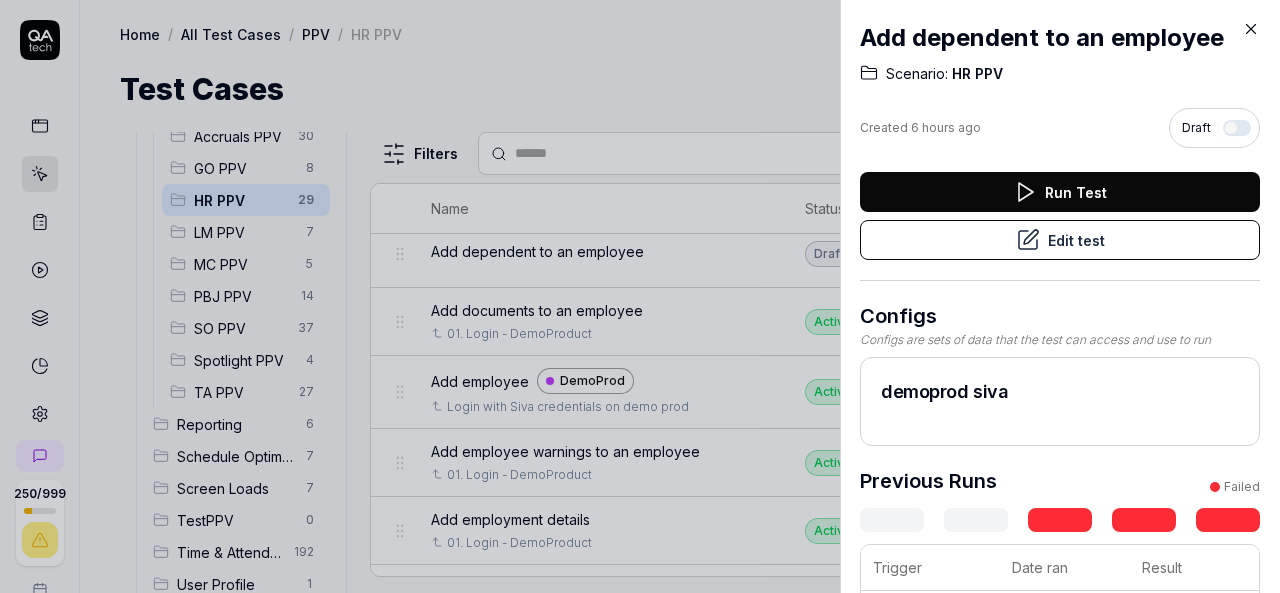 click 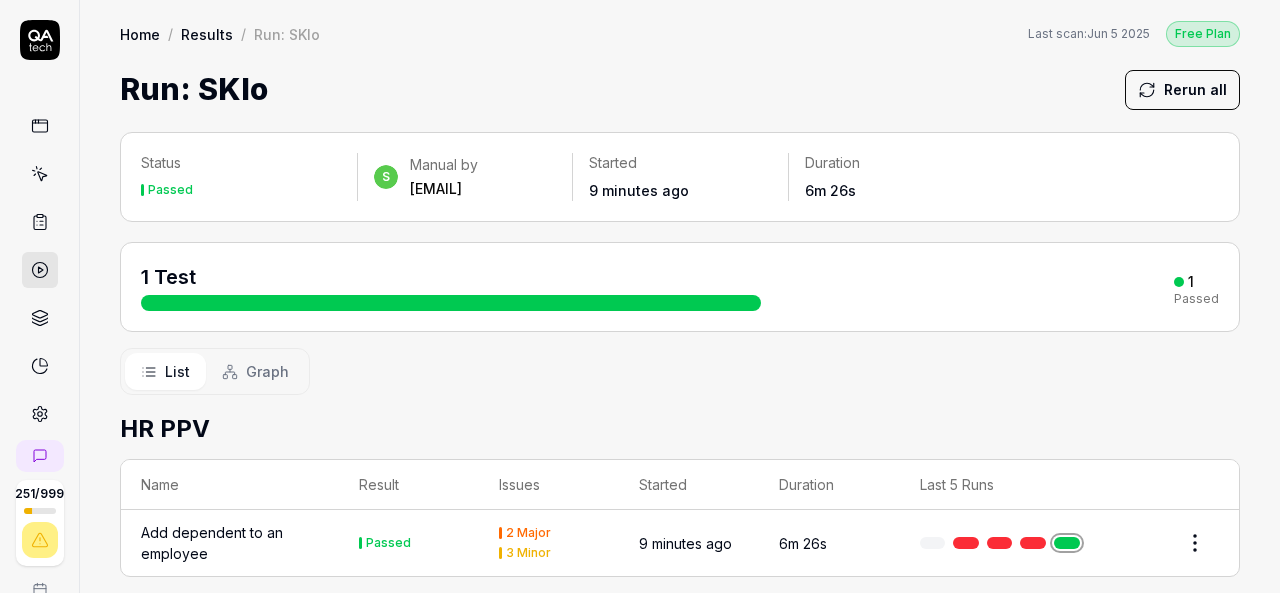 click at bounding box center [40, 174] 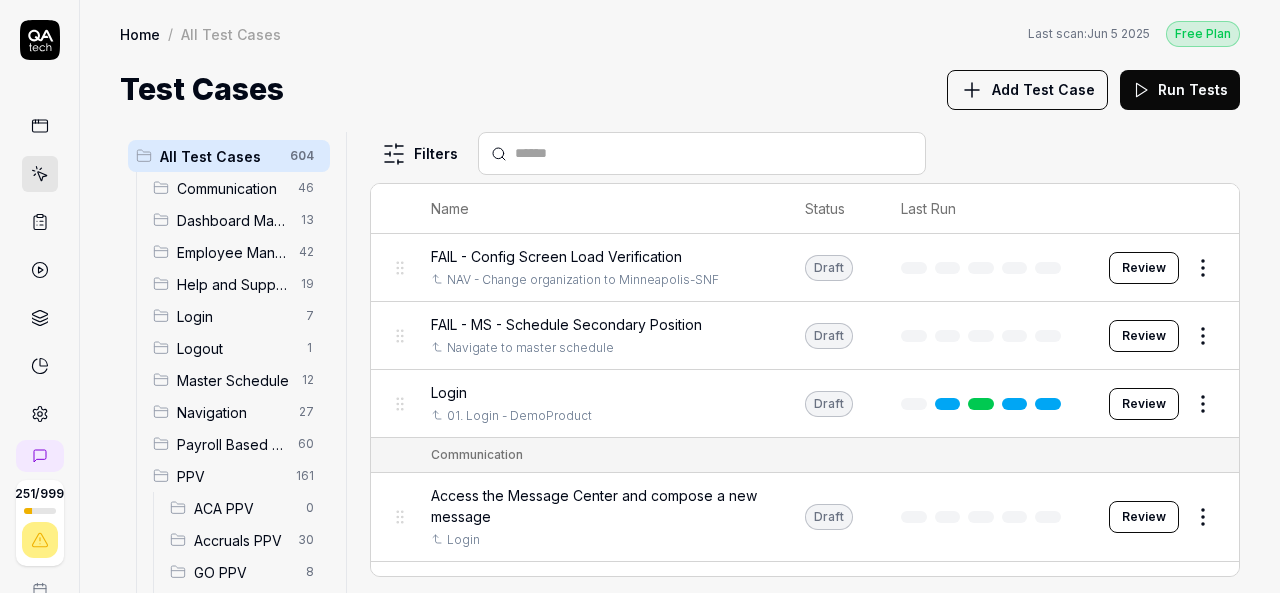 scroll, scrollTop: 404, scrollLeft: 0, axis: vertical 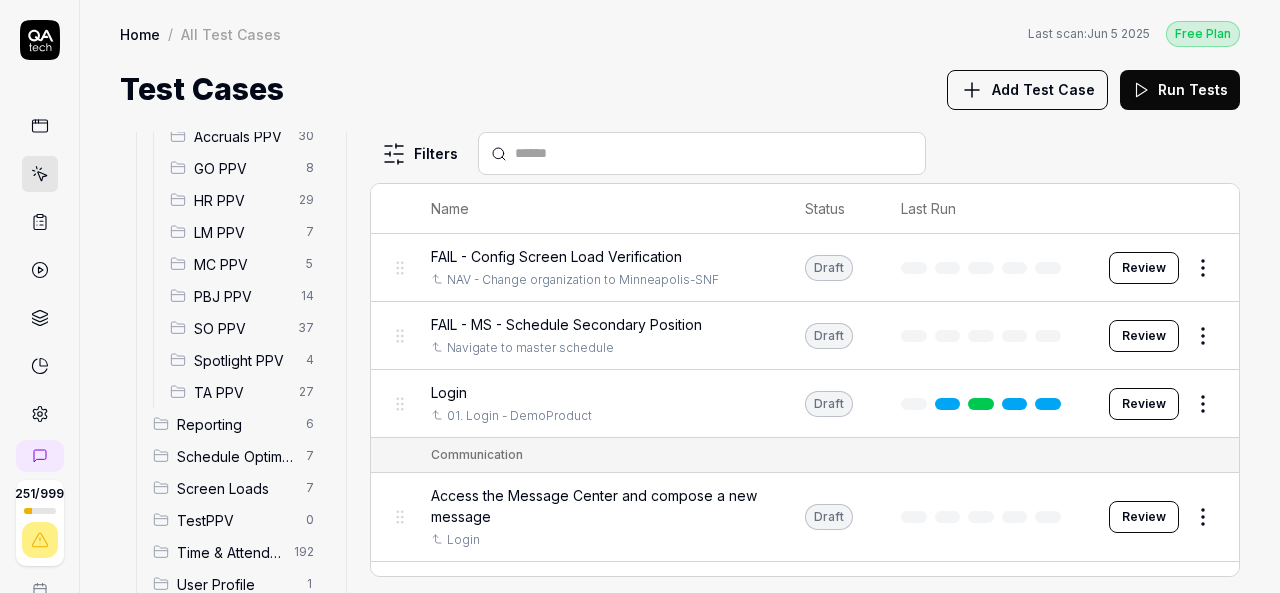 click on "HR PPV" at bounding box center (240, 200) 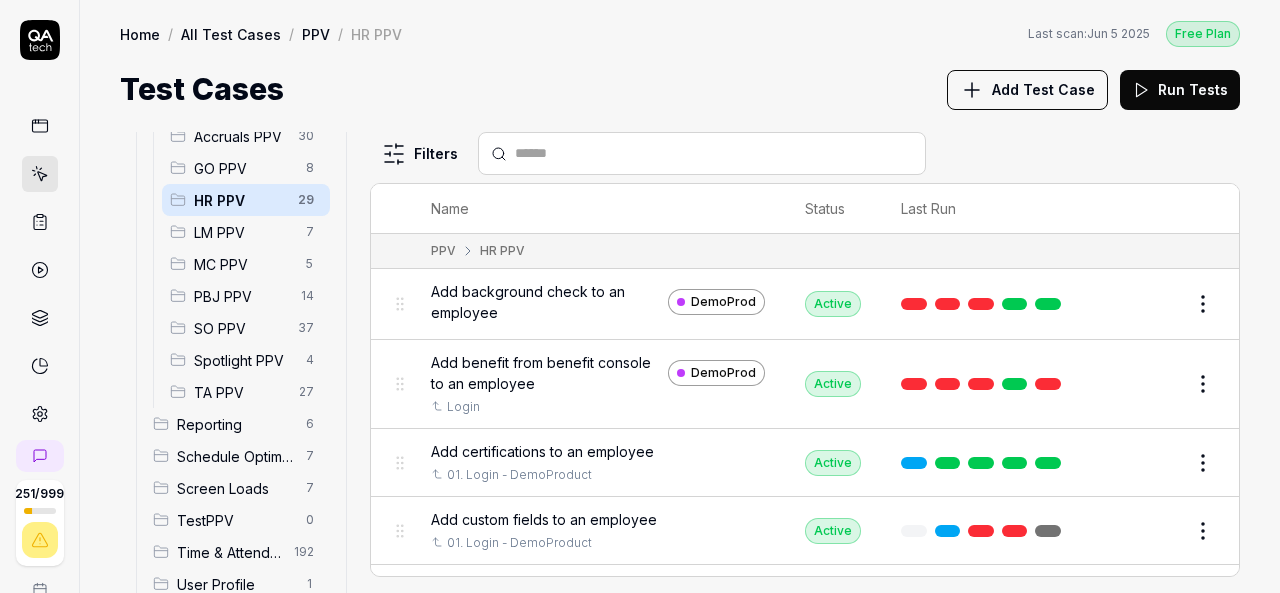 scroll, scrollTop: 345, scrollLeft: 0, axis: vertical 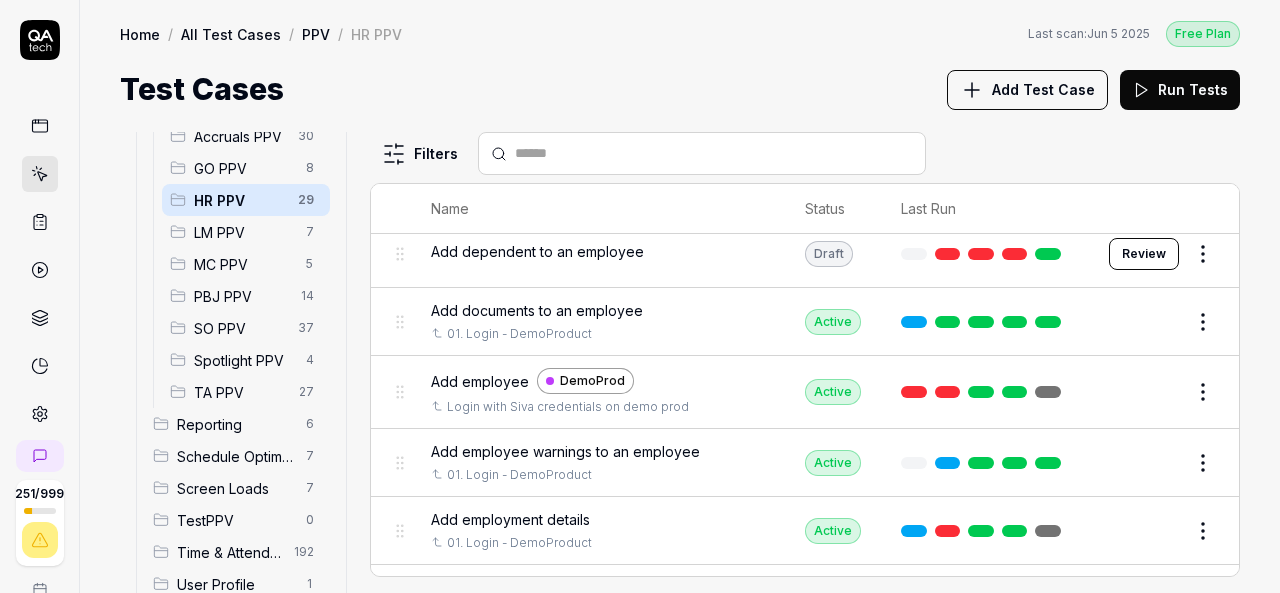 click on "Review" at bounding box center [1144, 254] 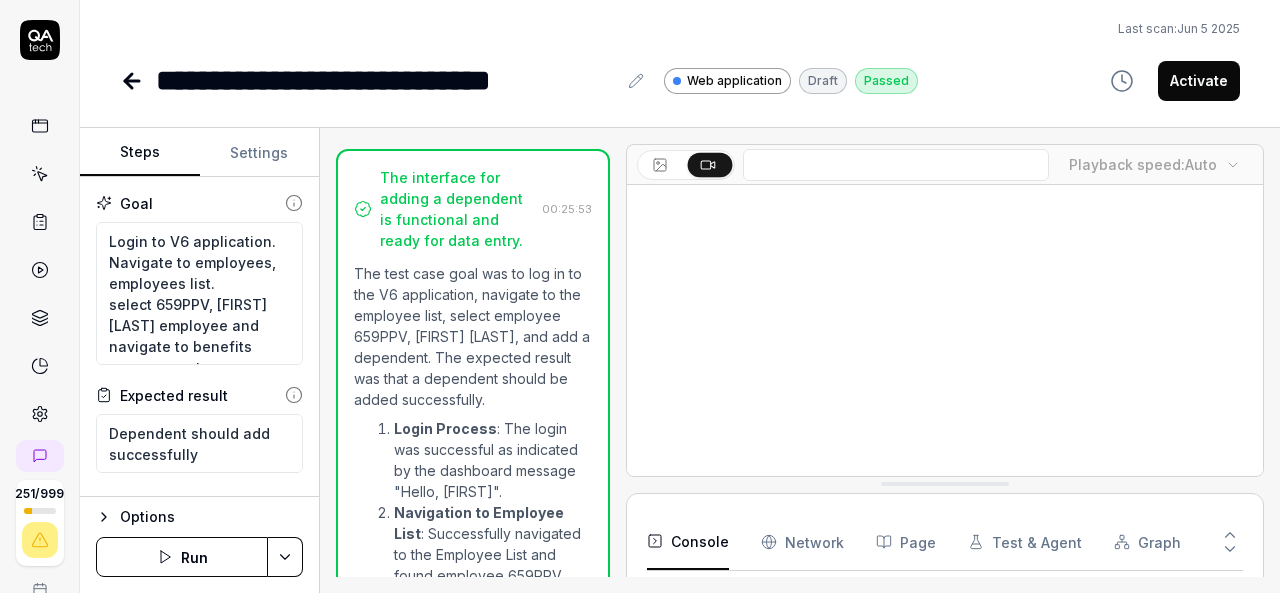 scroll, scrollTop: 2359, scrollLeft: 0, axis: vertical 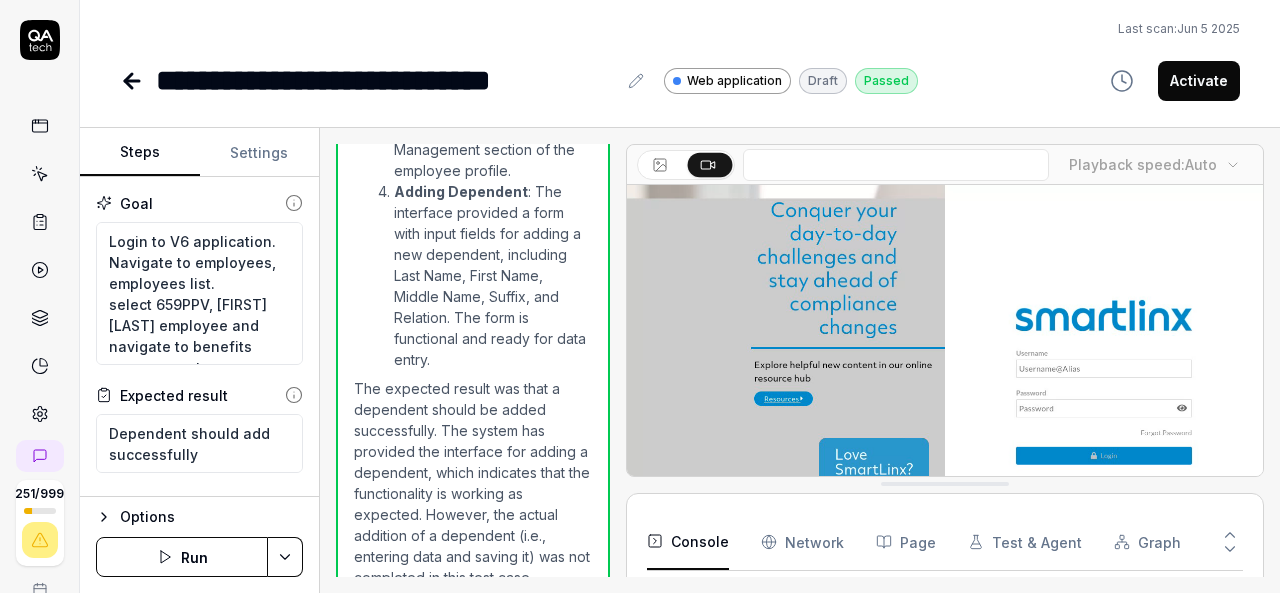 click on "Activate" at bounding box center (1199, 81) 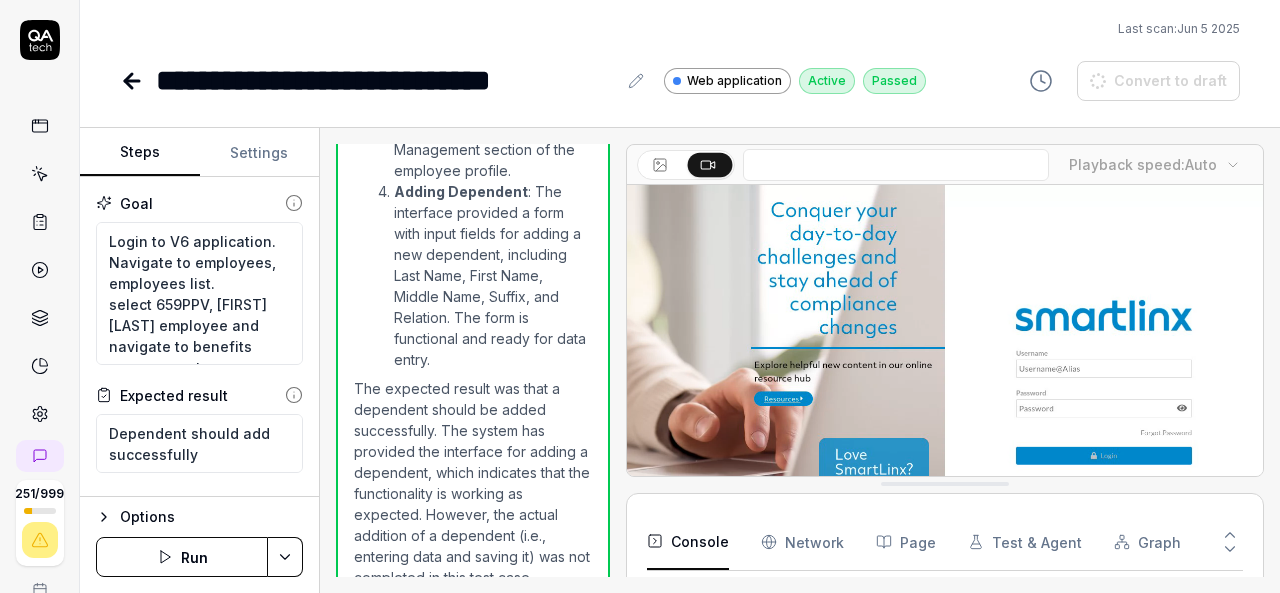 type on "*" 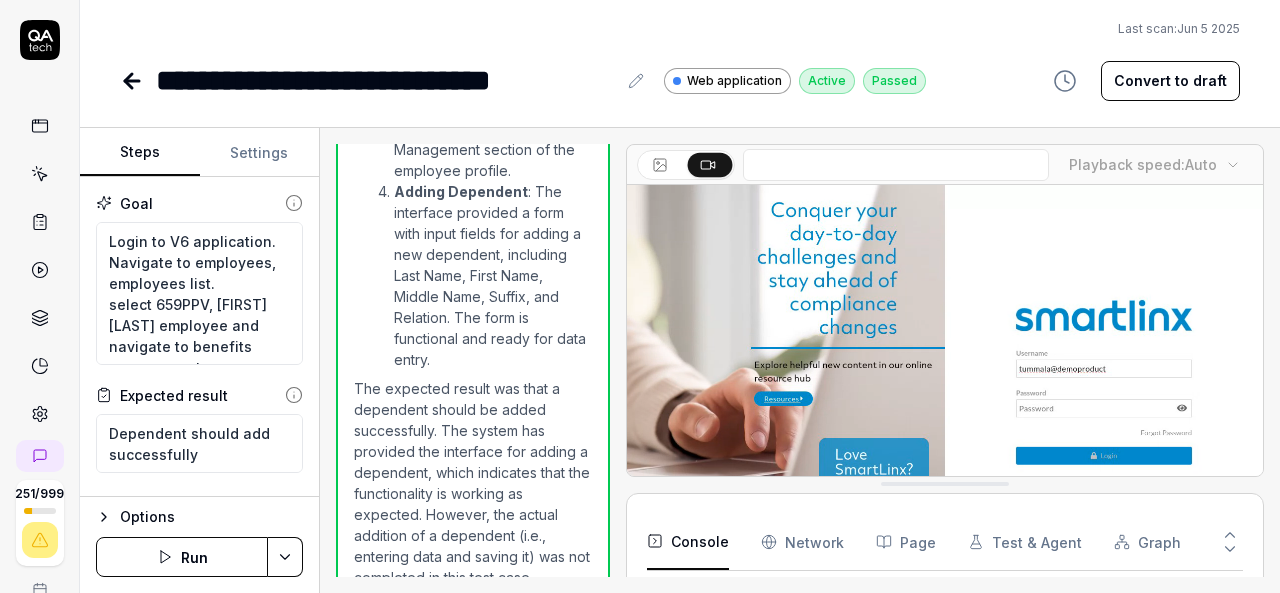 click 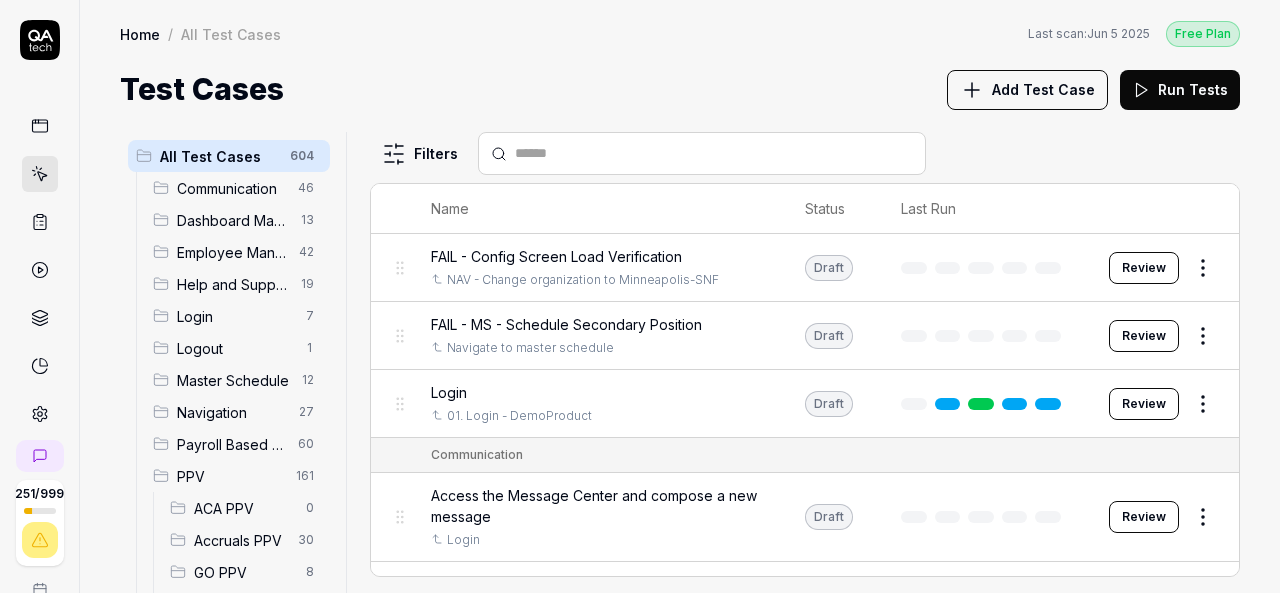 scroll, scrollTop: 404, scrollLeft: 0, axis: vertical 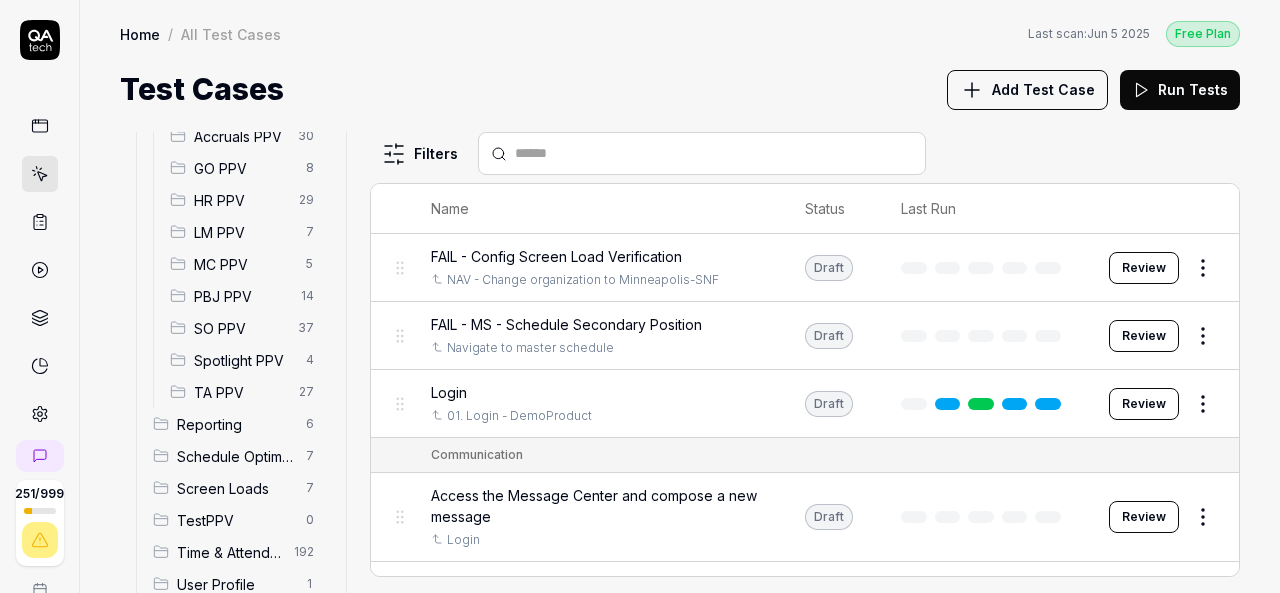 click on "HR PPV 29" at bounding box center (246, 200) 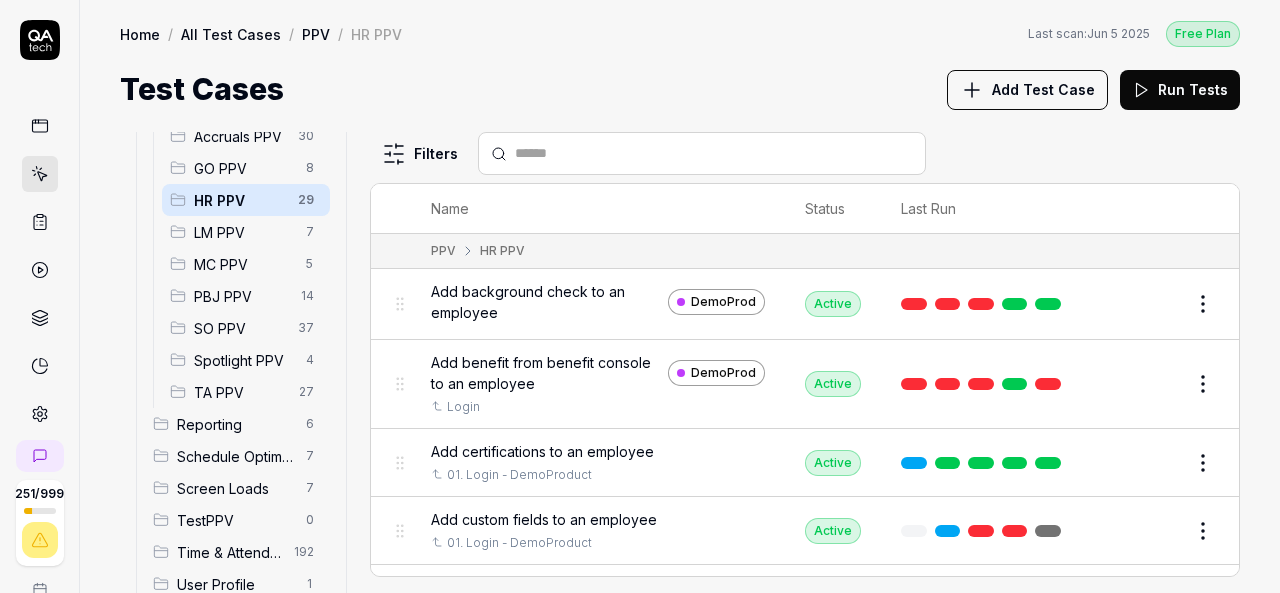 click on "Add Test Case" at bounding box center (1027, 90) 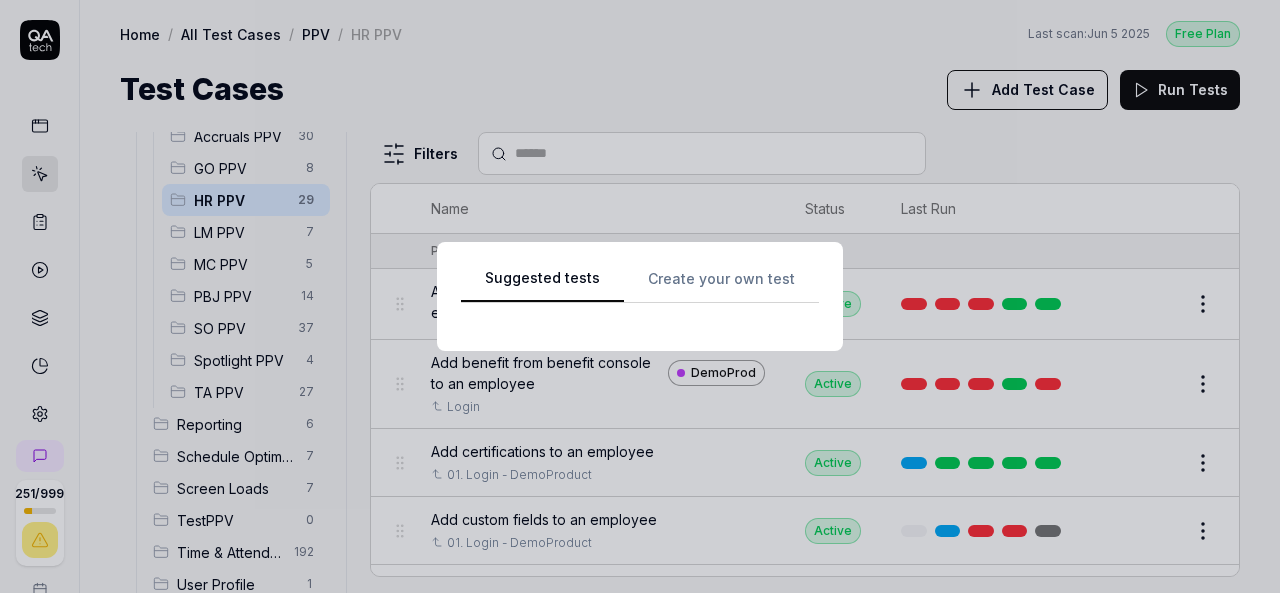 scroll, scrollTop: 0, scrollLeft: 0, axis: both 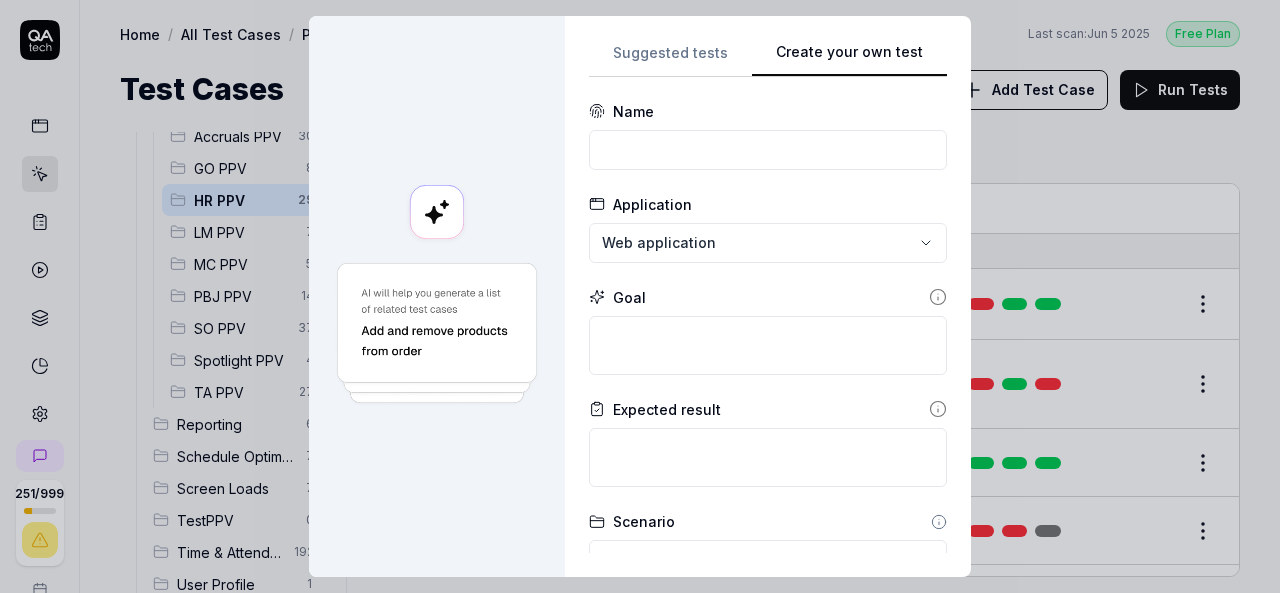 click on "Suggested tests Create your own test Name Application Web application Goal Expected result Scenario Default scenario Dependency No test case Configs Add config Advanced Cancel Generate test" at bounding box center [768, 296] 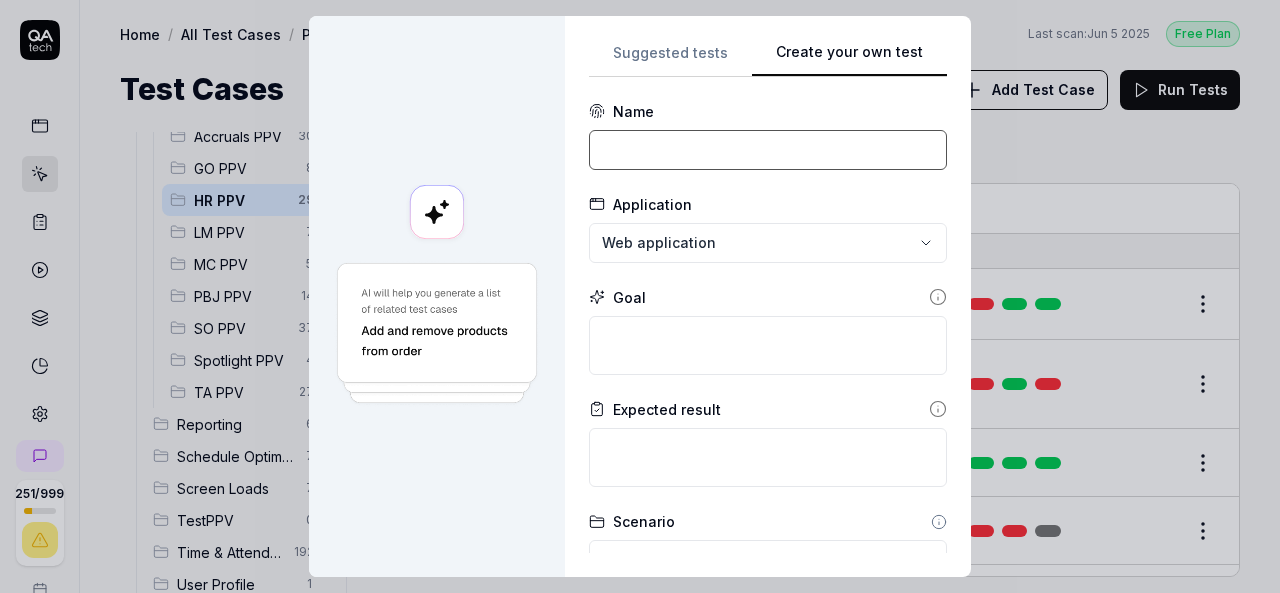 click at bounding box center (768, 150) 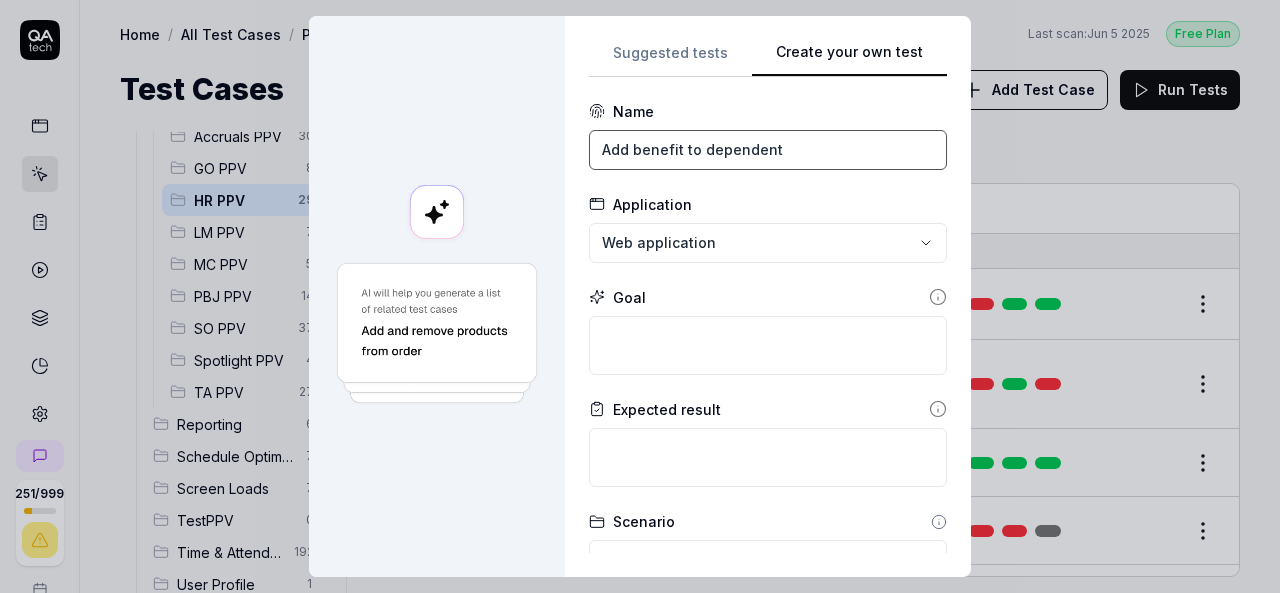 type on "Add benefit to dependent" 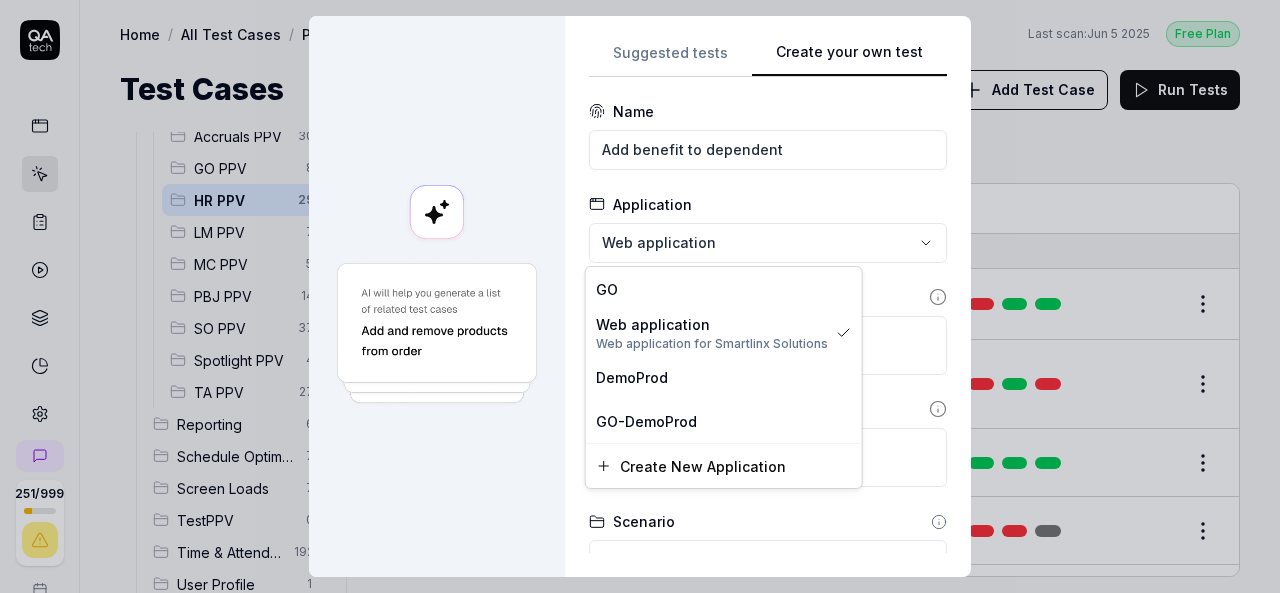 click on "**********" at bounding box center (640, 296) 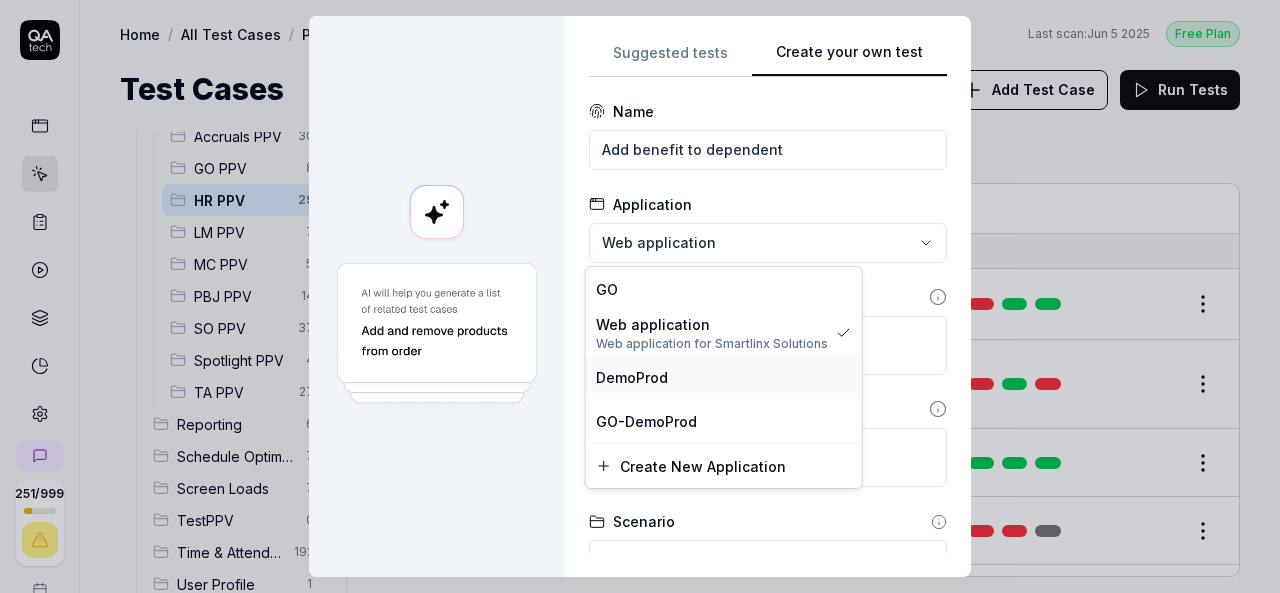 click on "DemoProd" at bounding box center [724, 377] 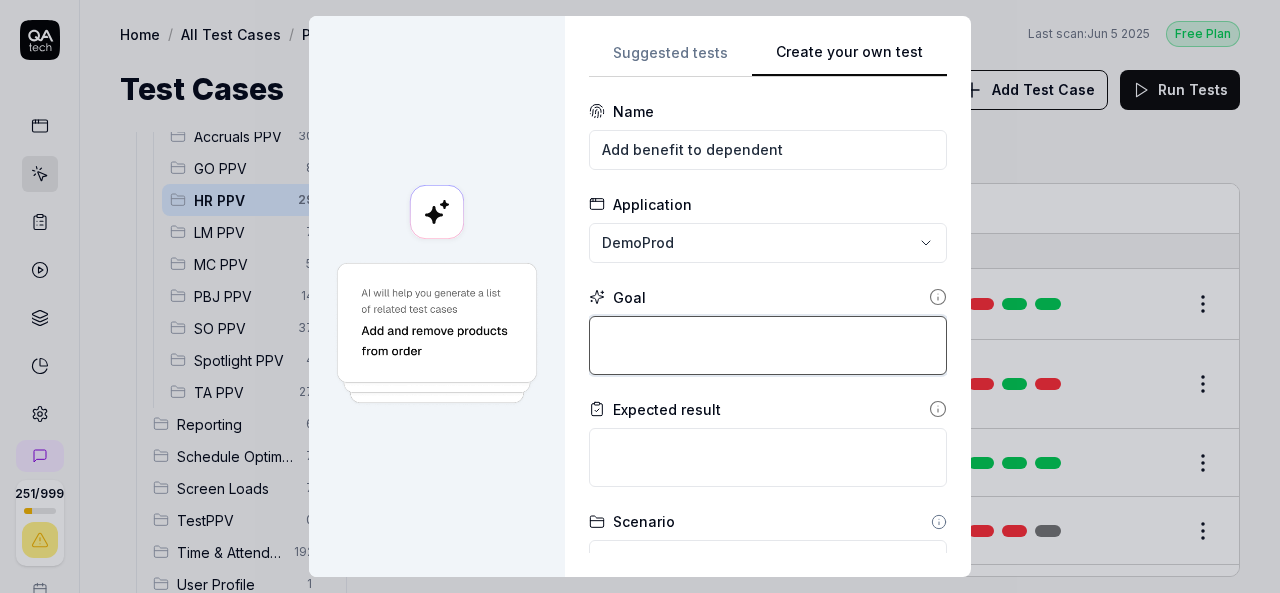 click at bounding box center [768, 345] 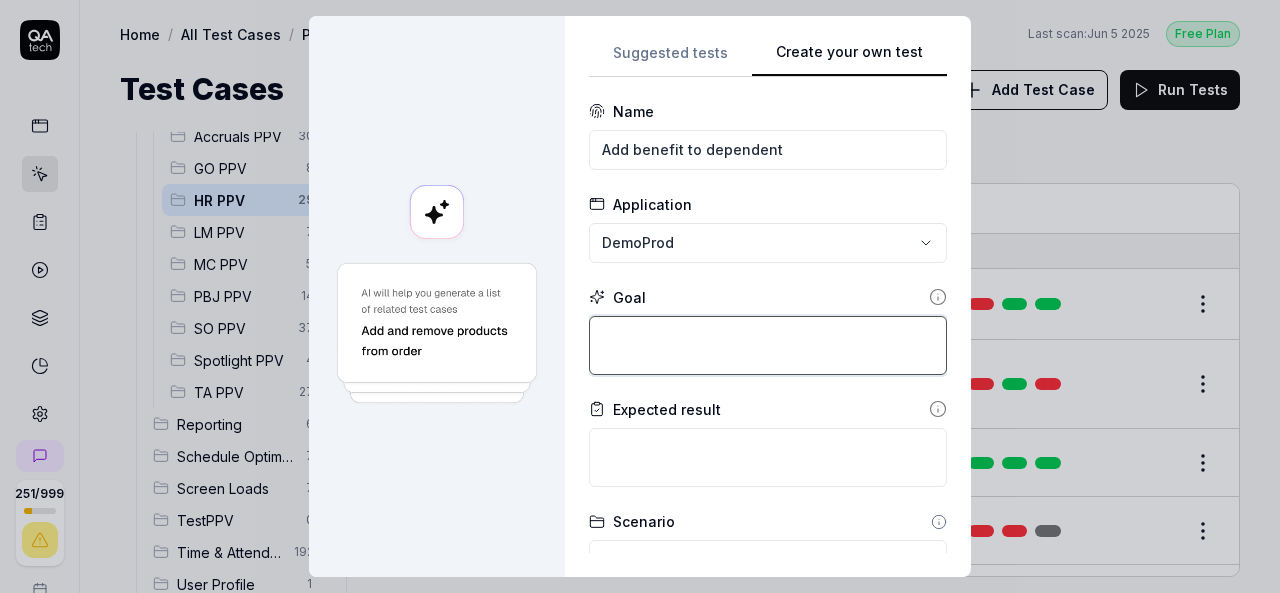 type on "*" 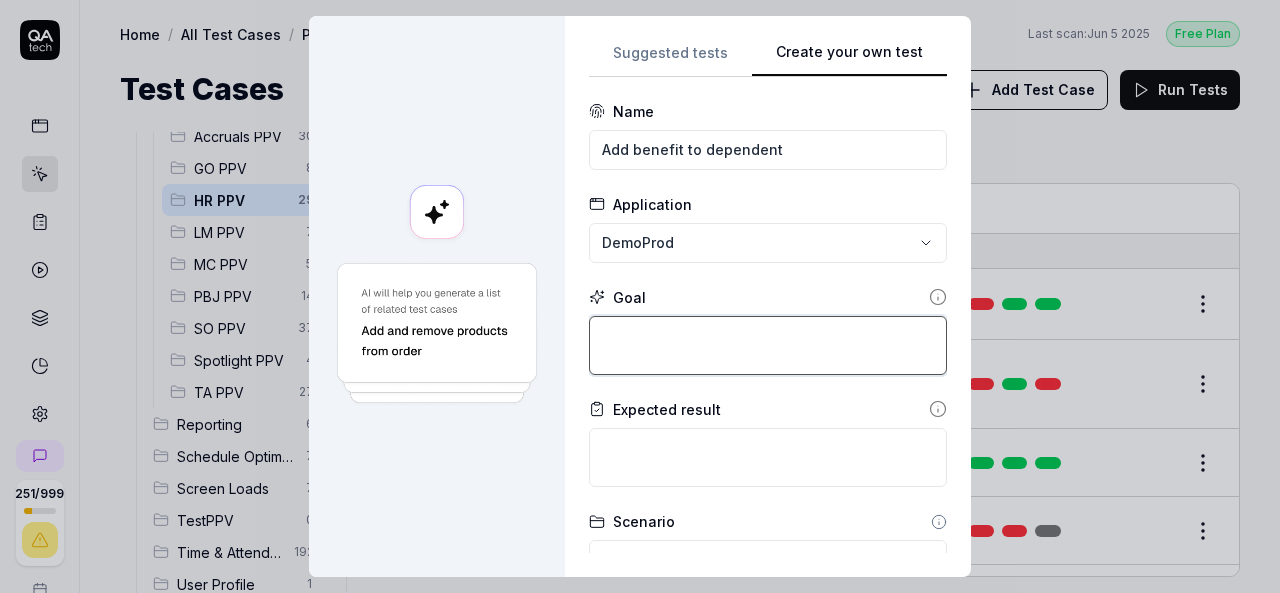 type on "G" 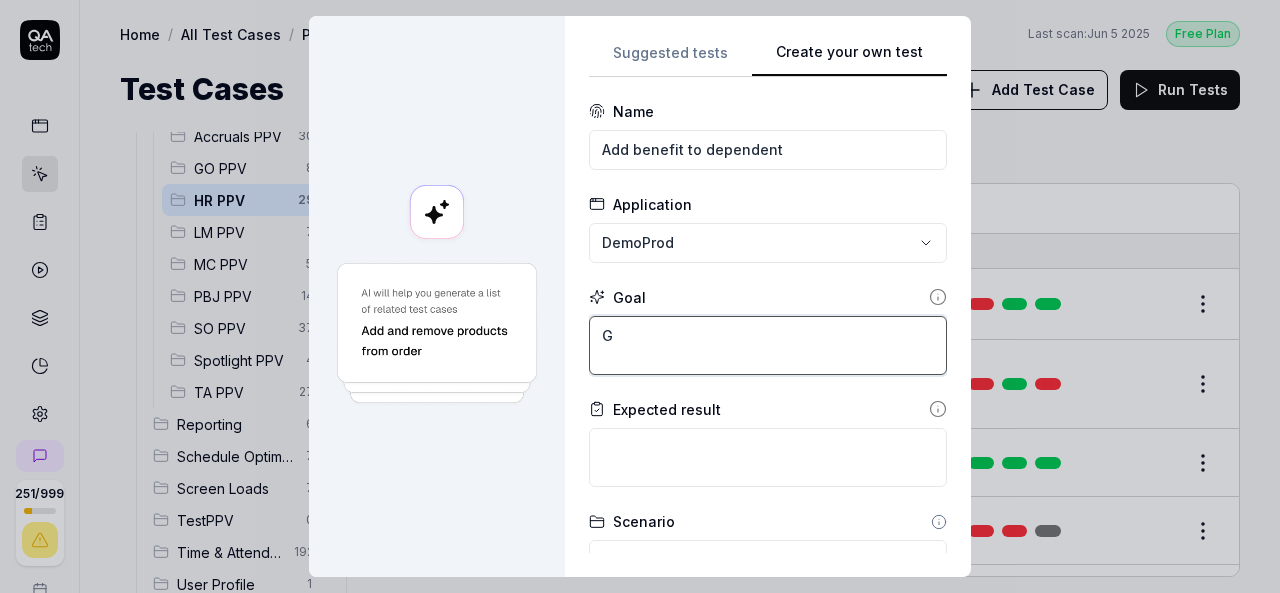 type on "*" 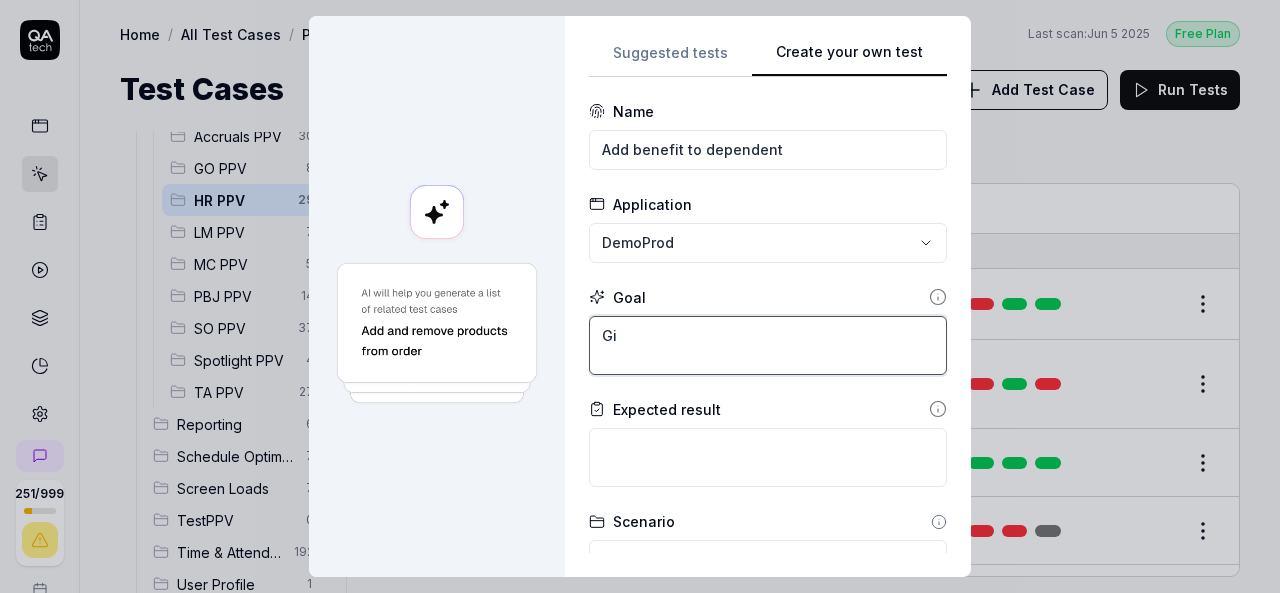 type on "*" 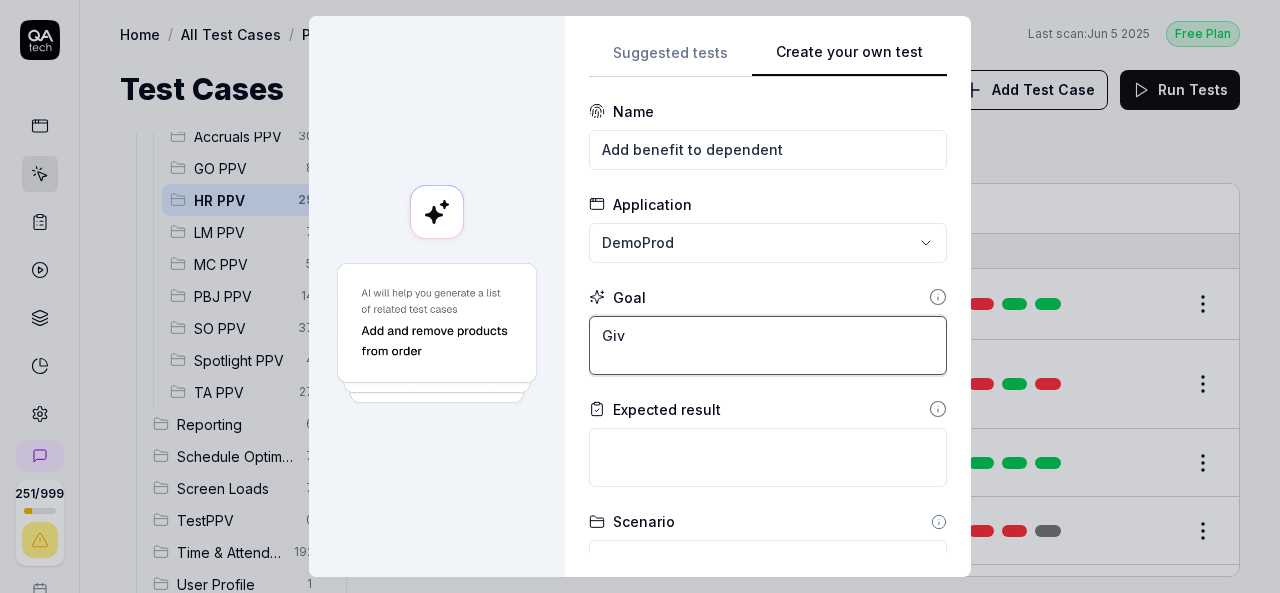 type on "Givr" 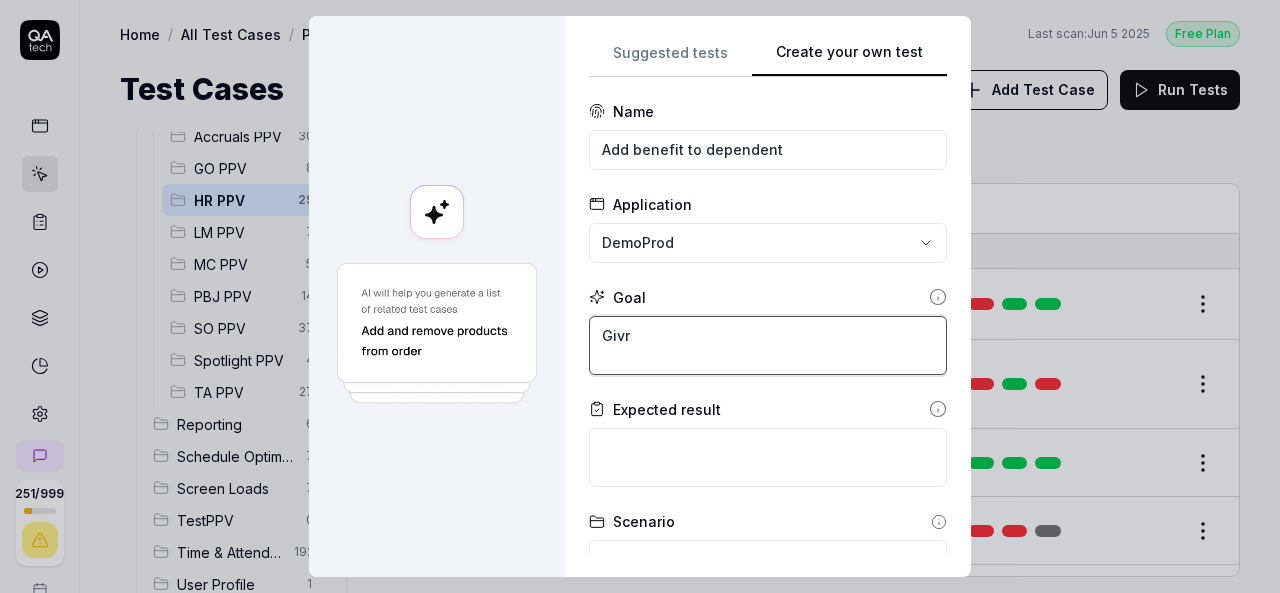 type on "*" 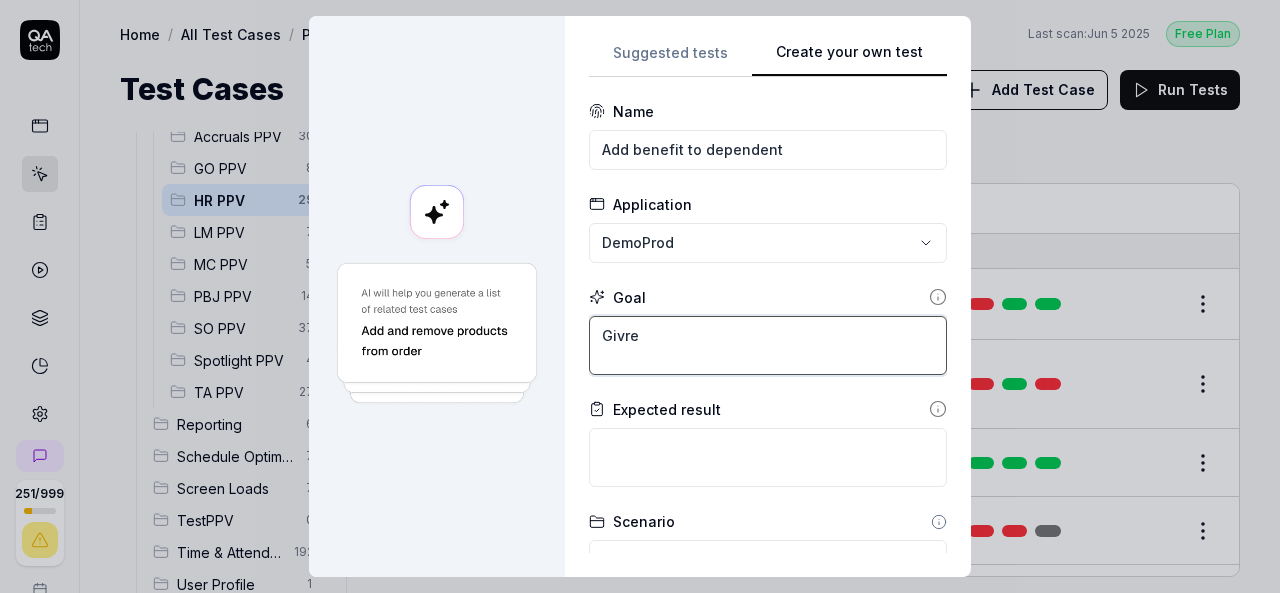 type on "*" 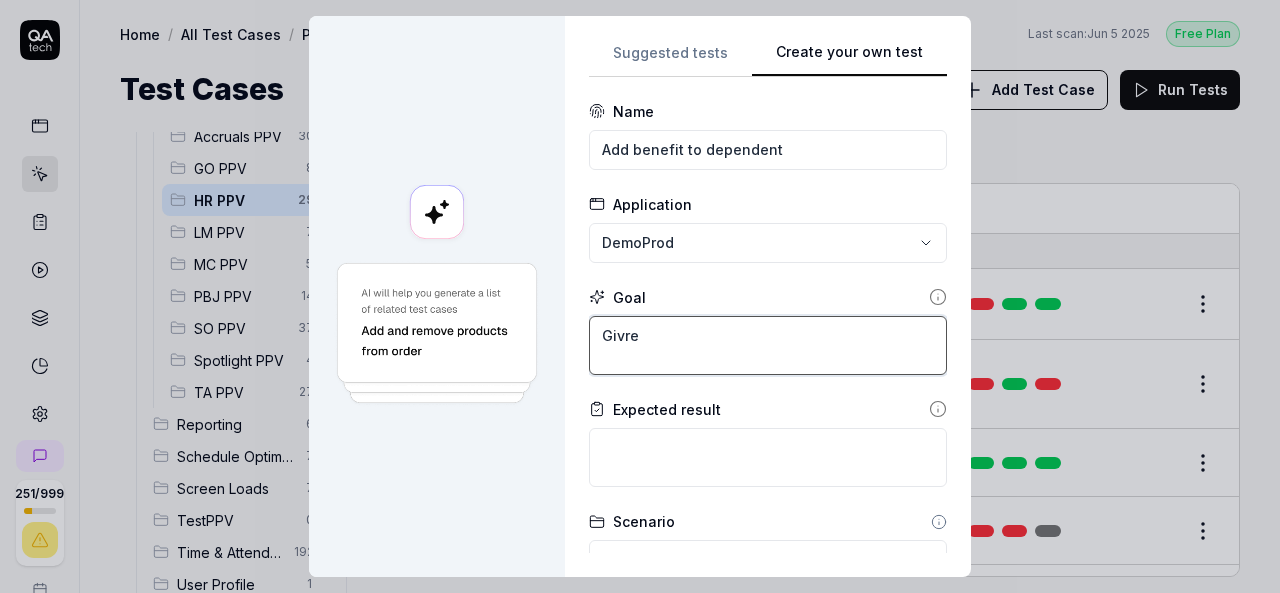 type on "Givr" 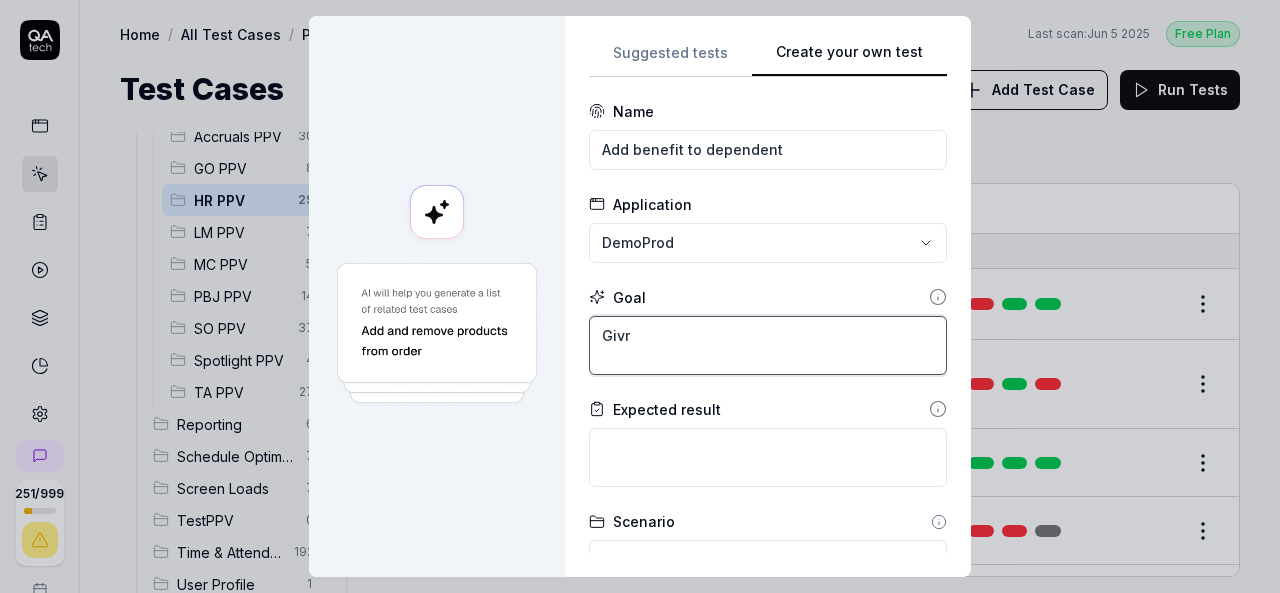 type on "*" 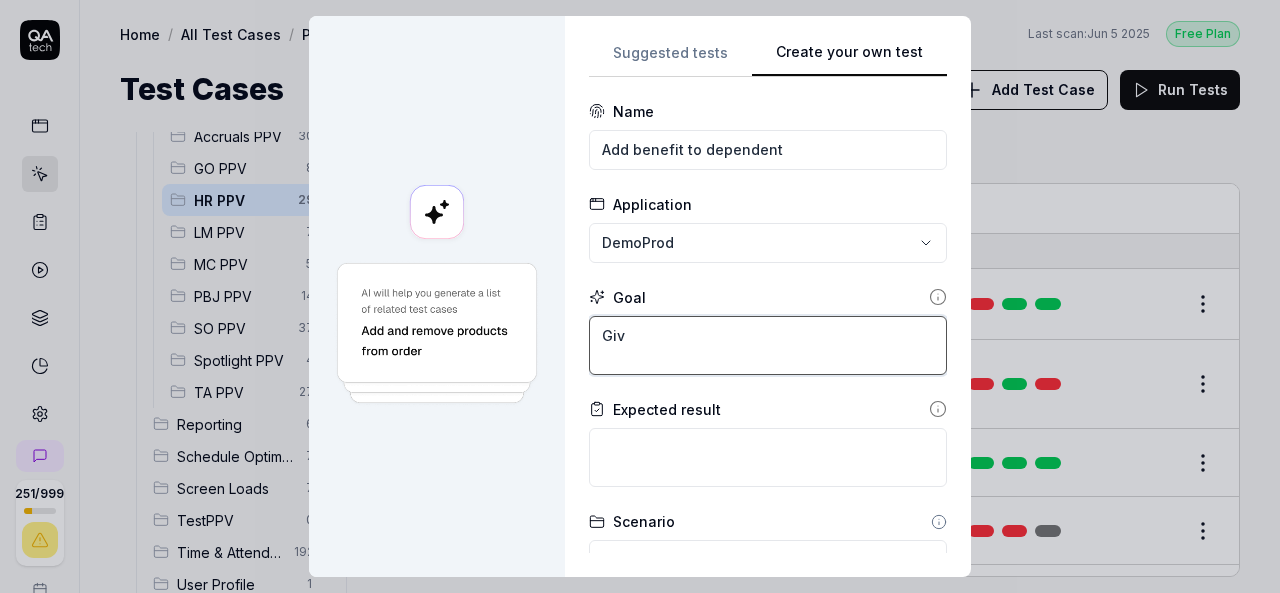 type on "*" 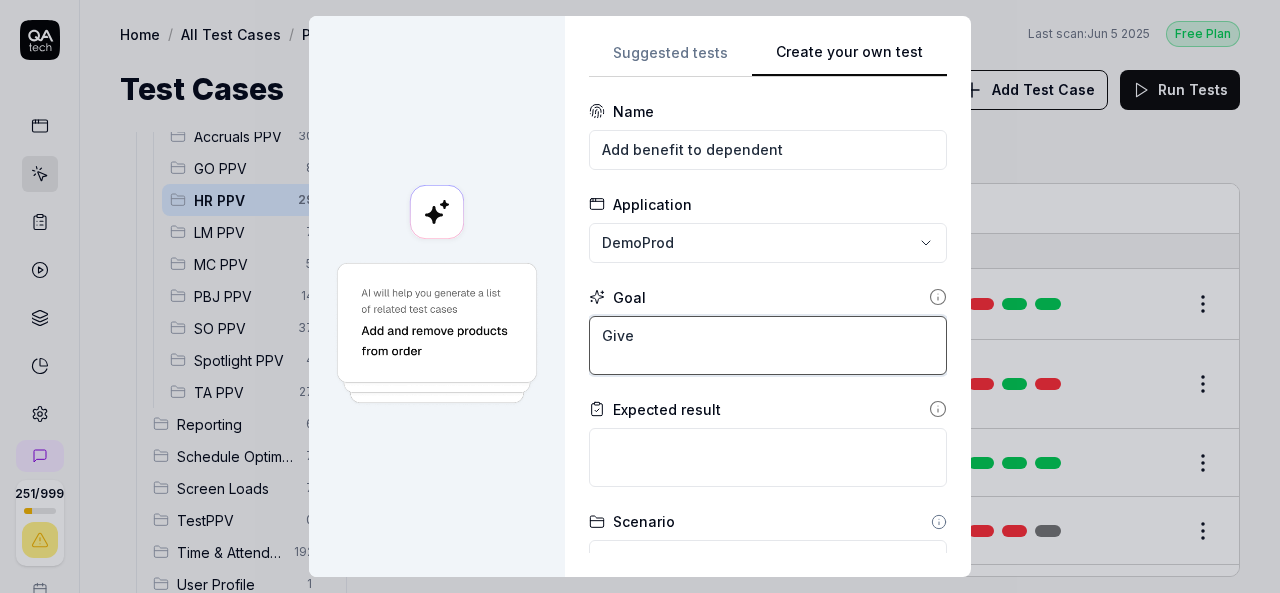 type on "*" 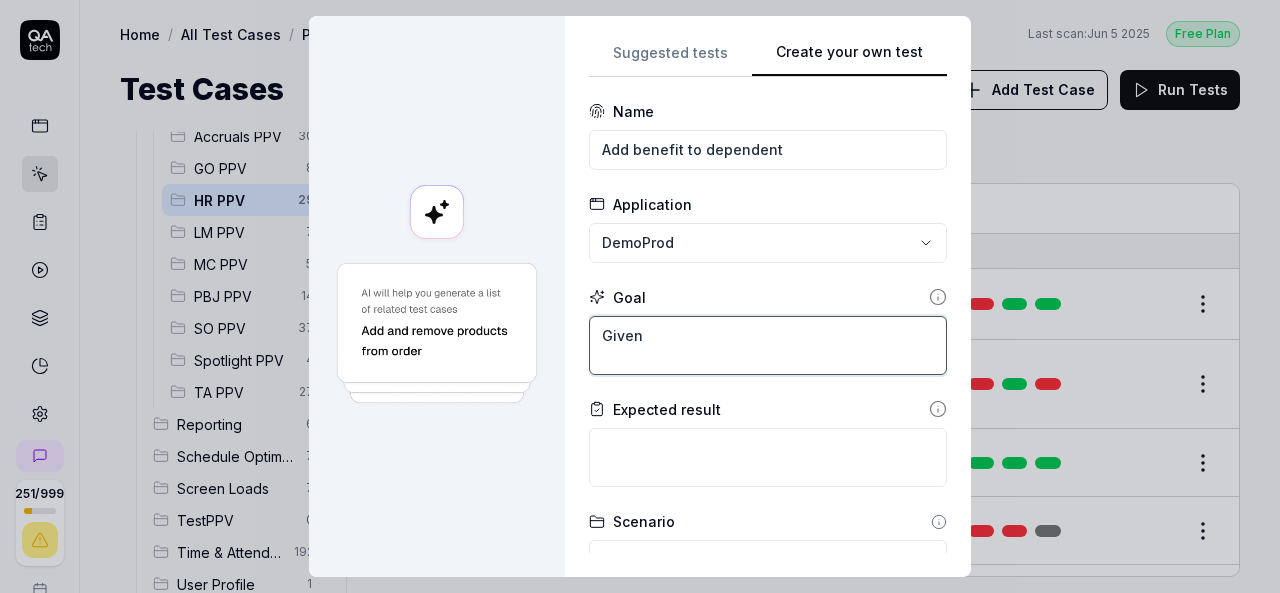 type on "*" 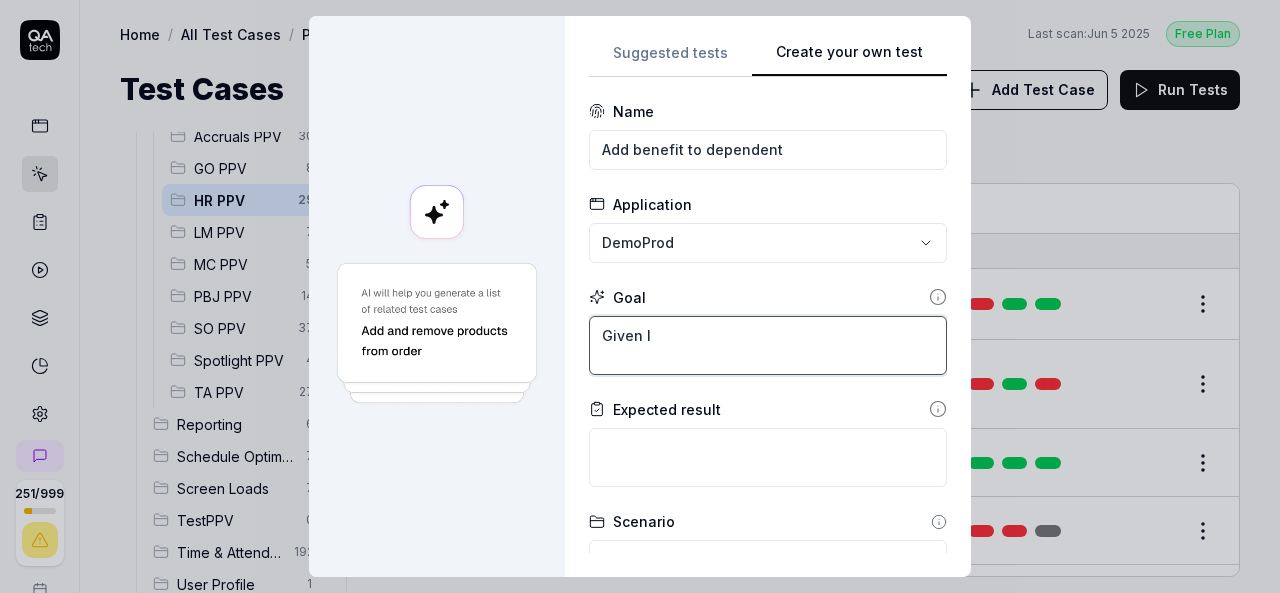 type on "*" 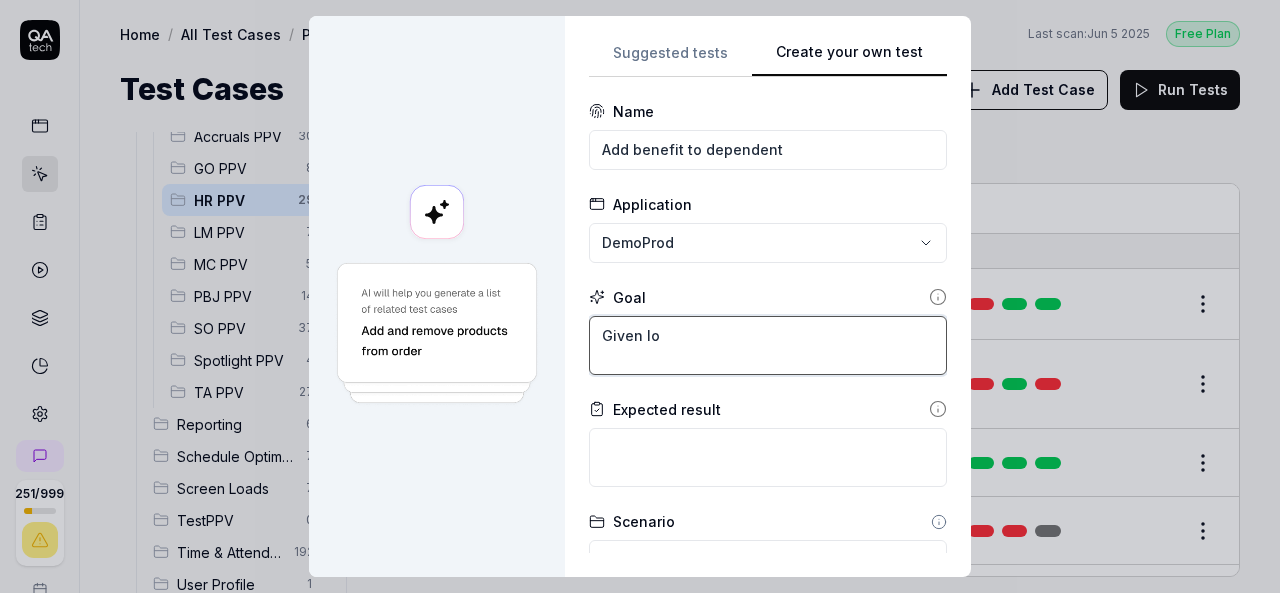 type on "*" 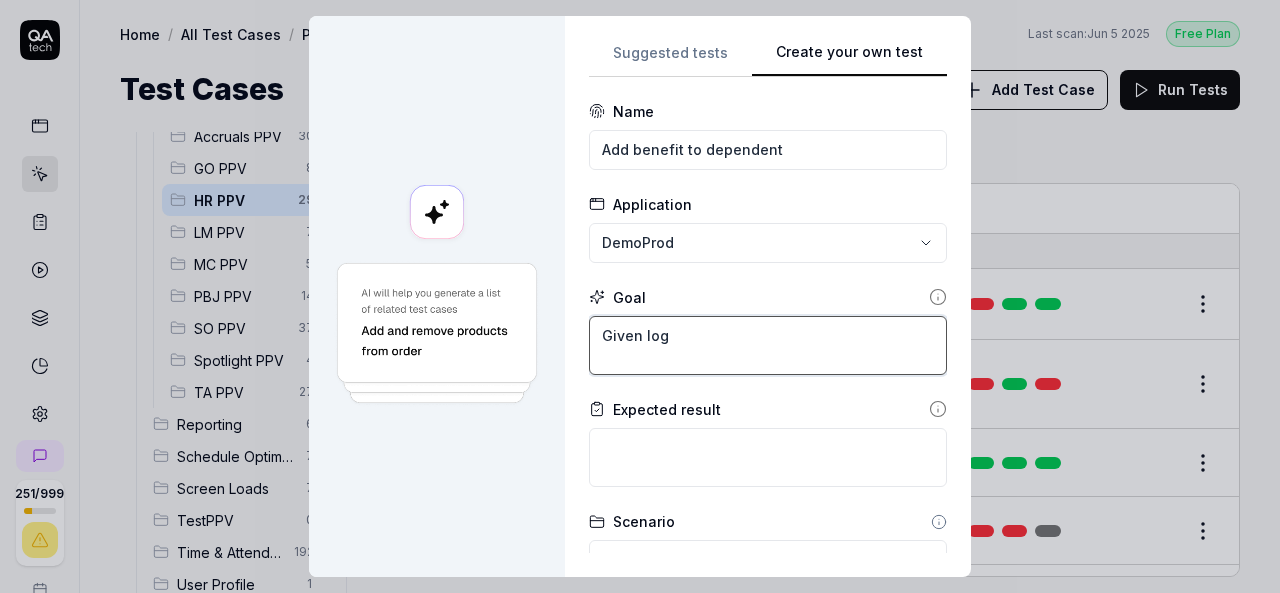 type on "*" 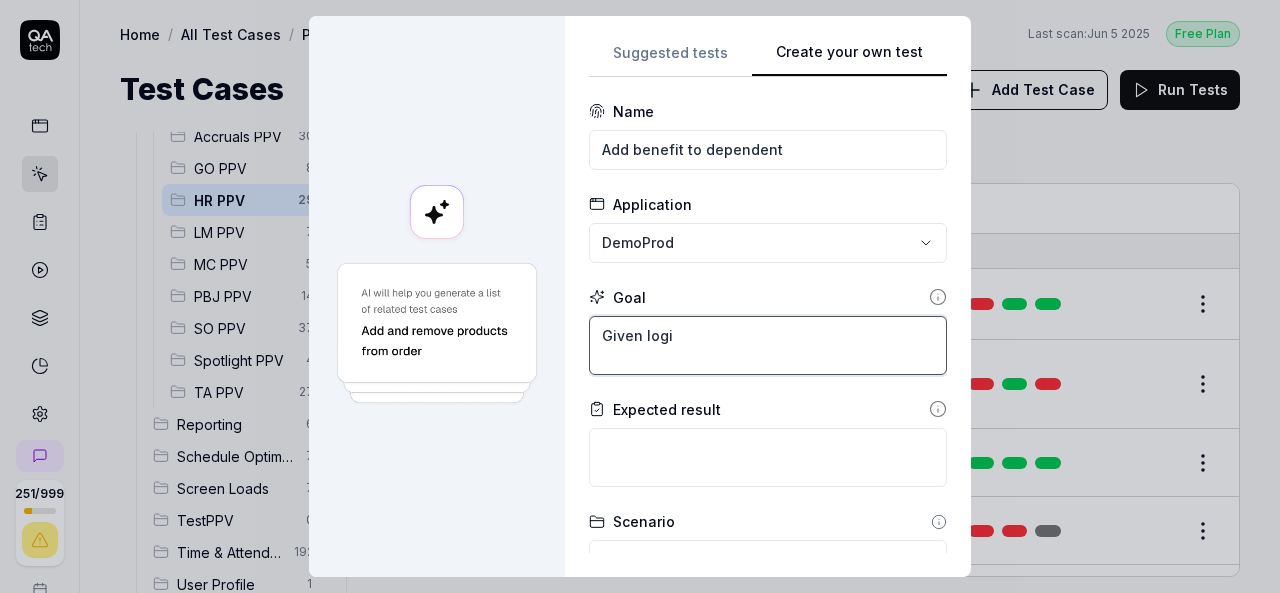 type on "*" 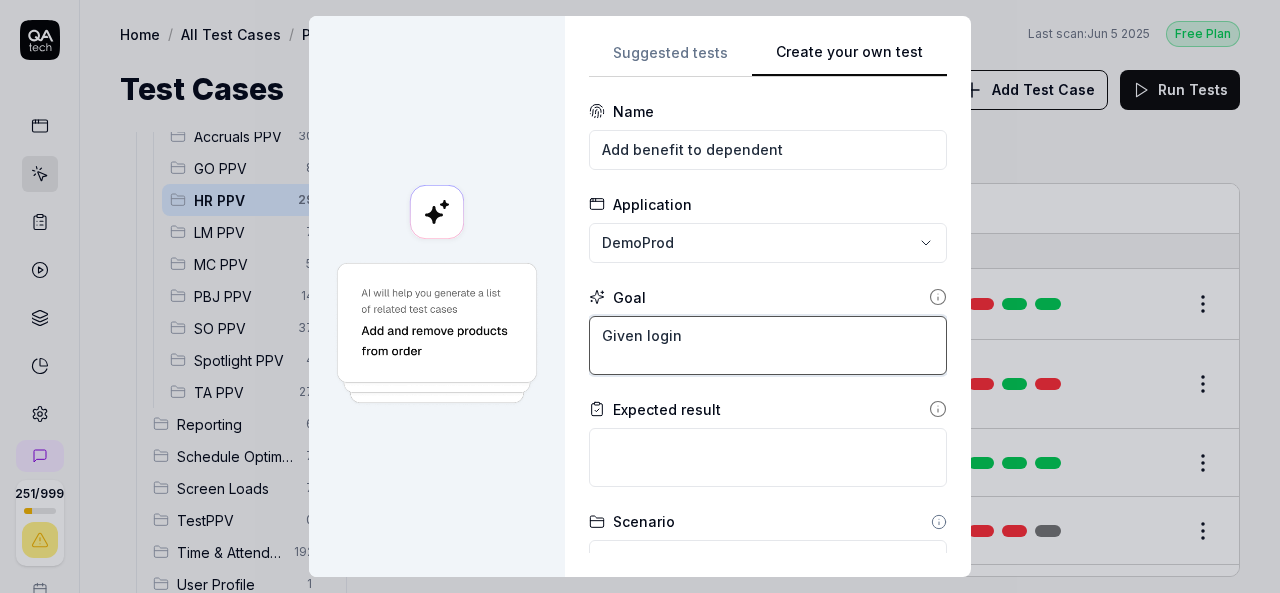 type on "*" 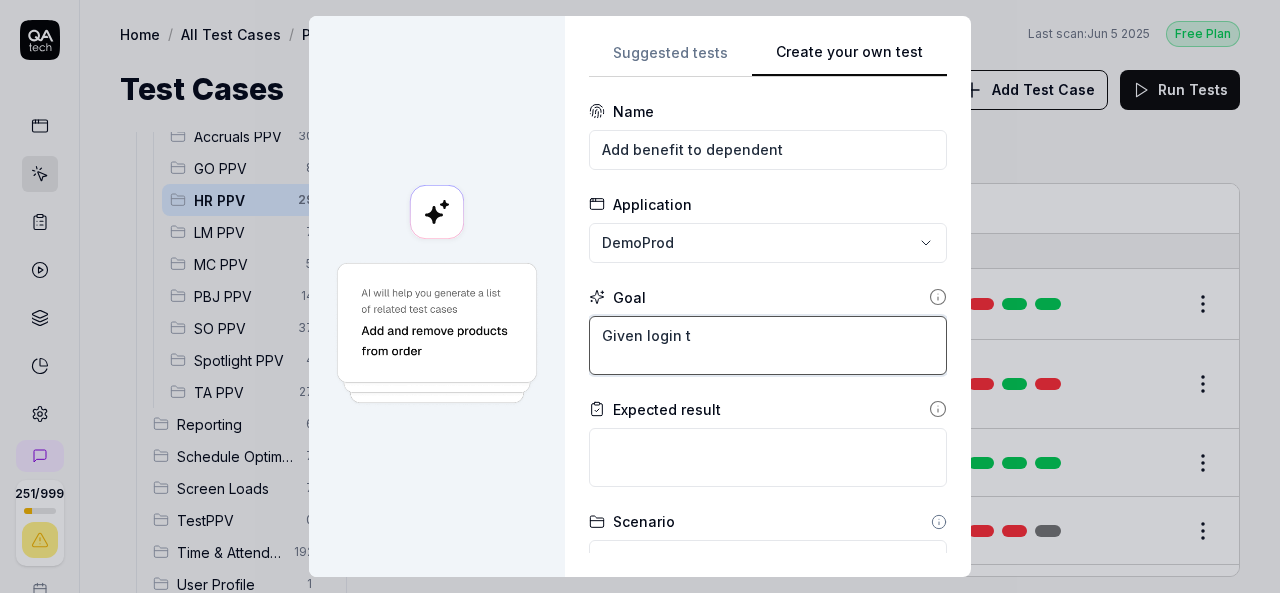 type on "*" 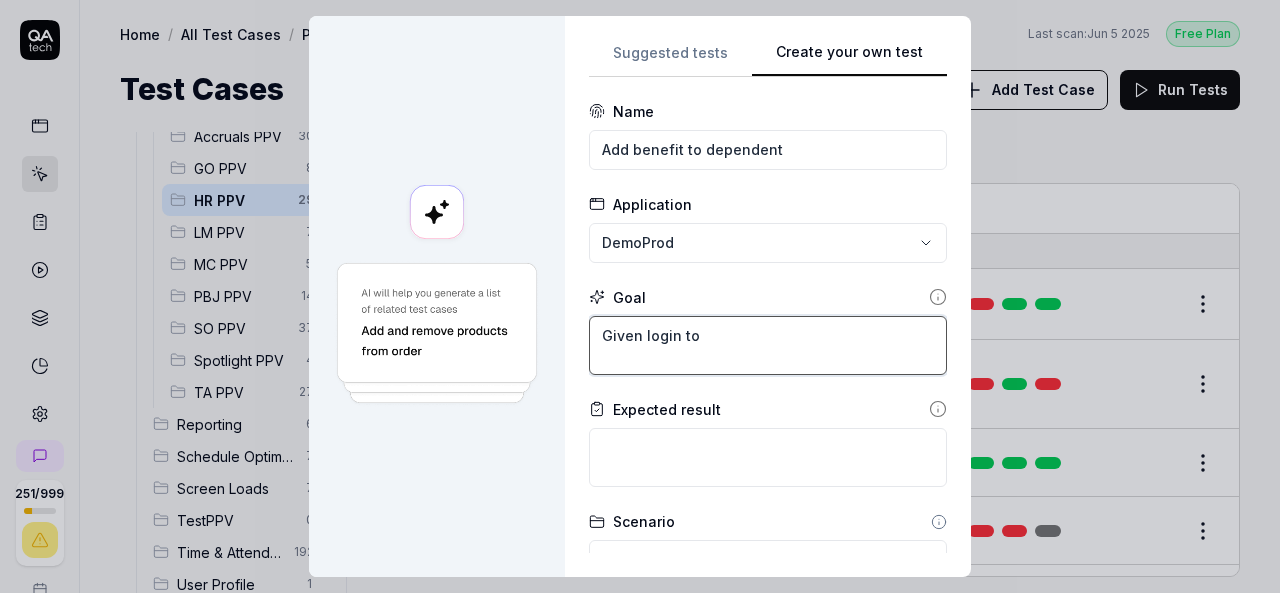 type on "*" 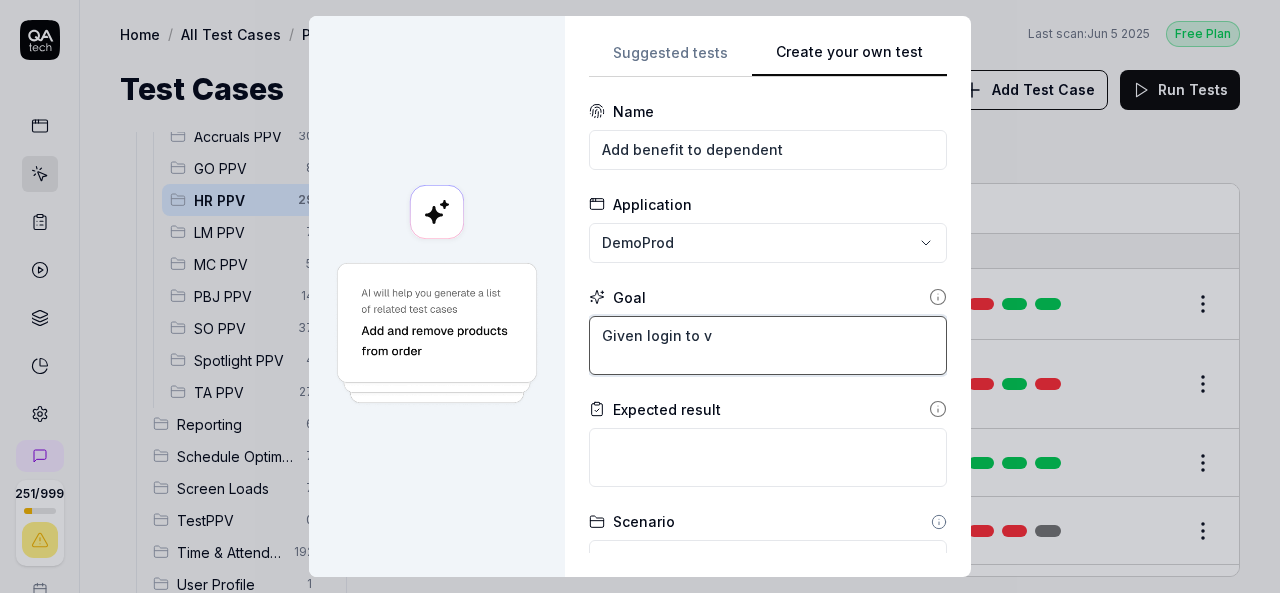 type on "*" 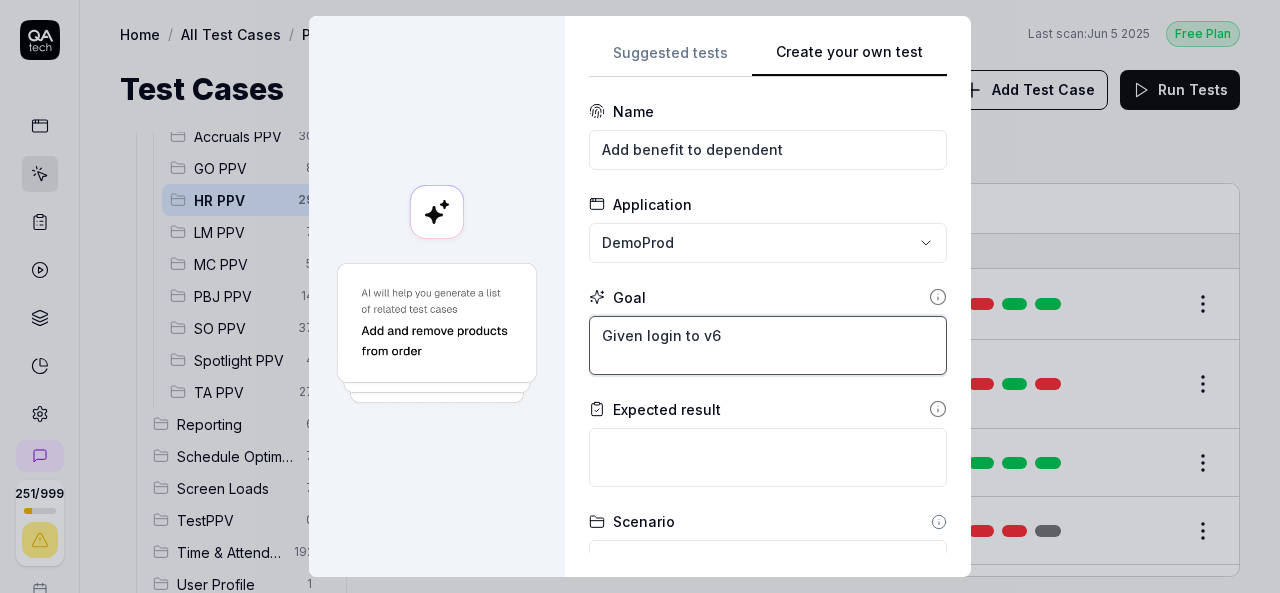 type on "*" 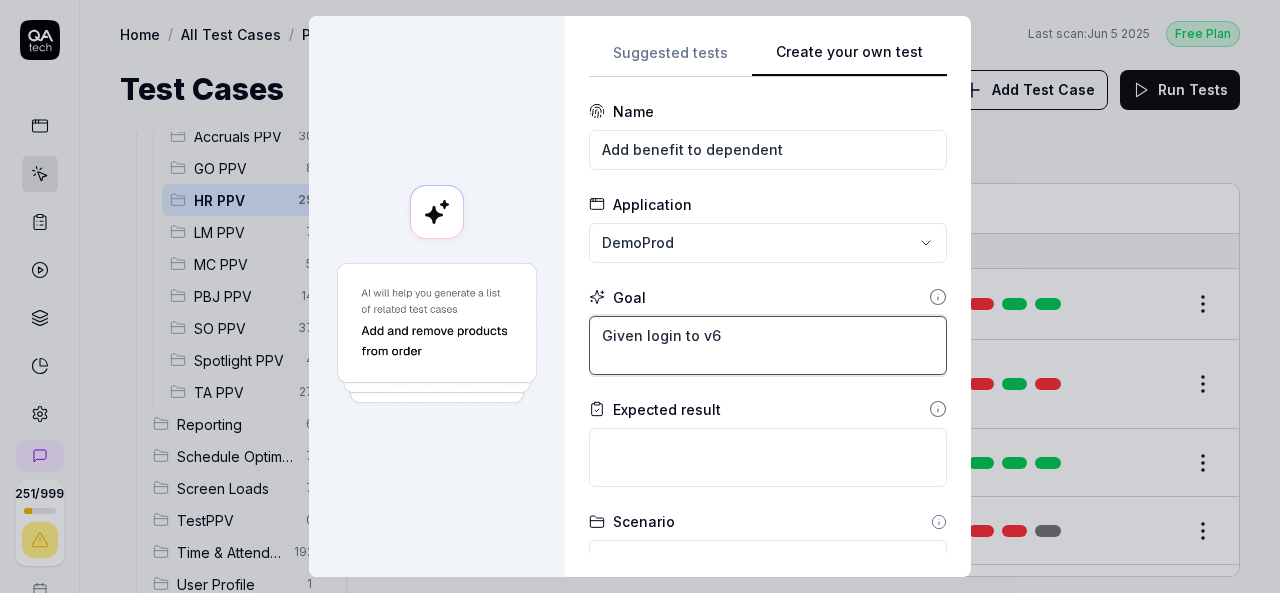 type on "*" 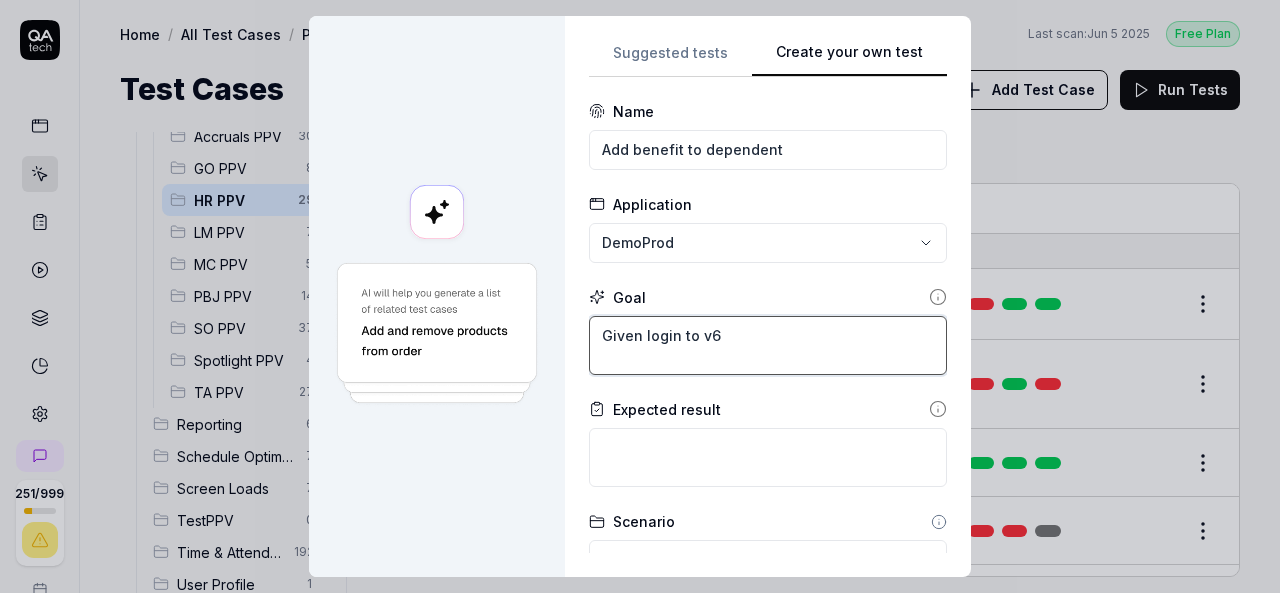 type on "Given login to v6" 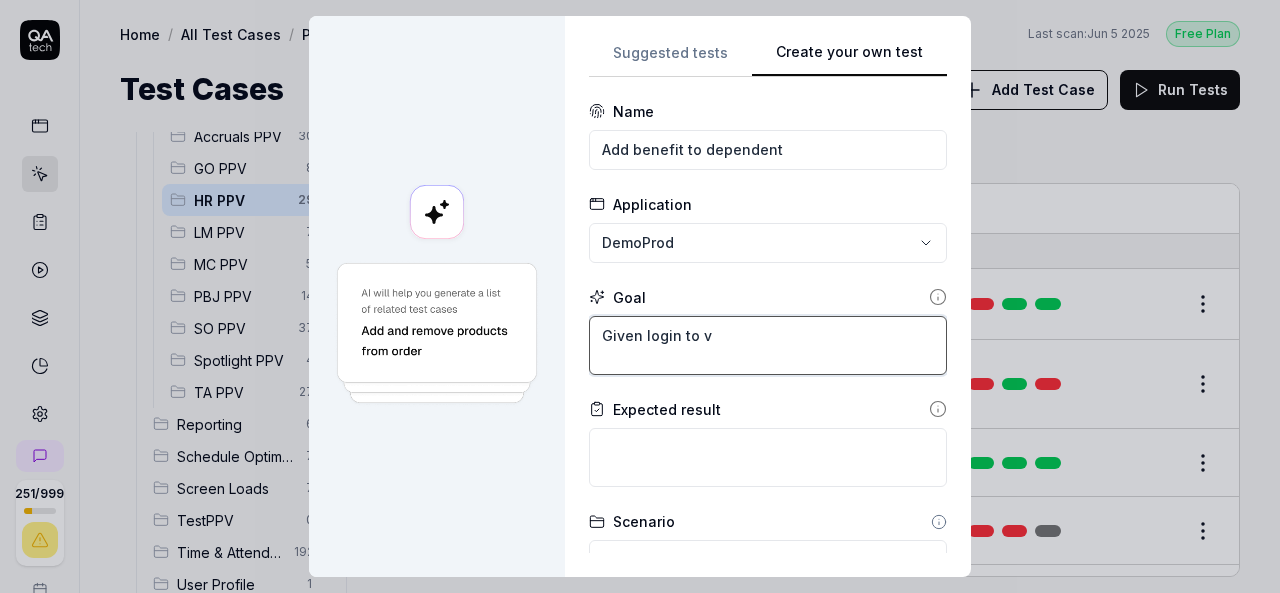 type on "*" 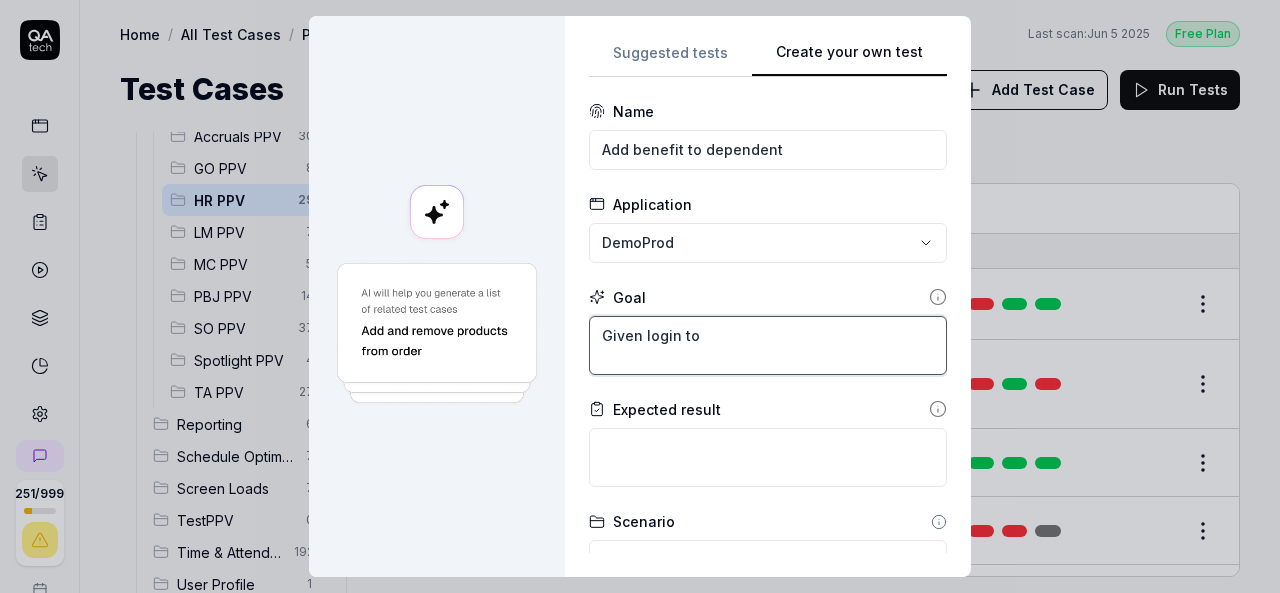 type on "*" 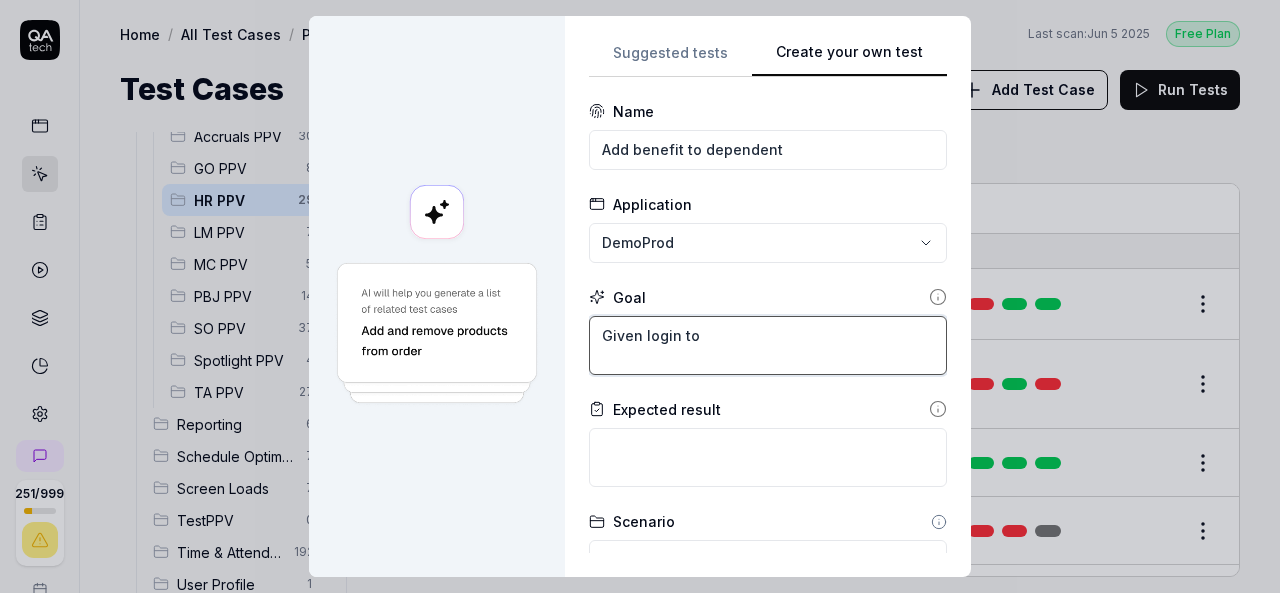 type on "Given login to V" 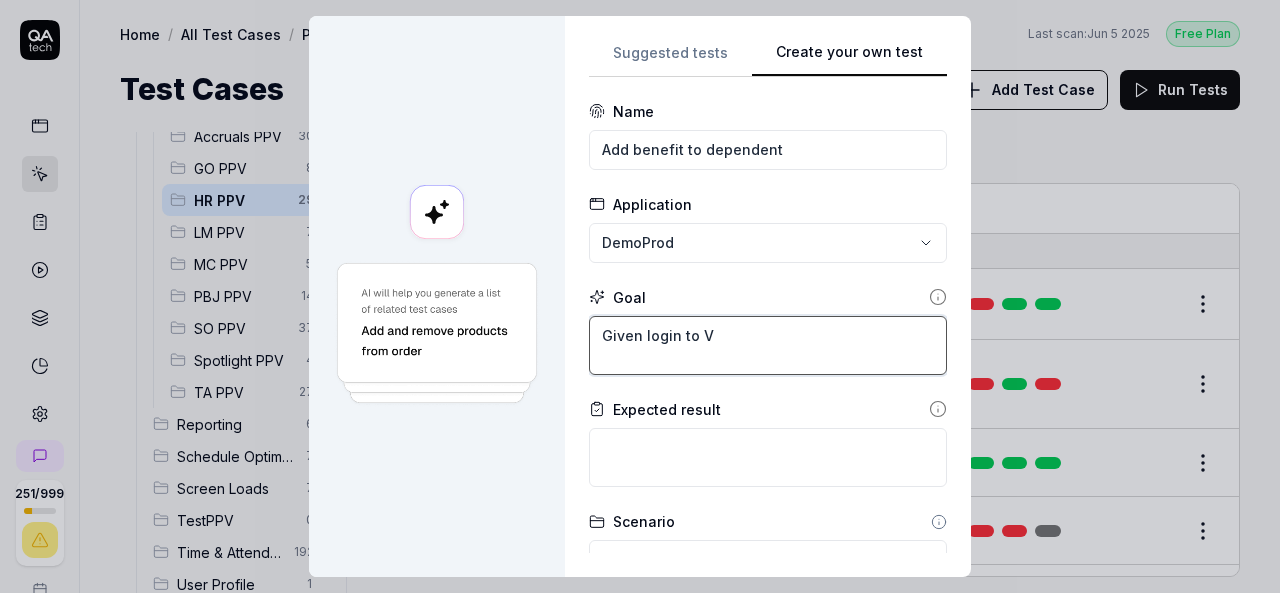 type on "*" 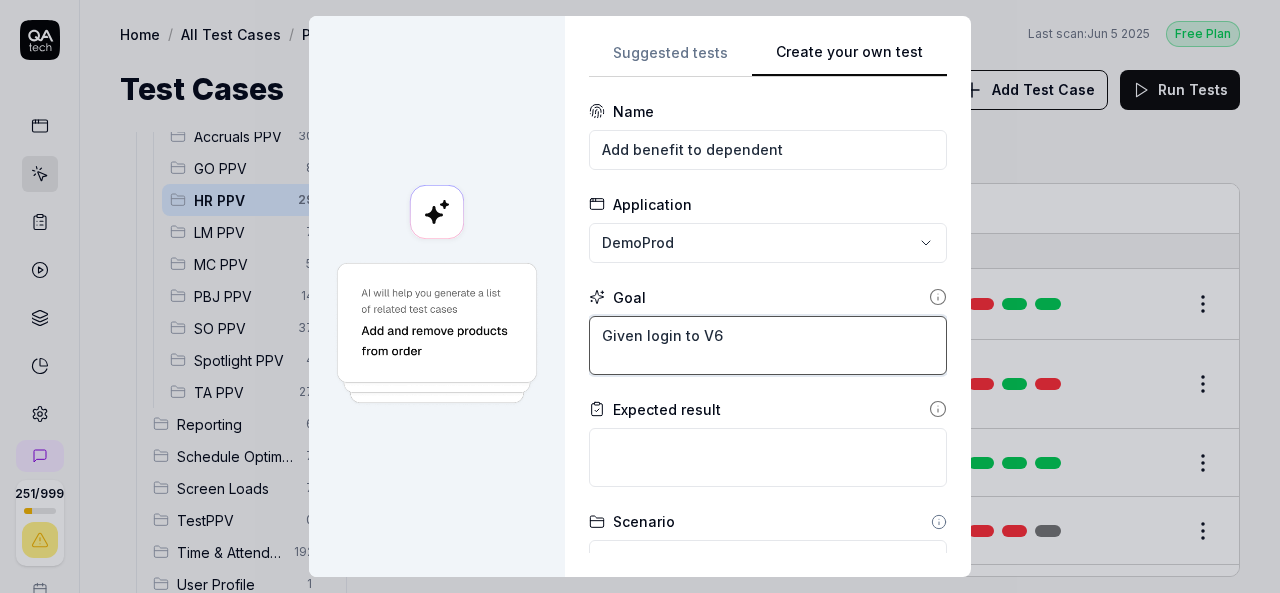 type on "*" 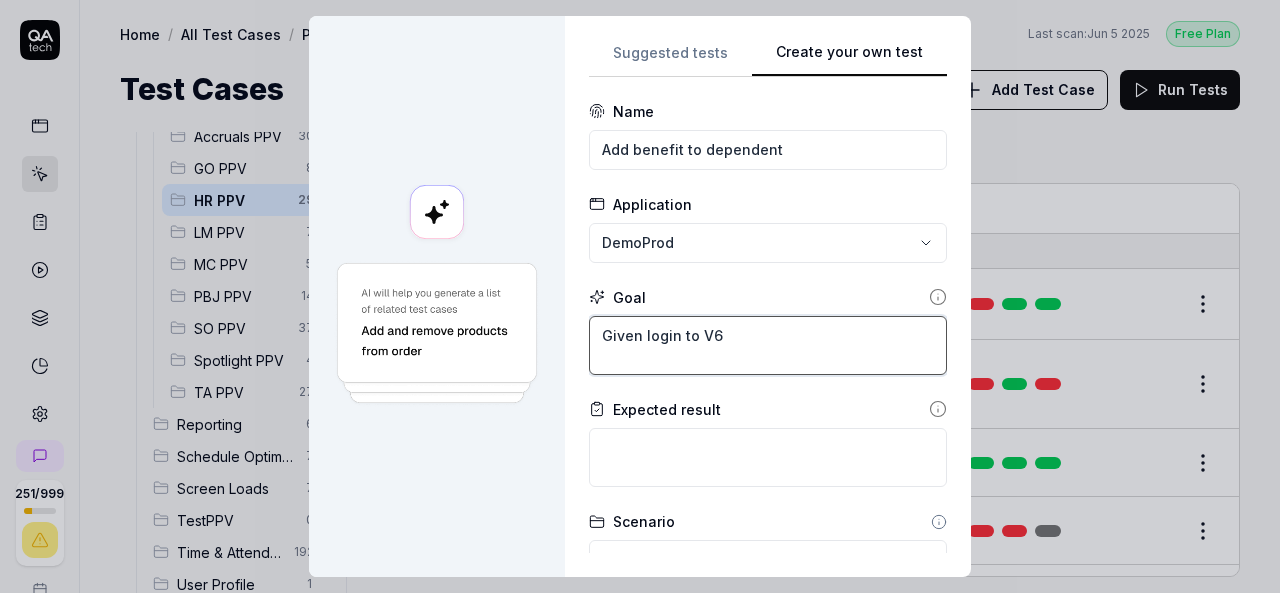 type on "*" 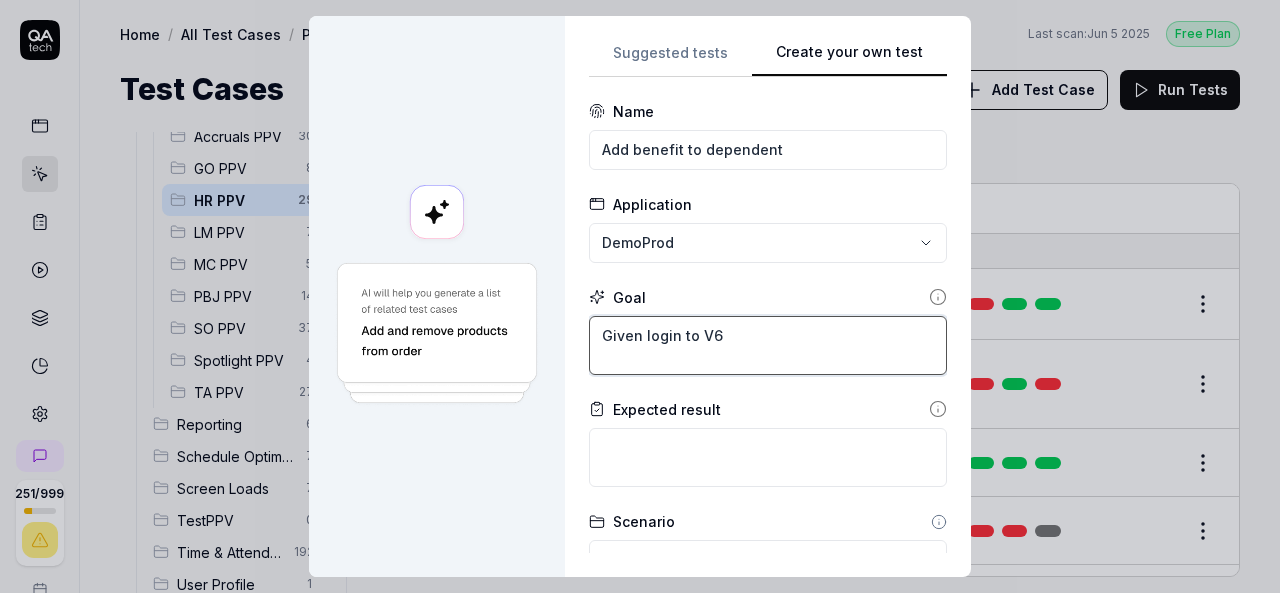 type on "Given login to V6 a" 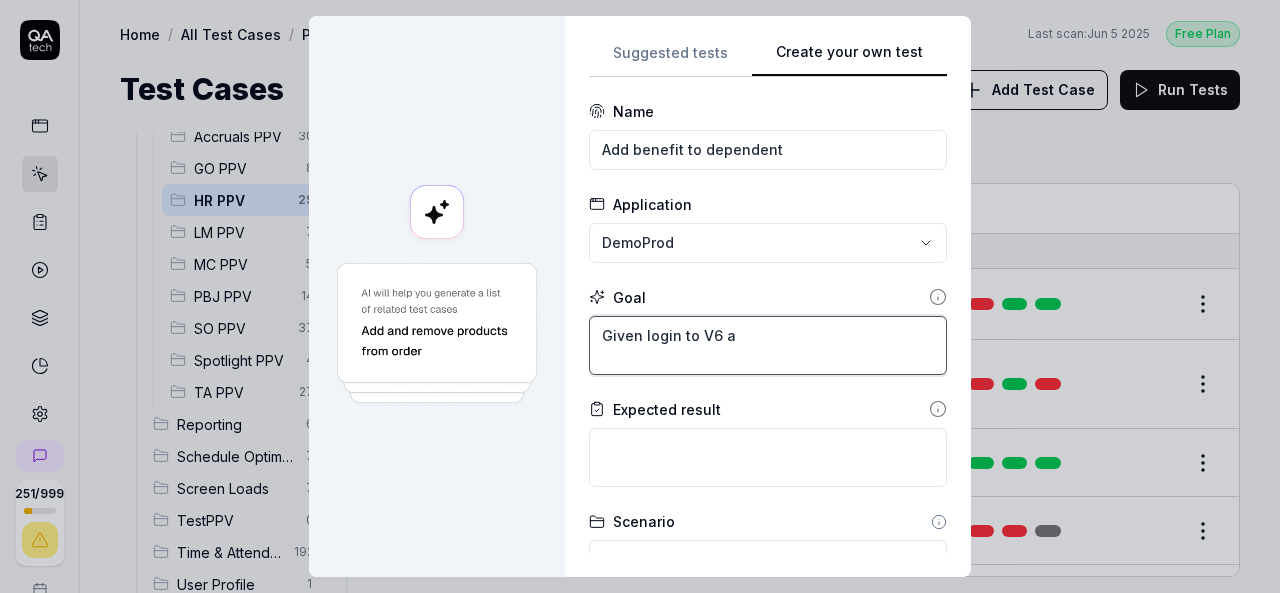 type on "*" 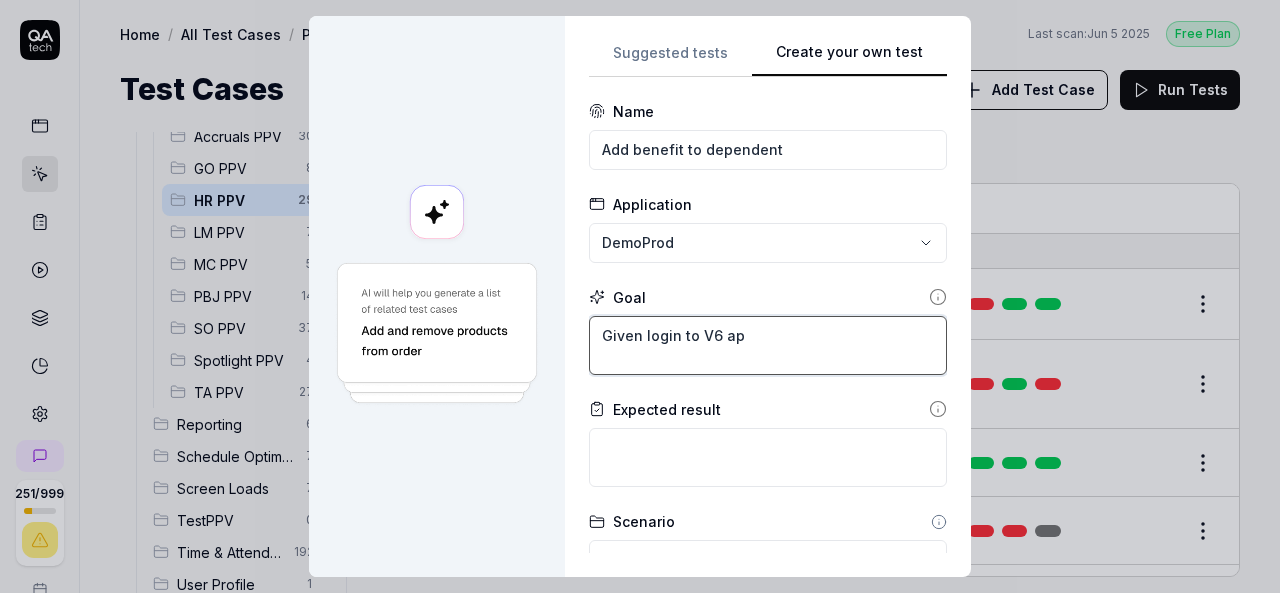 type on "*" 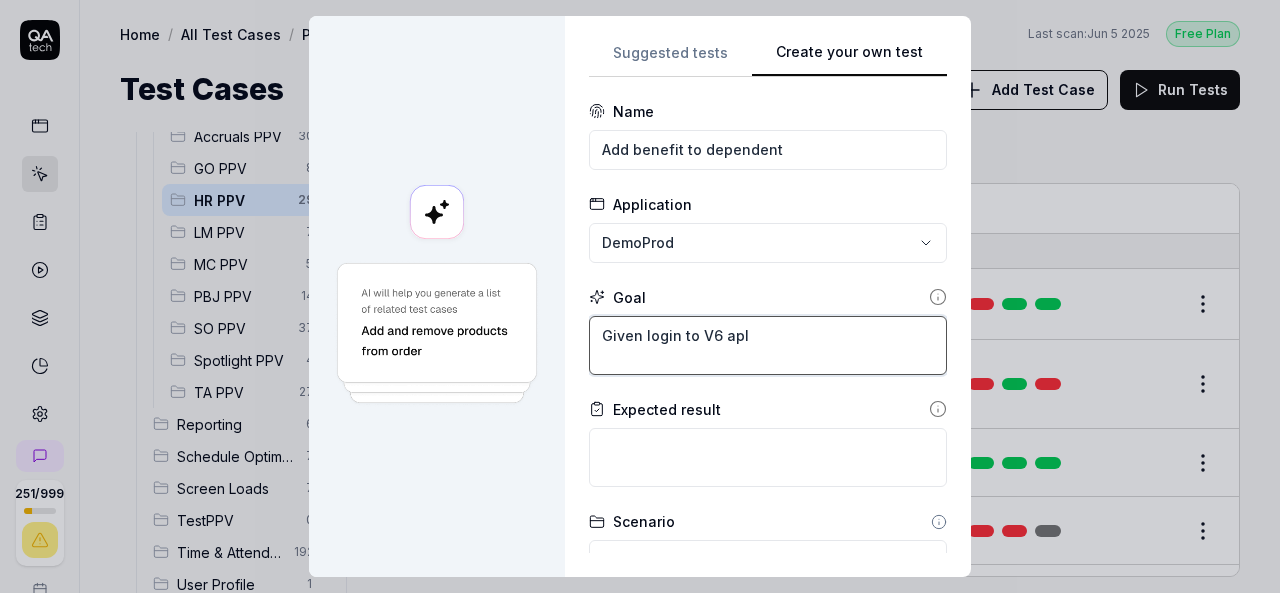 type on "*" 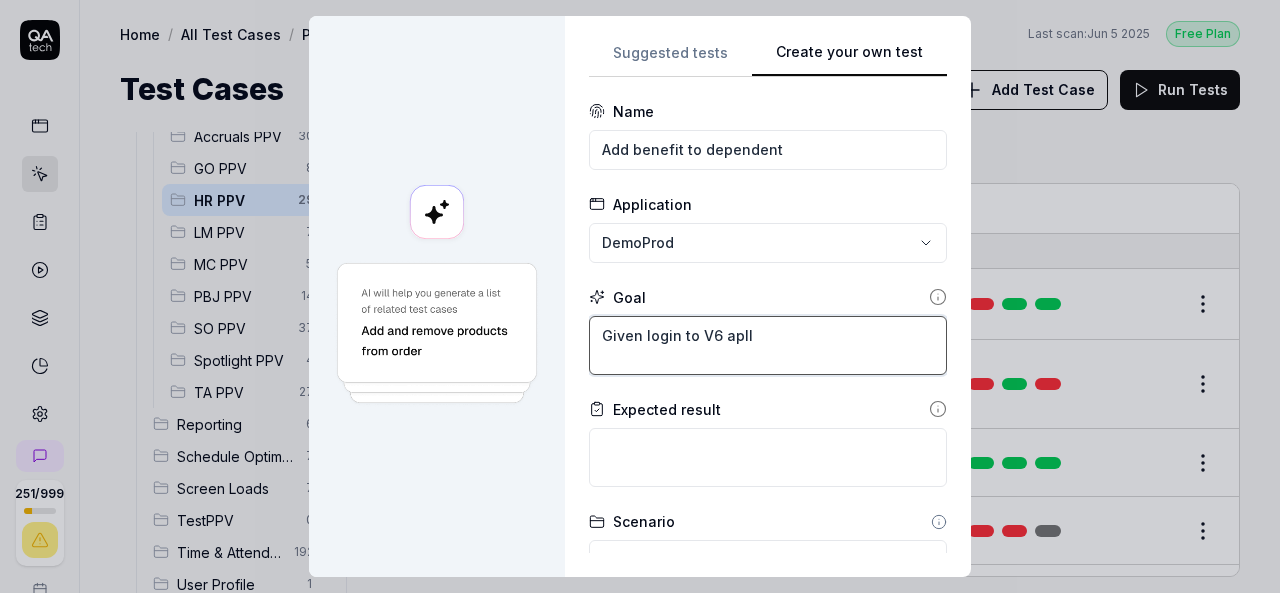 type on "*" 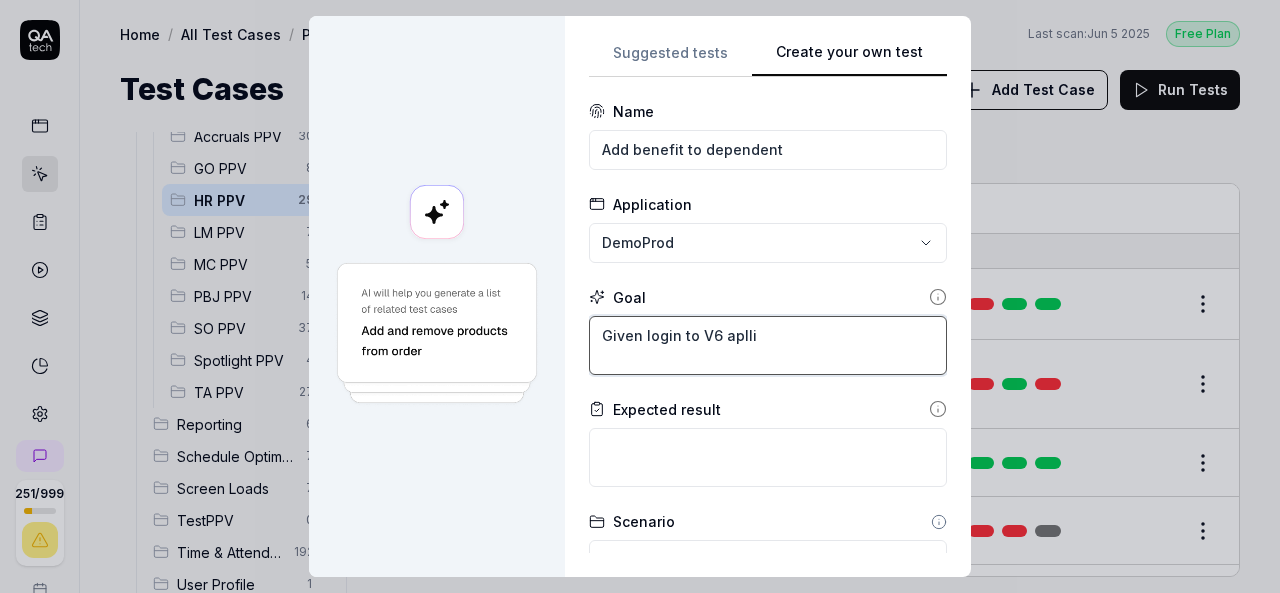 type on "*" 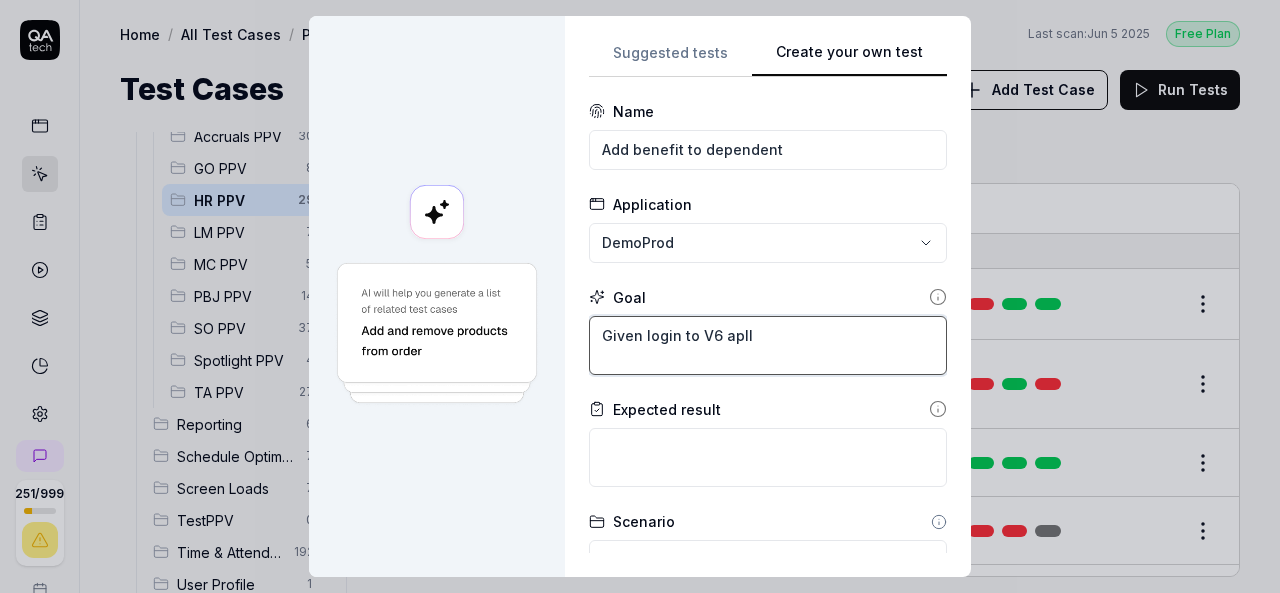 type on "*" 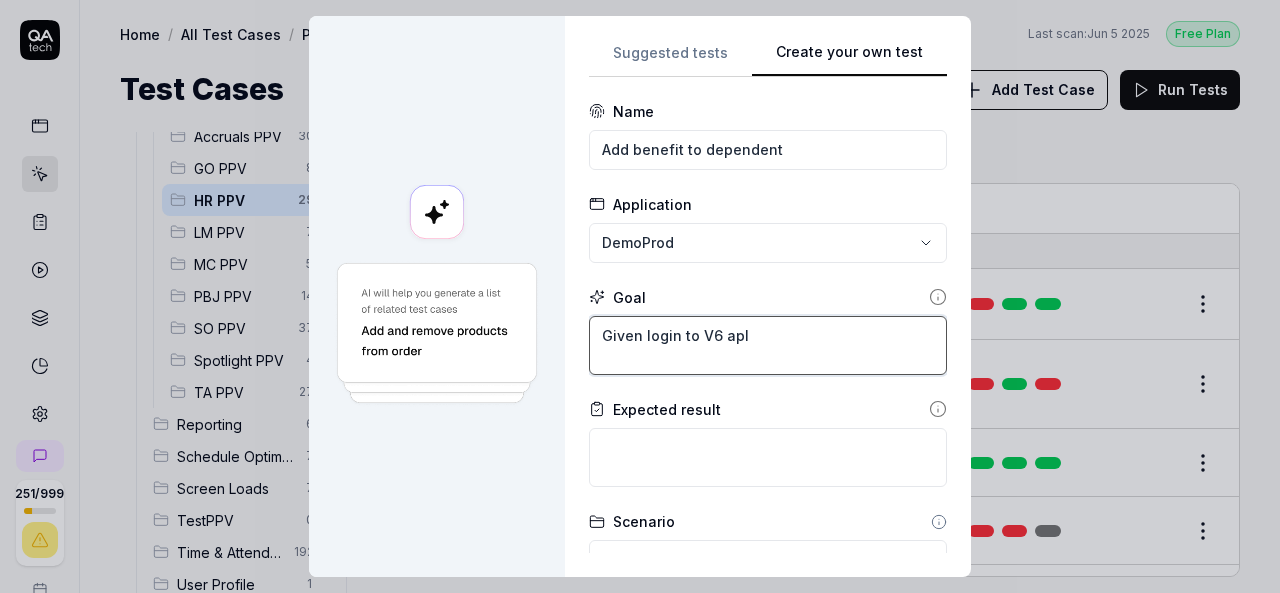 type on "*" 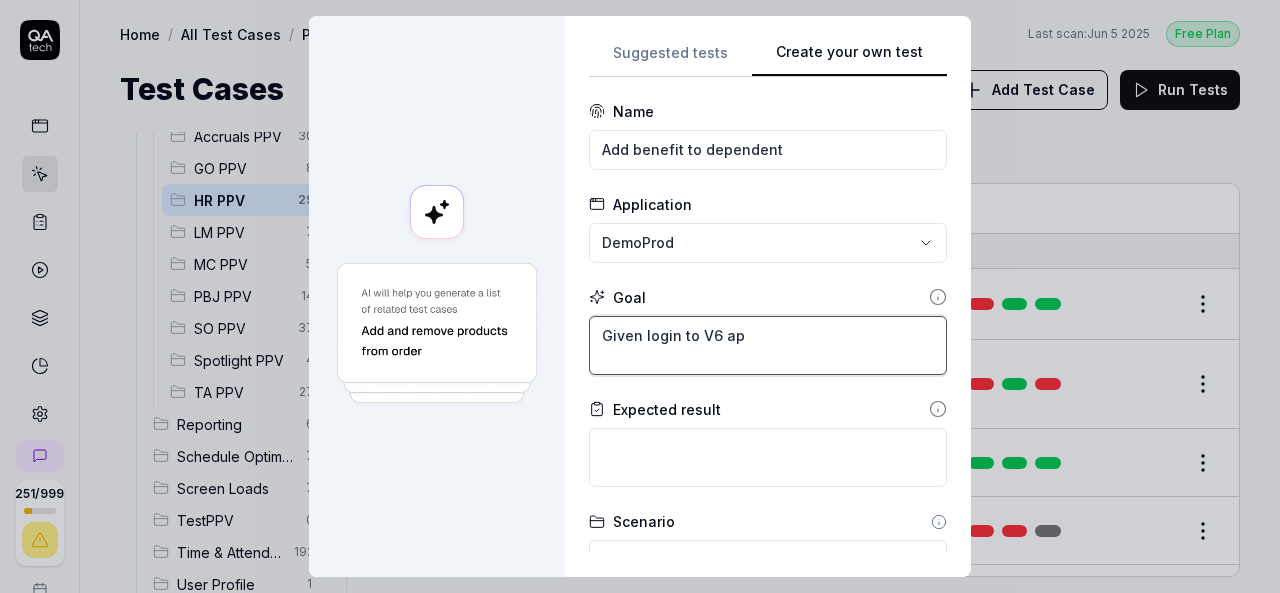 type on "*" 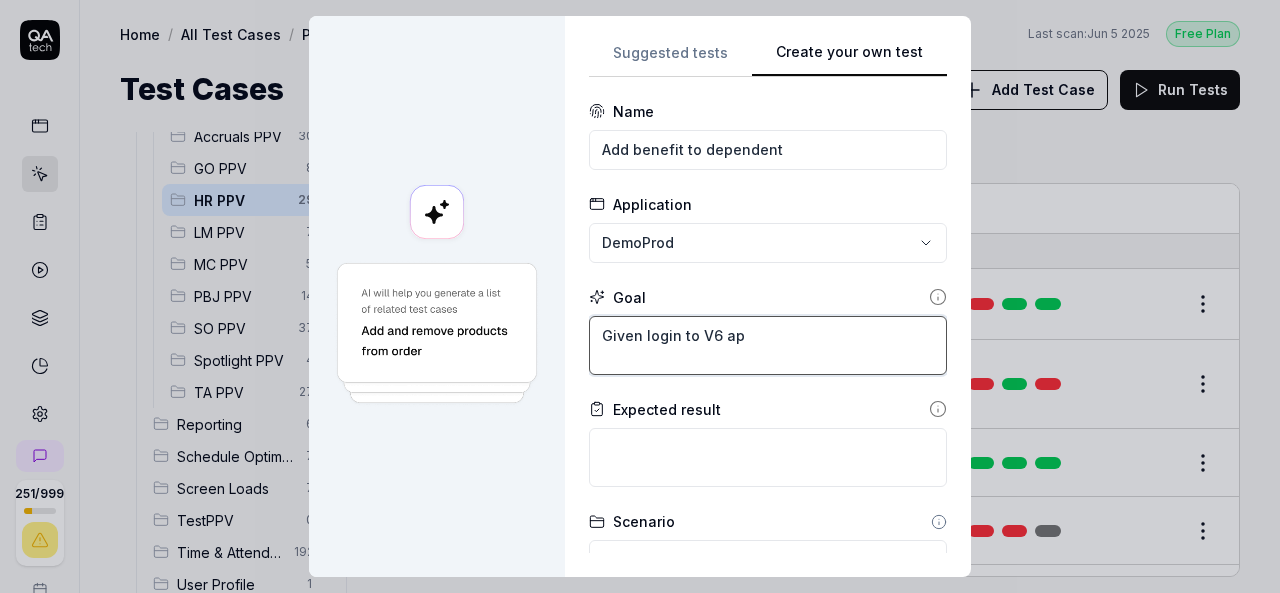 type on "Given login to V6 app" 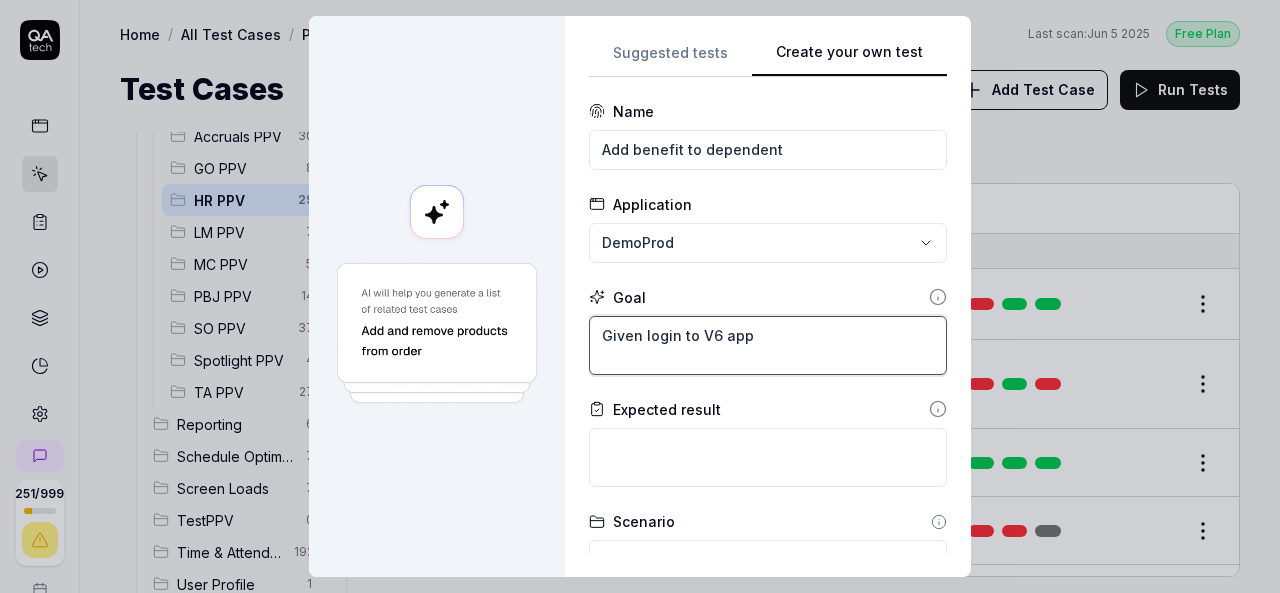 type on "*" 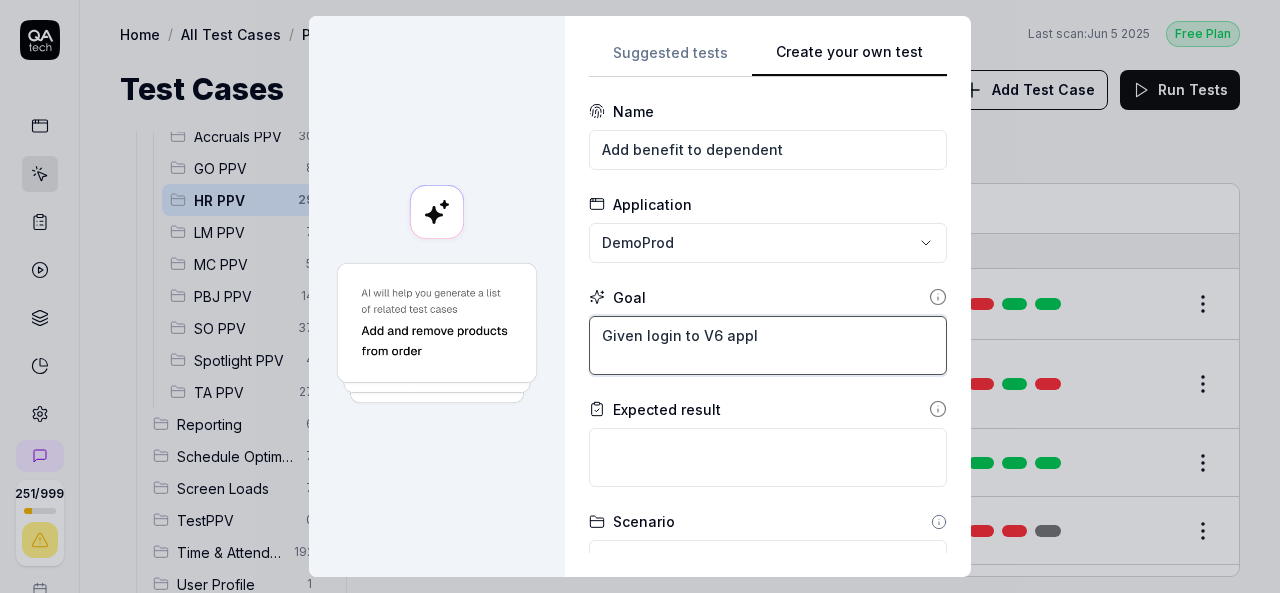type on "*" 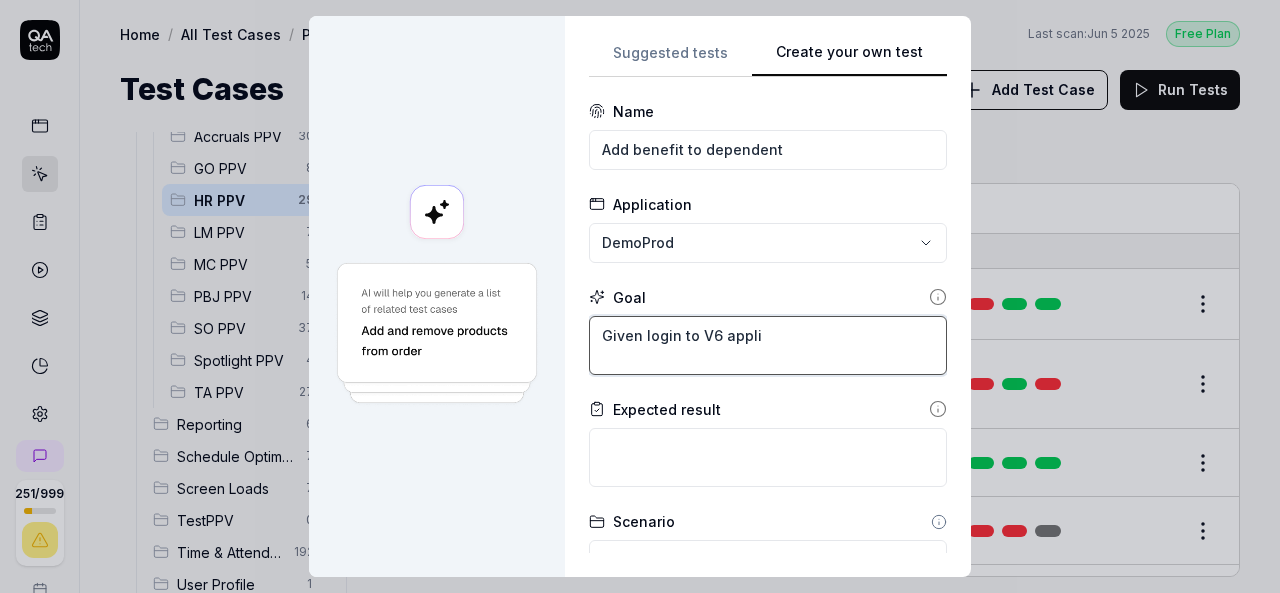 type on "*" 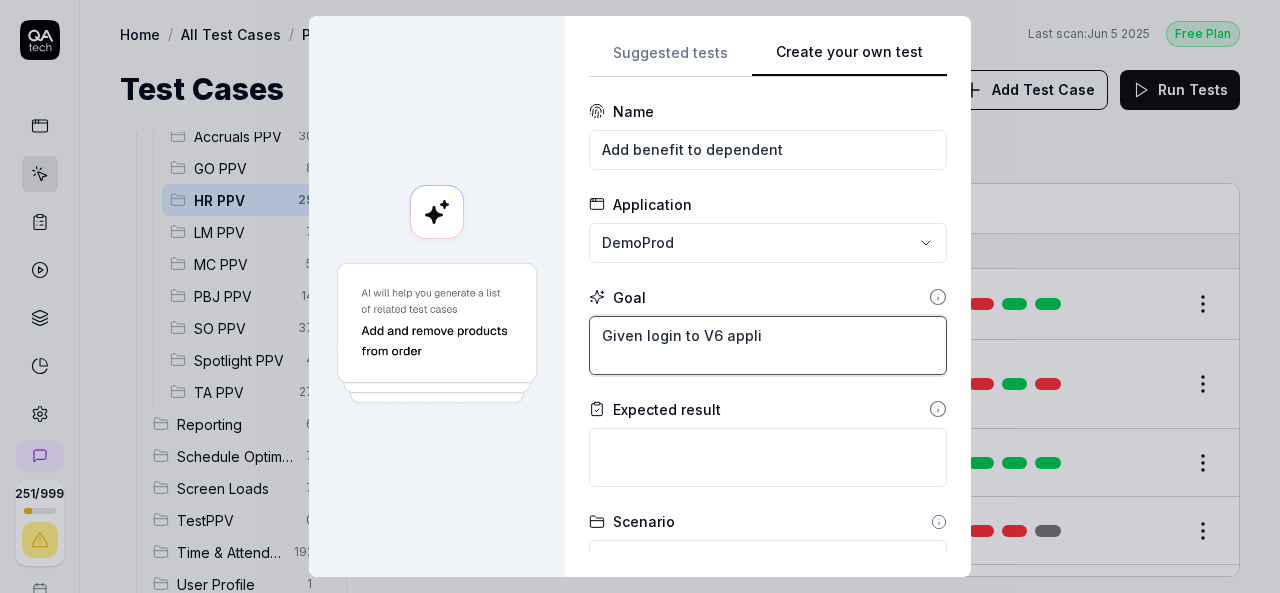 type on "Given login to V6 applic" 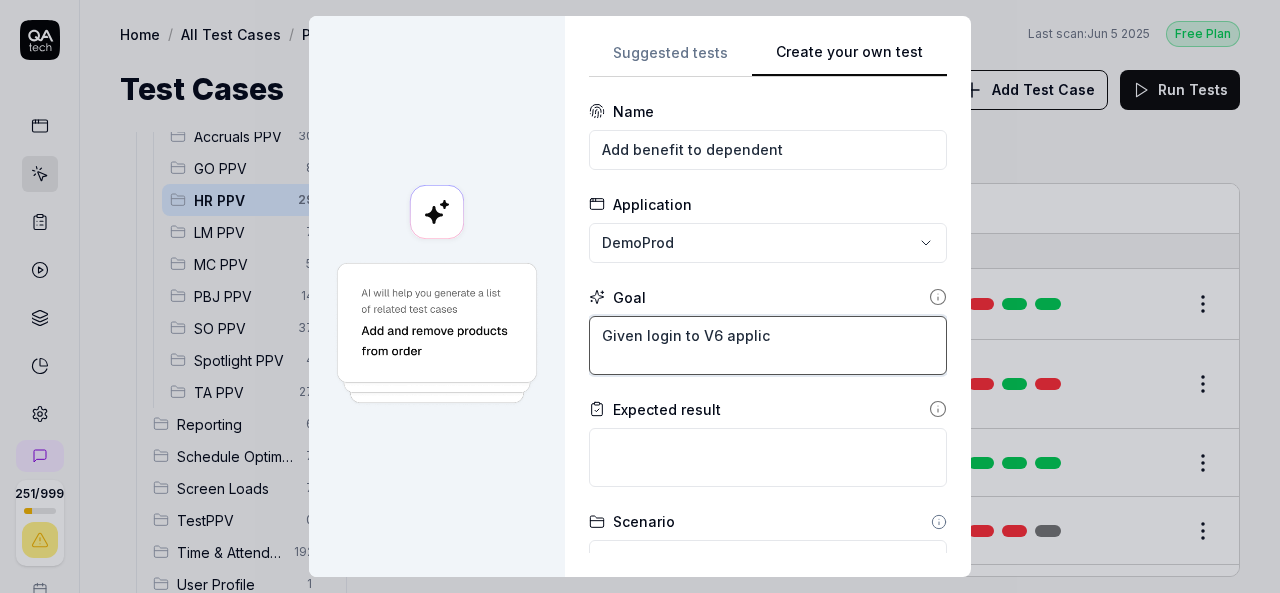 type on "*" 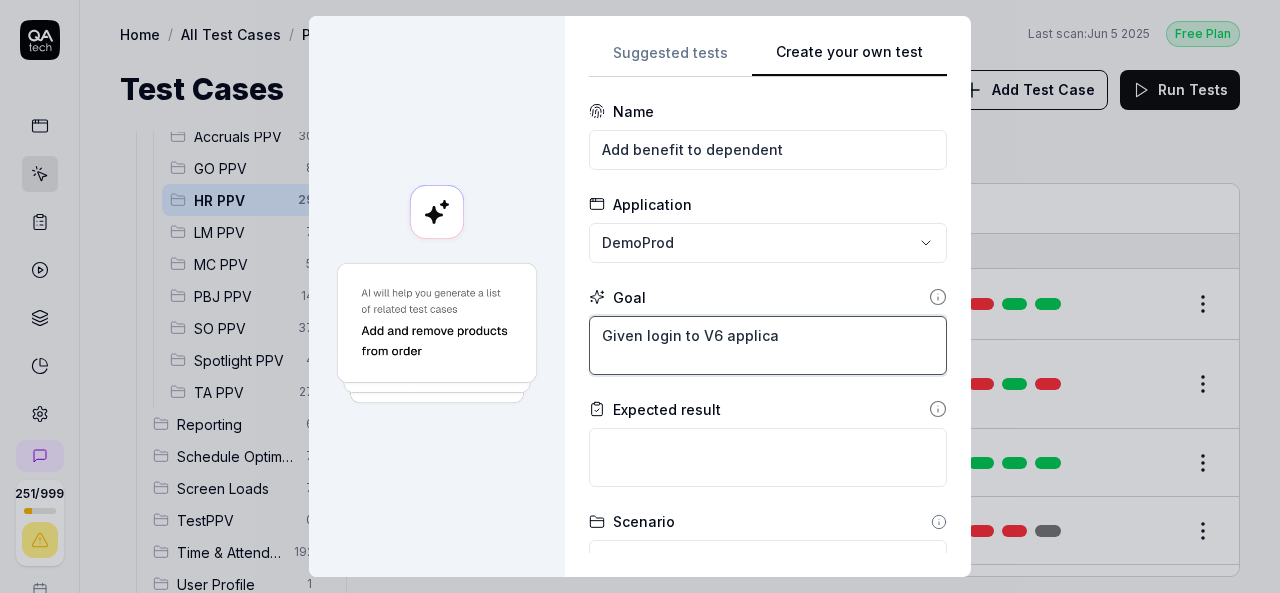 type on "*" 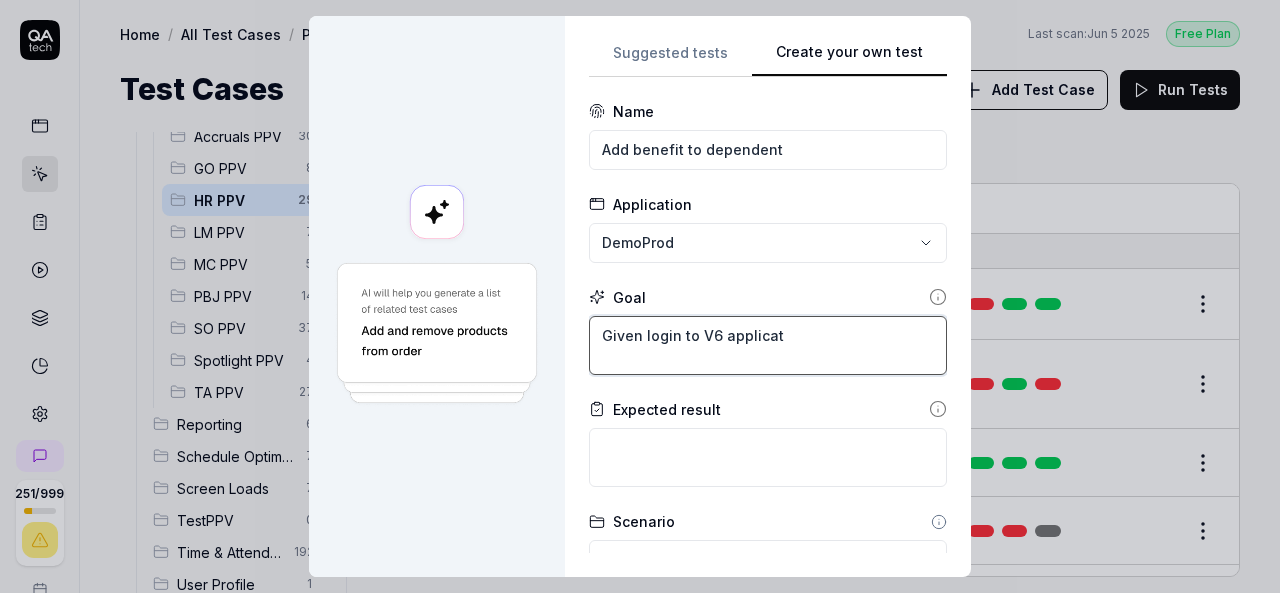 type on "*" 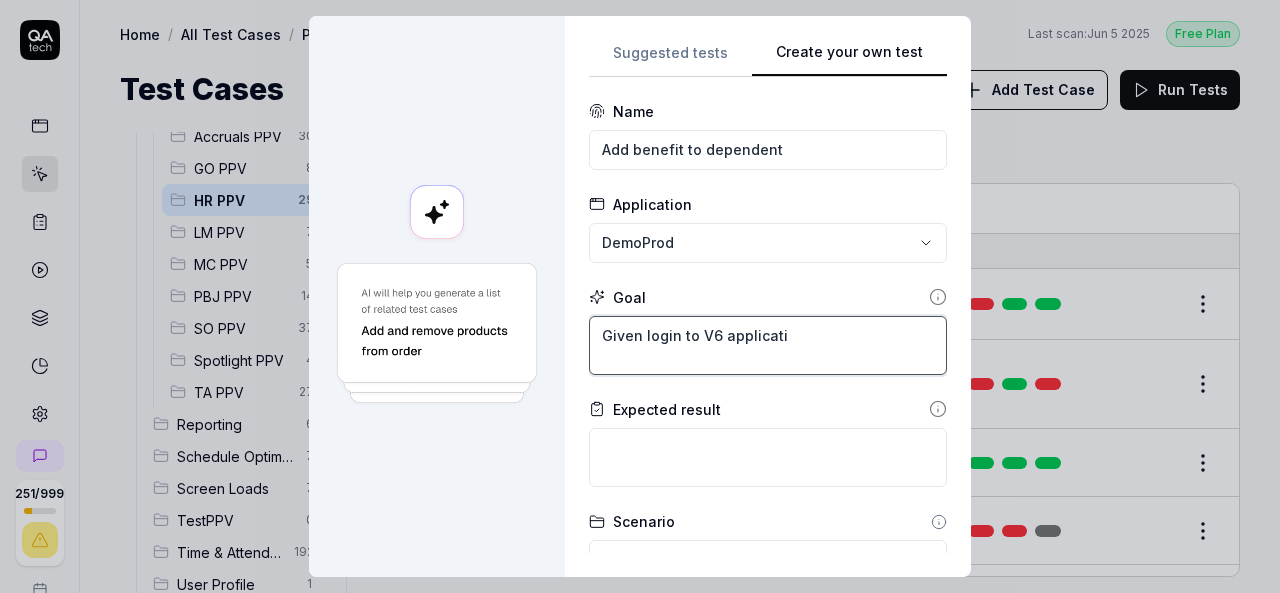 type on "*" 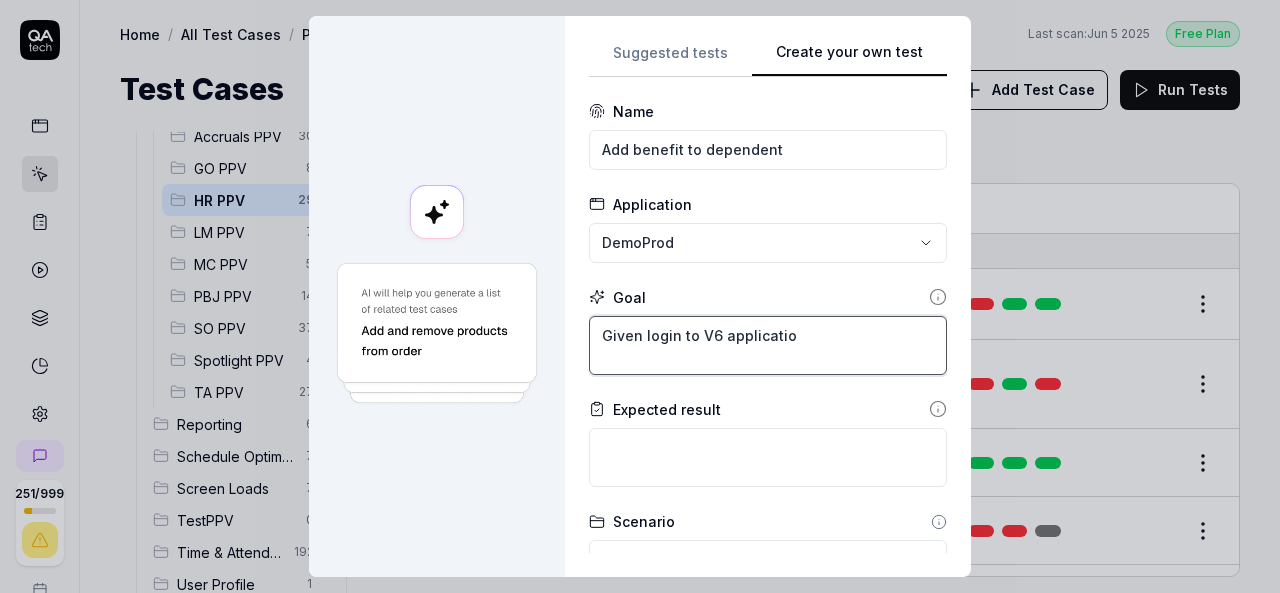 type on "*" 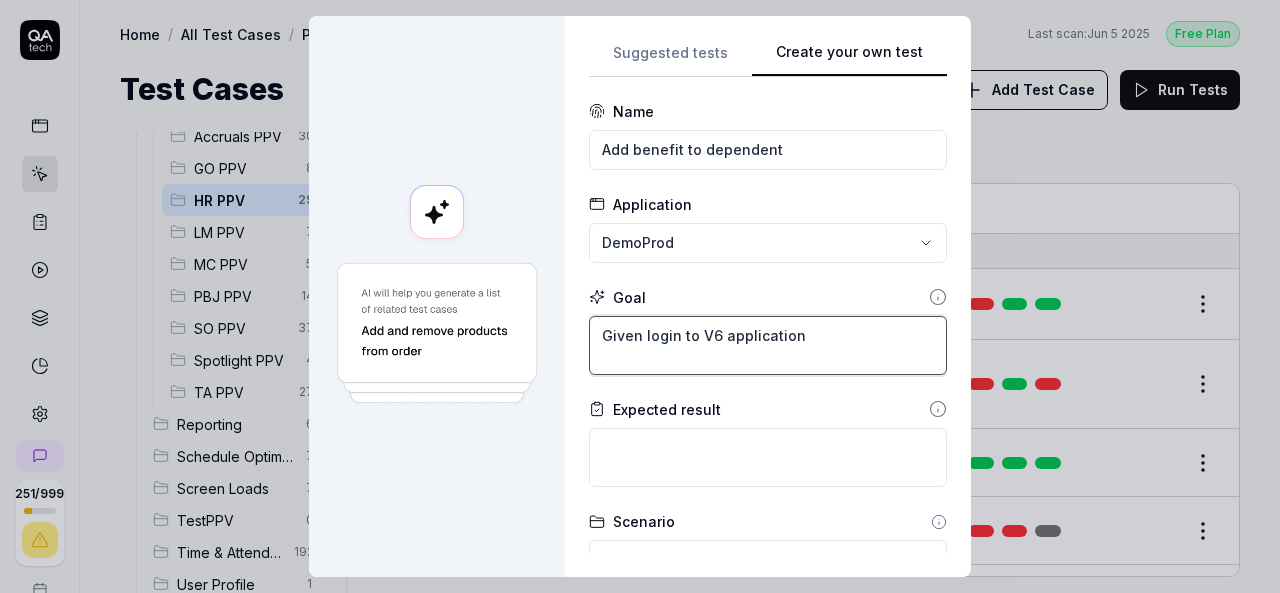 type on "*" 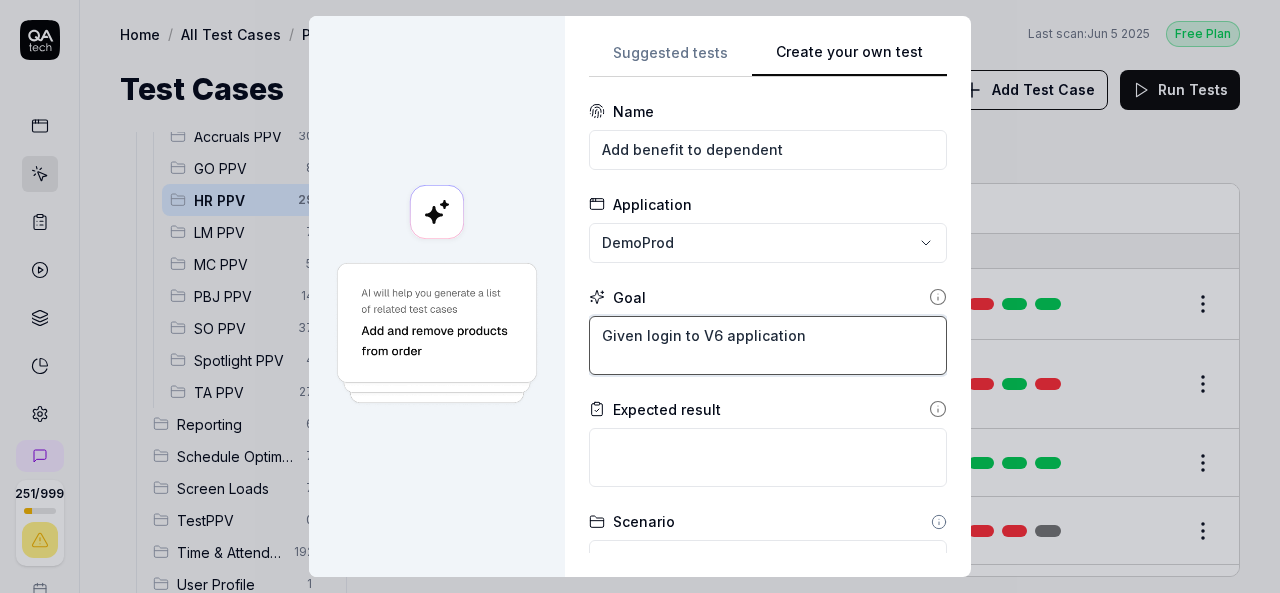 type on "Given login to V6 application." 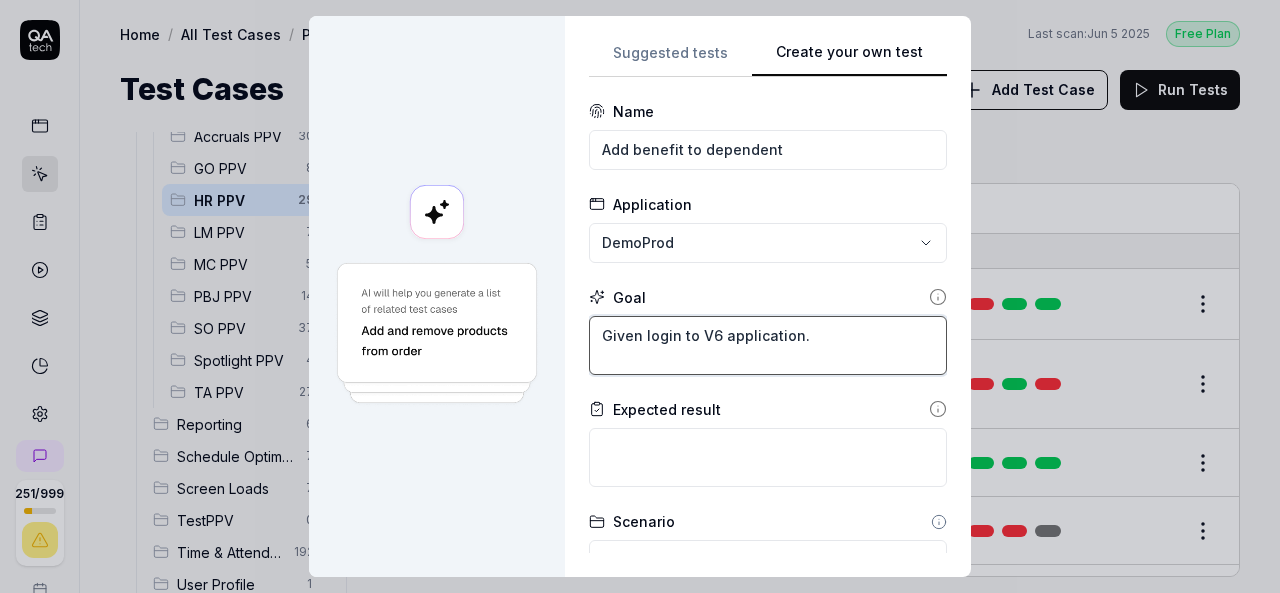type on "*" 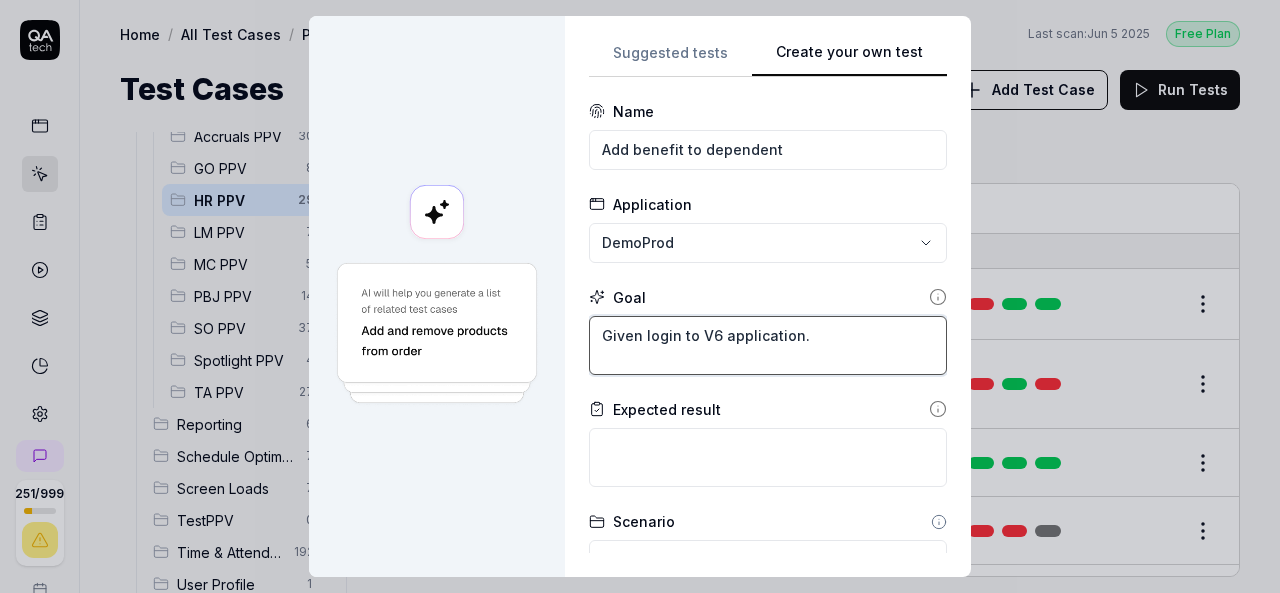 type on "Given login to V6 application." 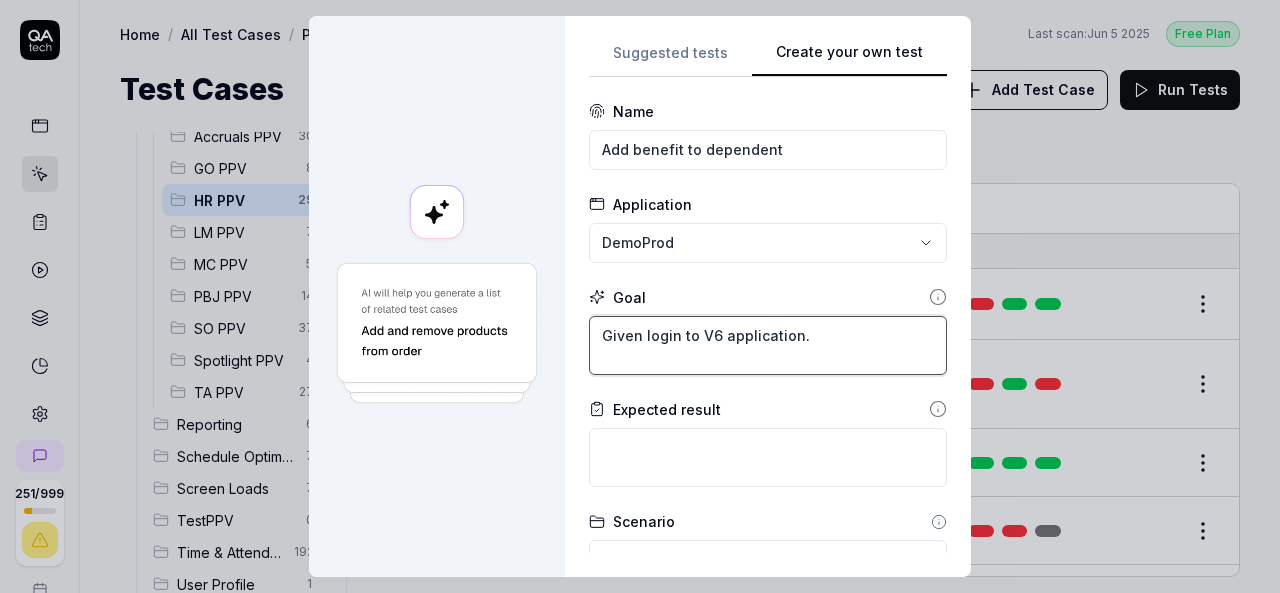 click on "Given login to V6 application." at bounding box center (768, 345) 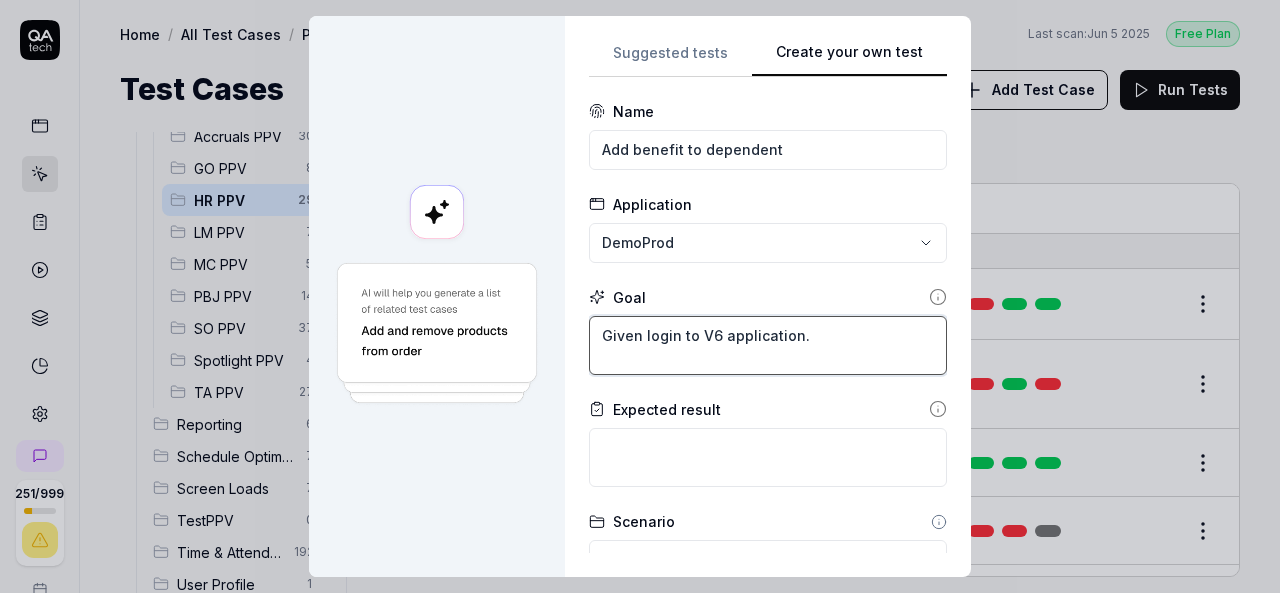 type on "*" 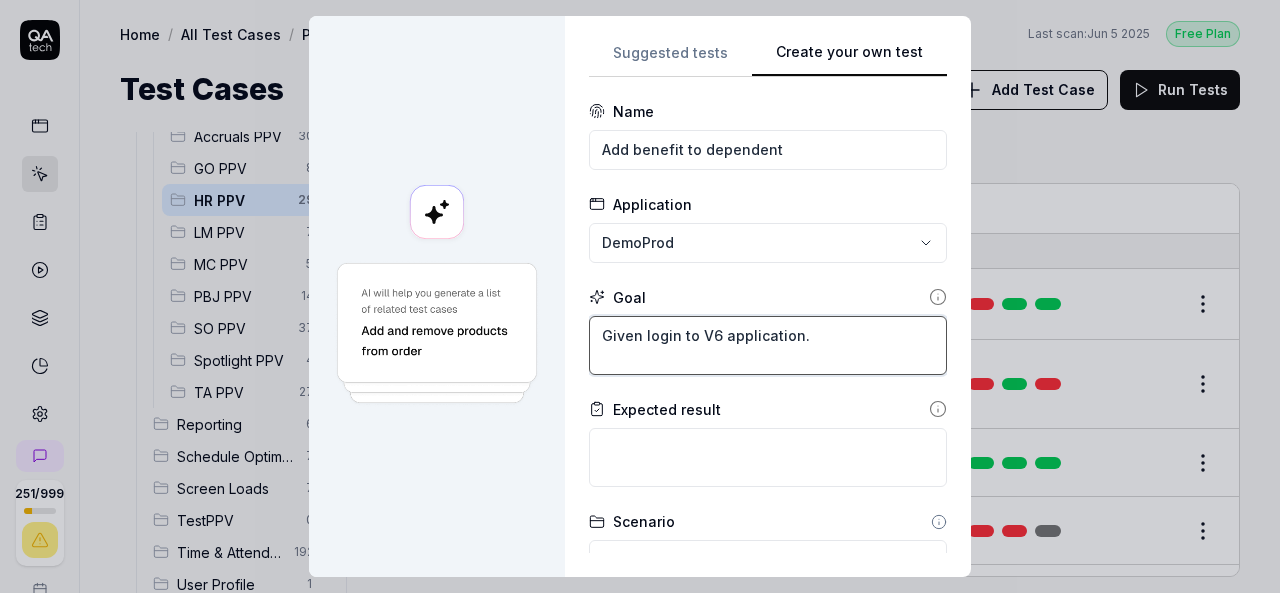 type on "Given login to V6 application" 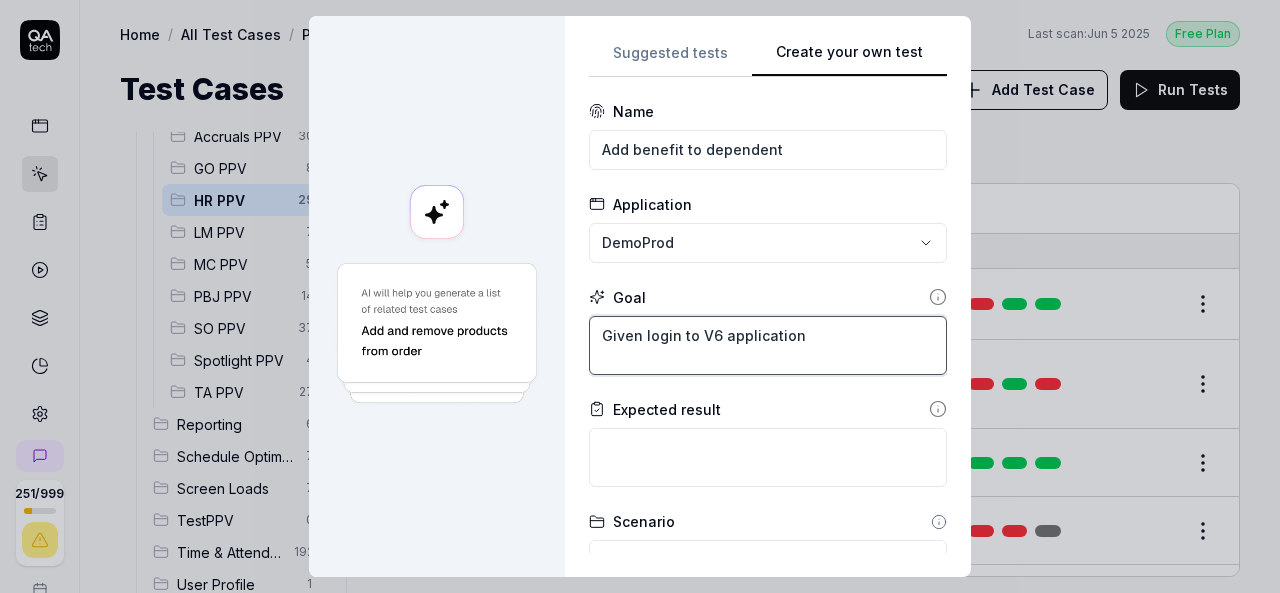type on "*" 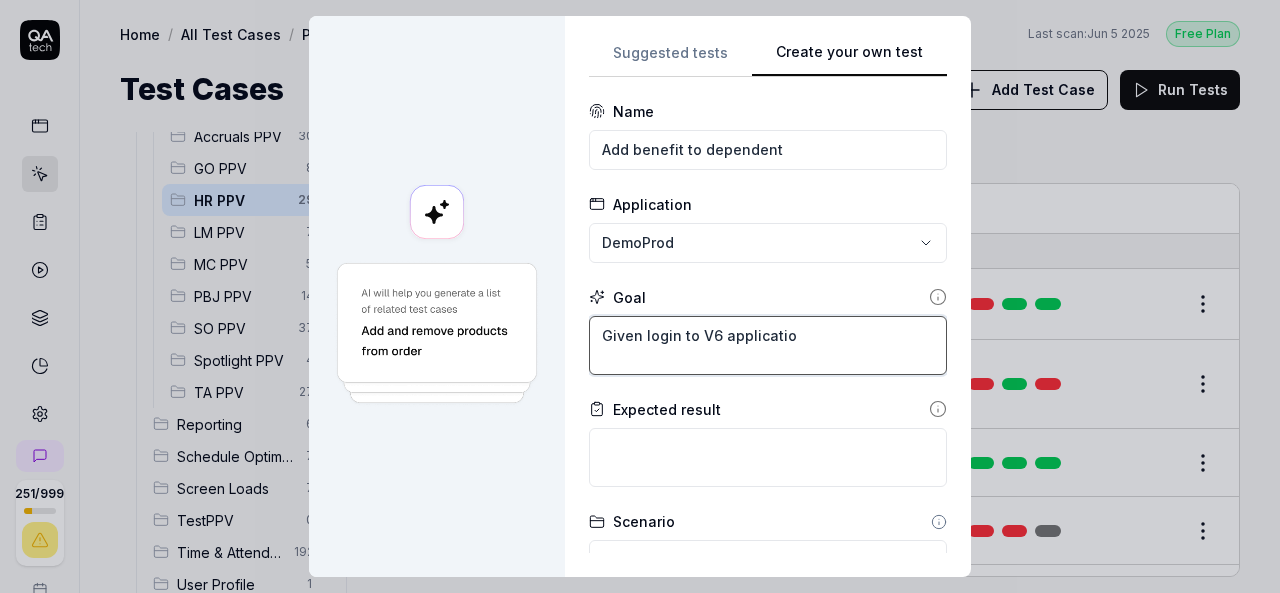type on "*" 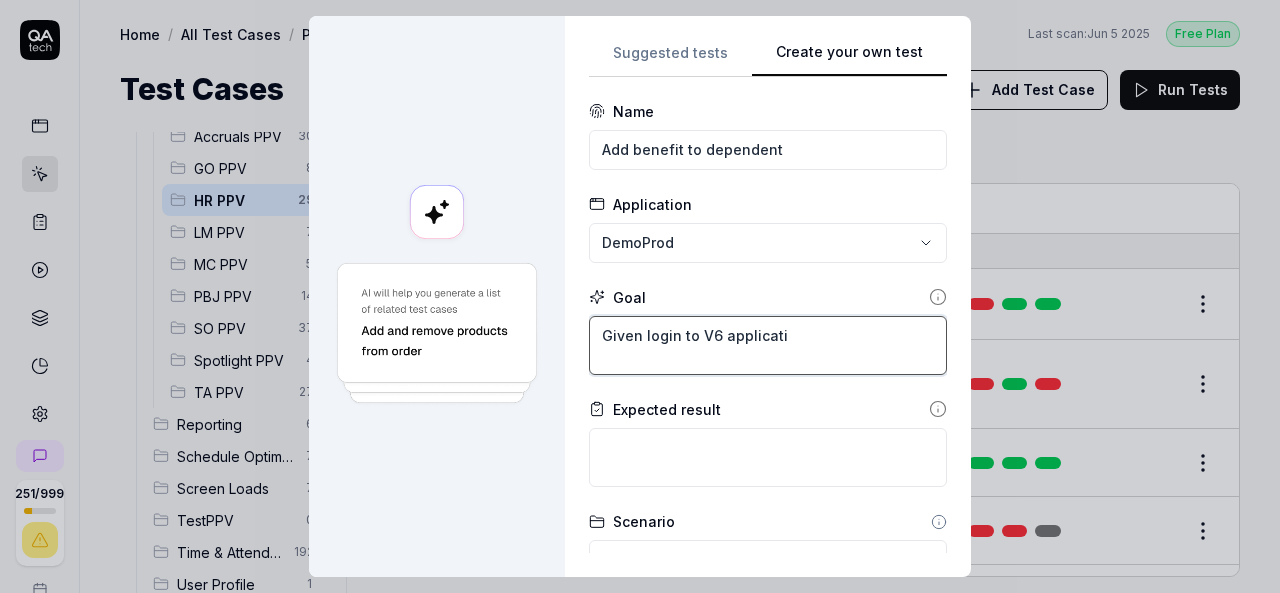 type on "*" 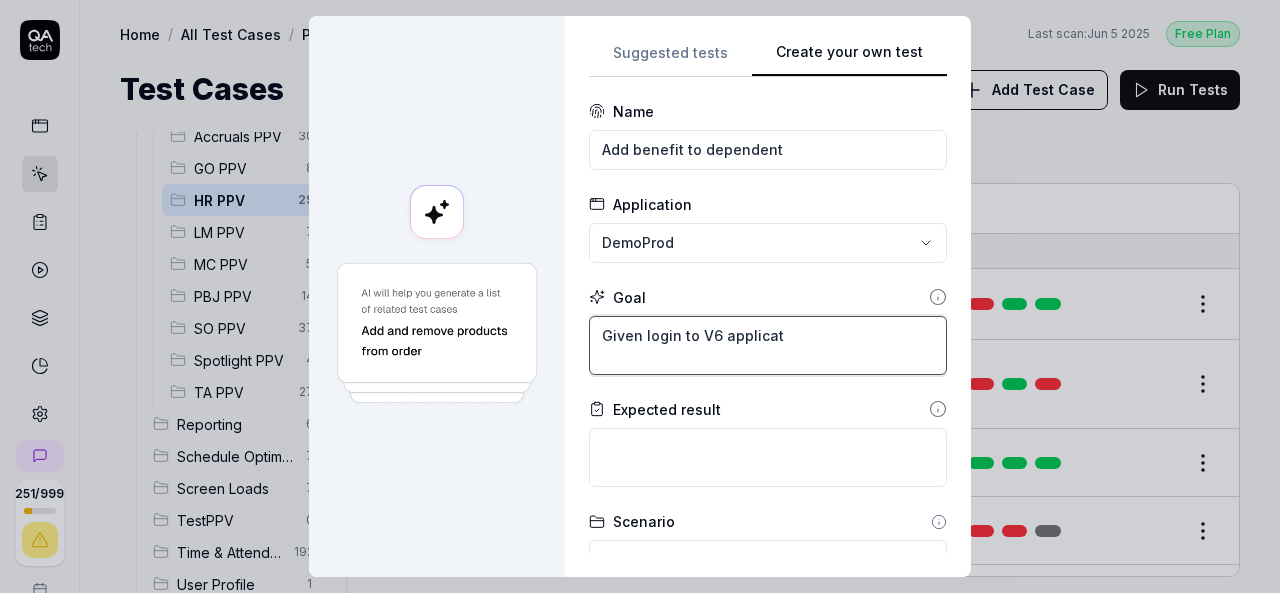 type on "*" 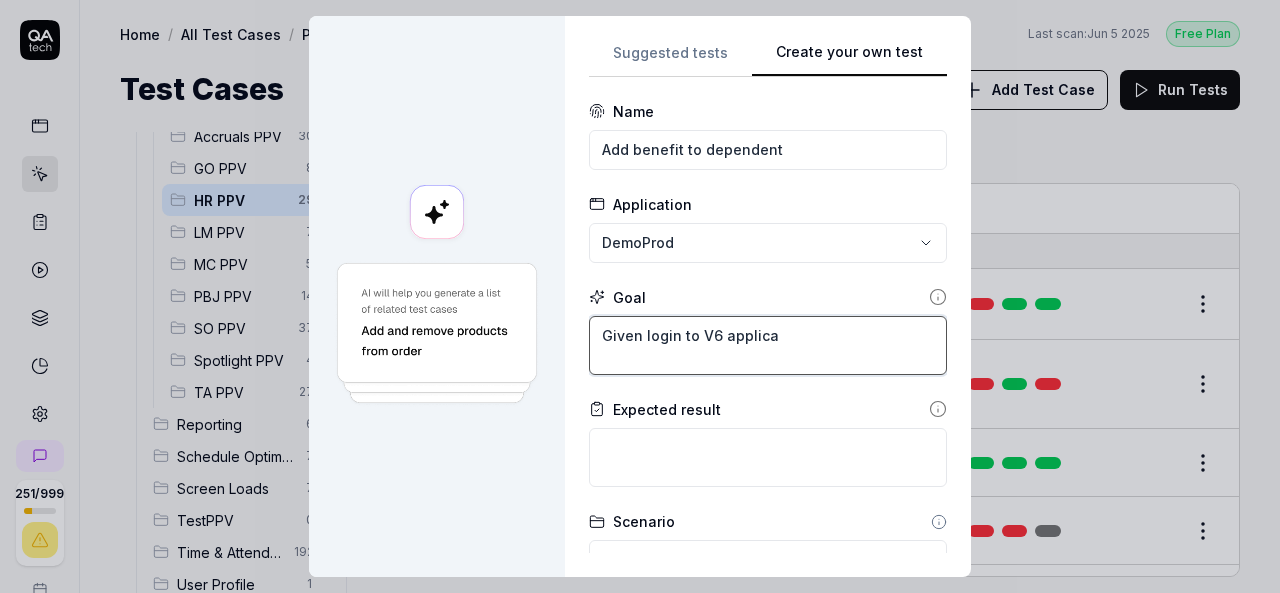 type on "*" 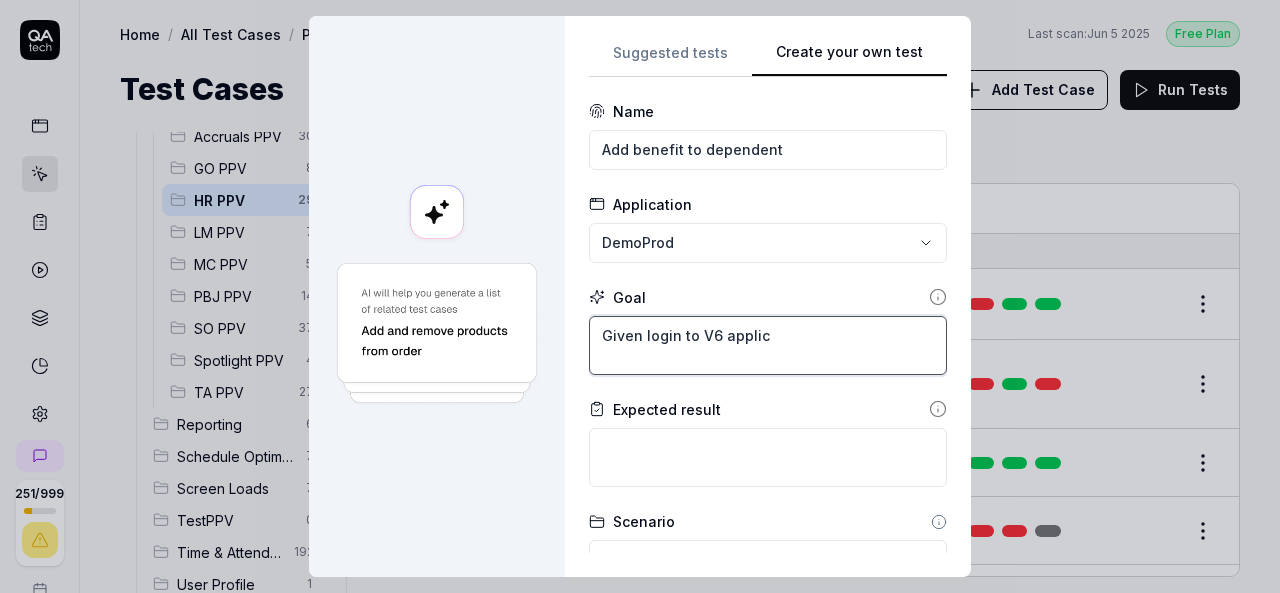 type on "*" 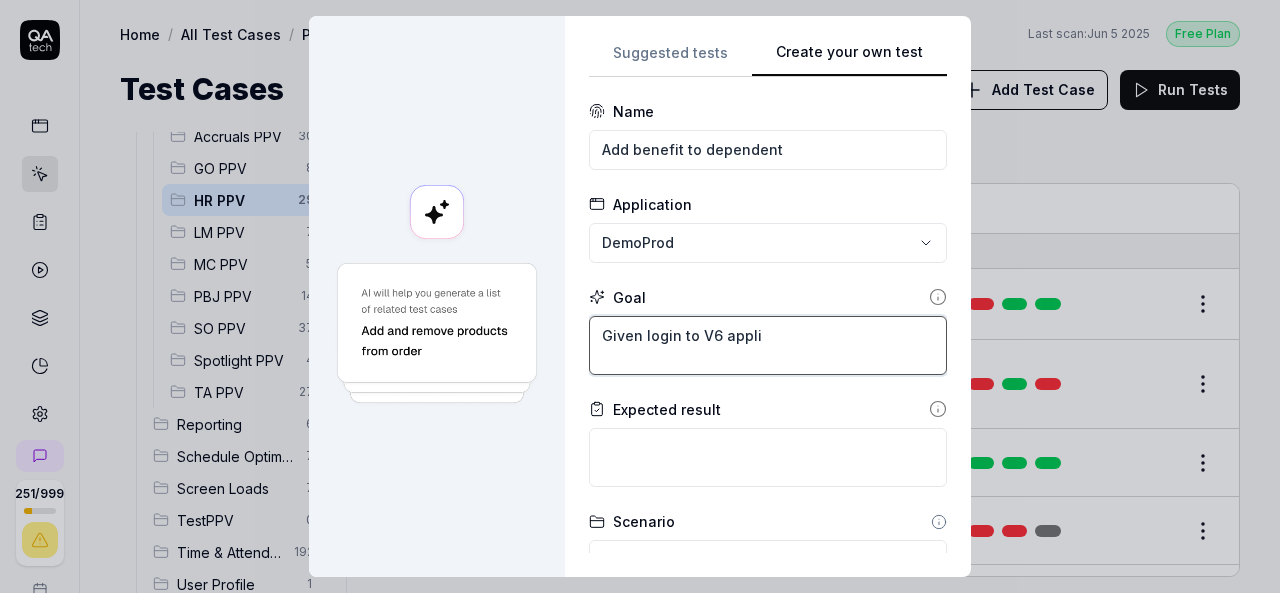 type on "*" 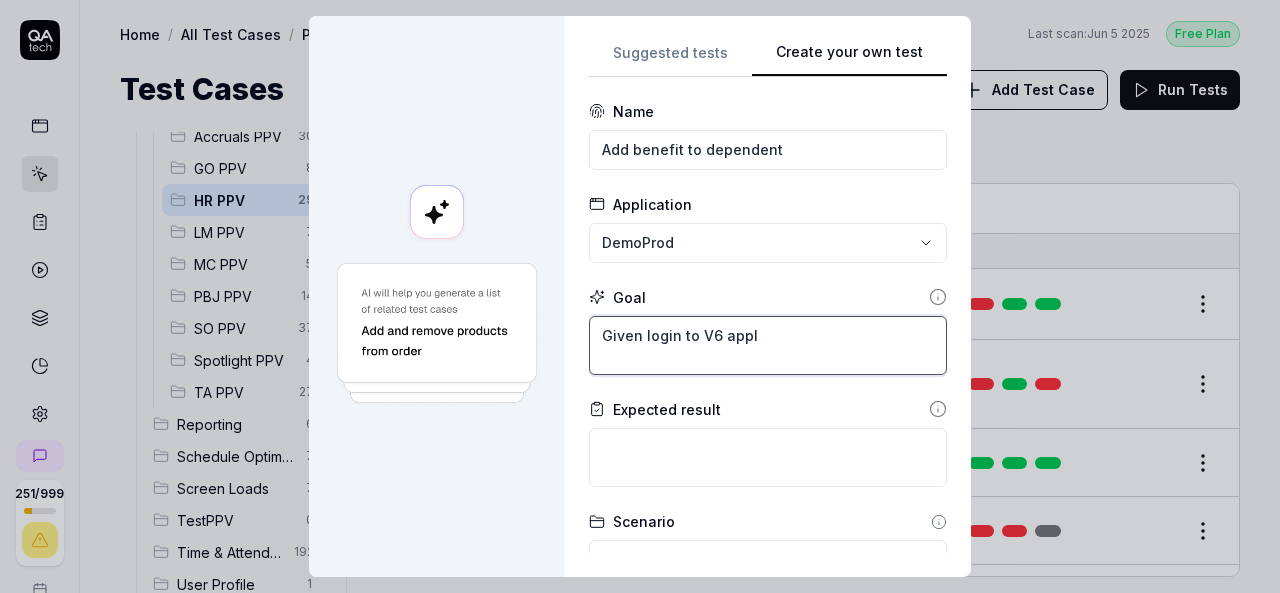type on "*" 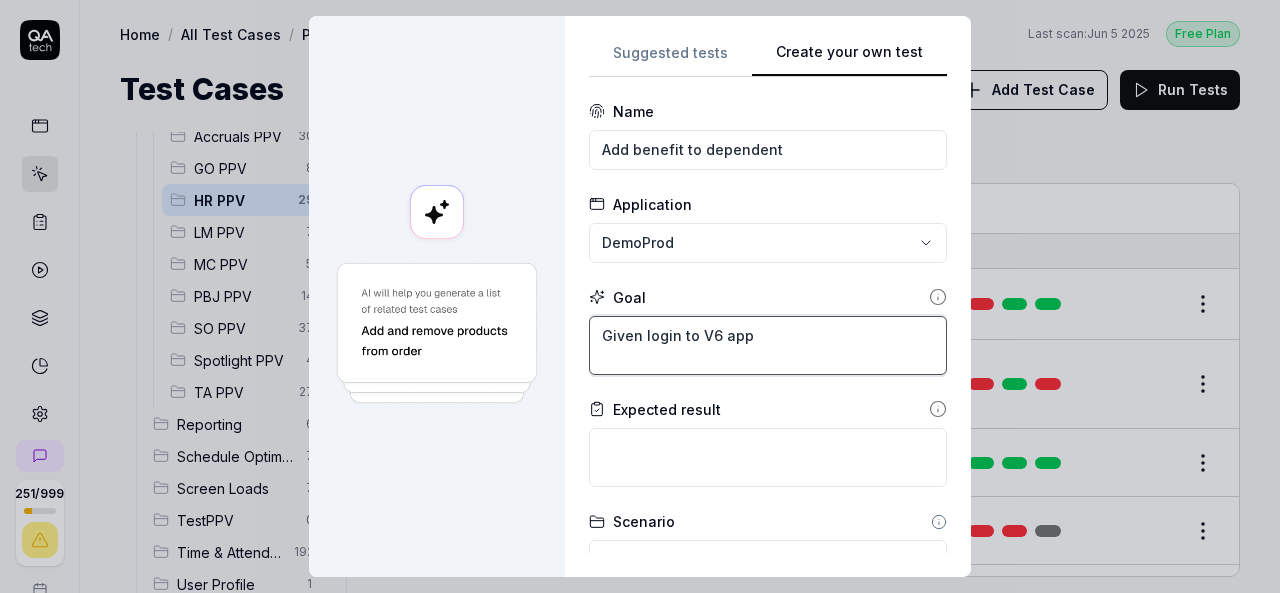 type on "*" 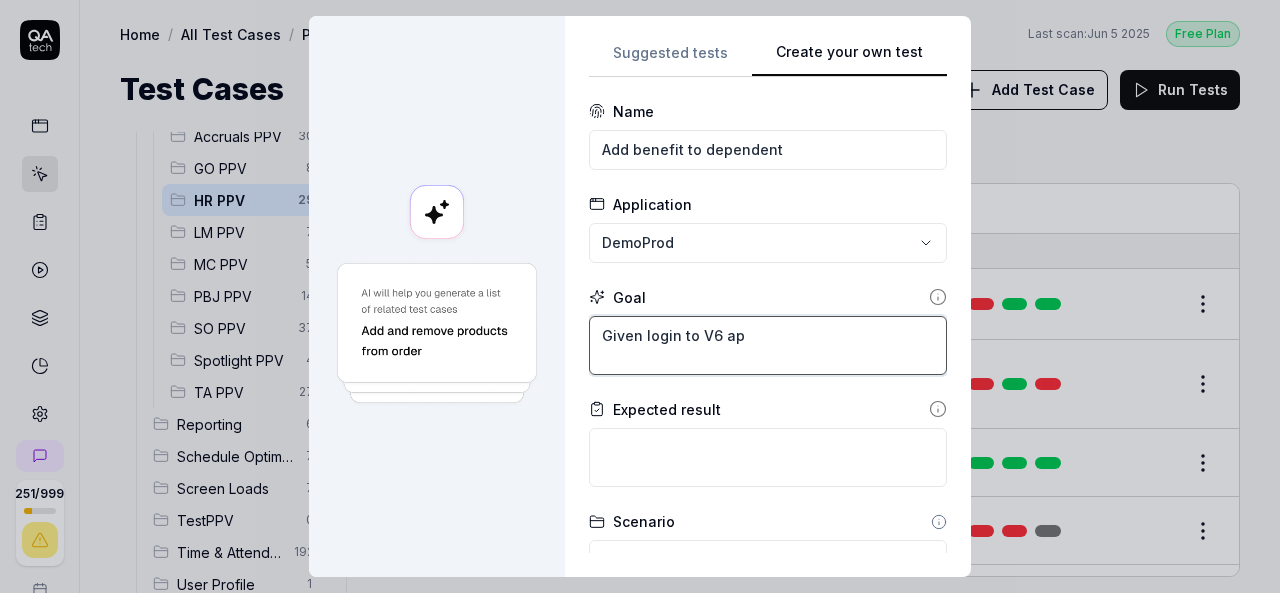 type on "*" 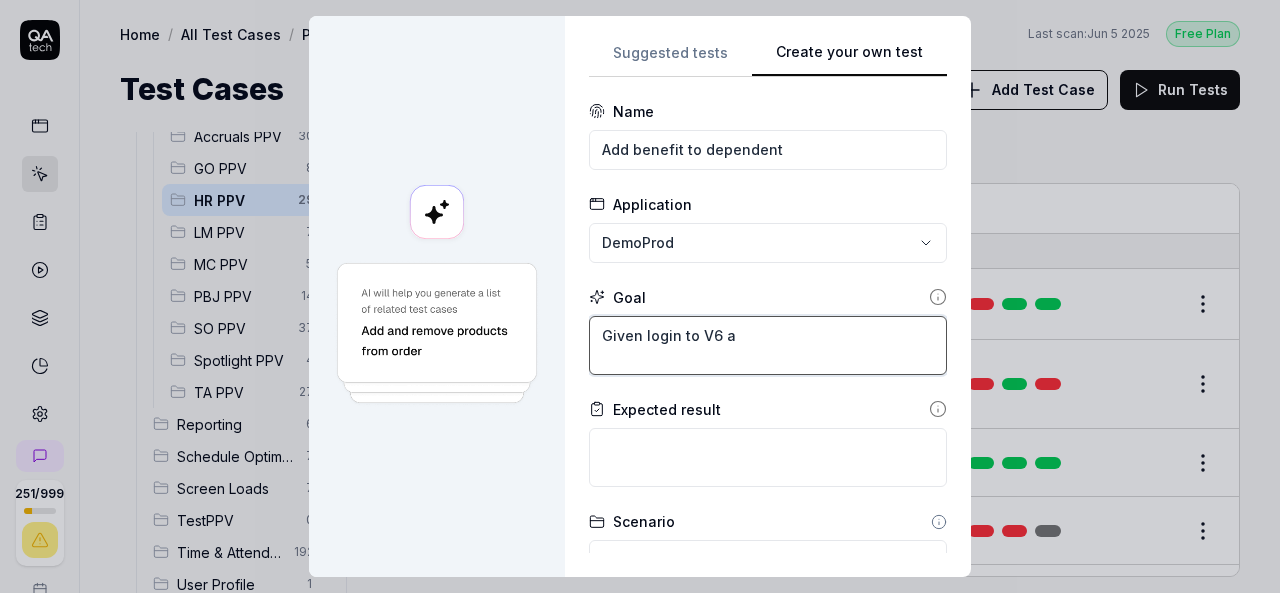 type on "*" 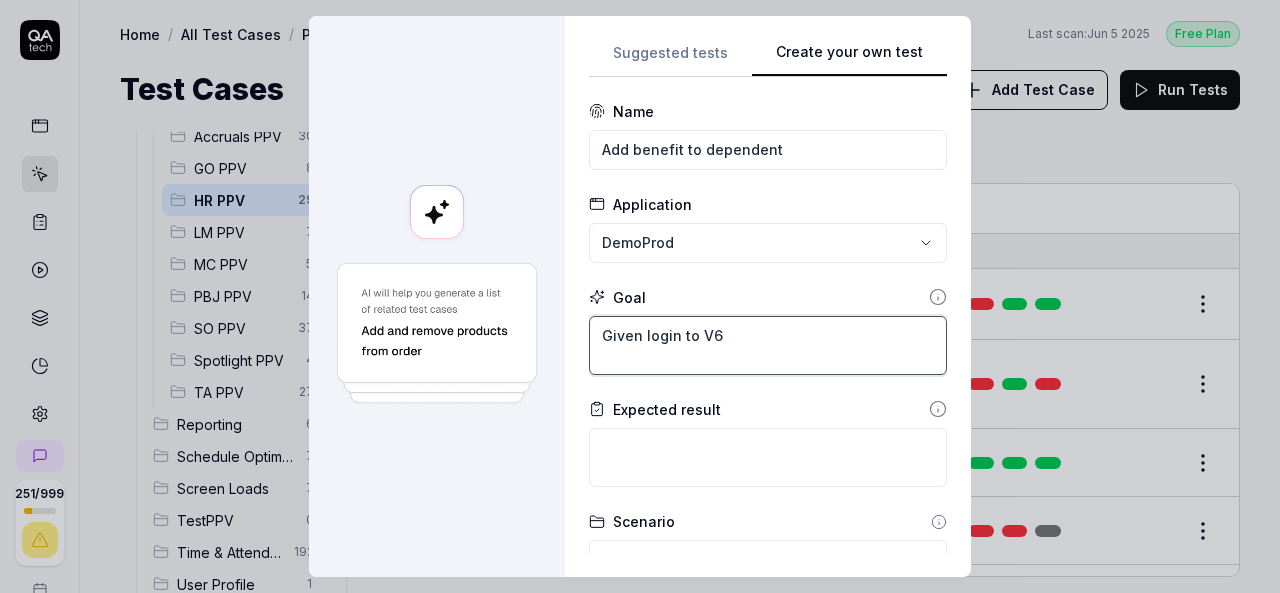 type on "*" 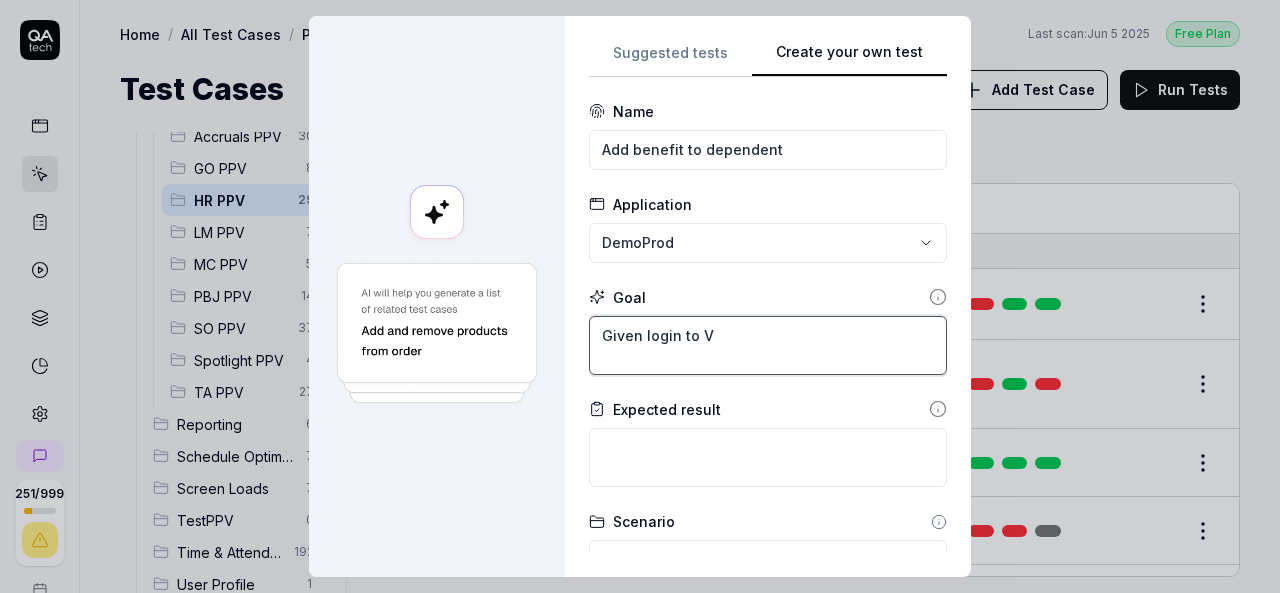 type on "*" 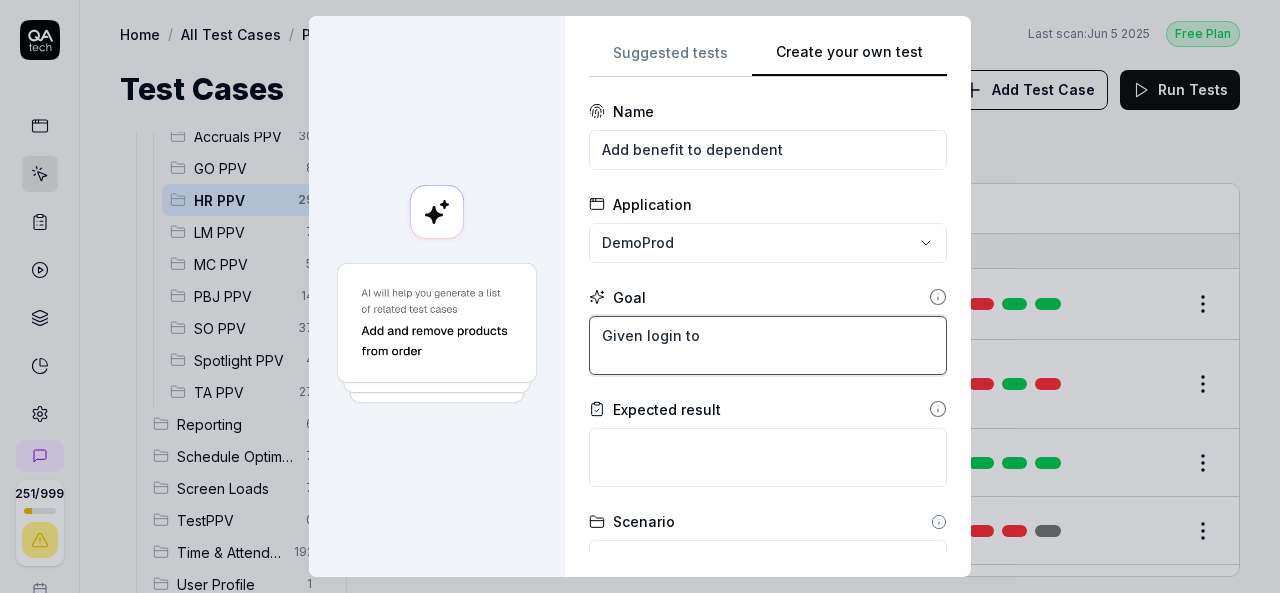 type on "*" 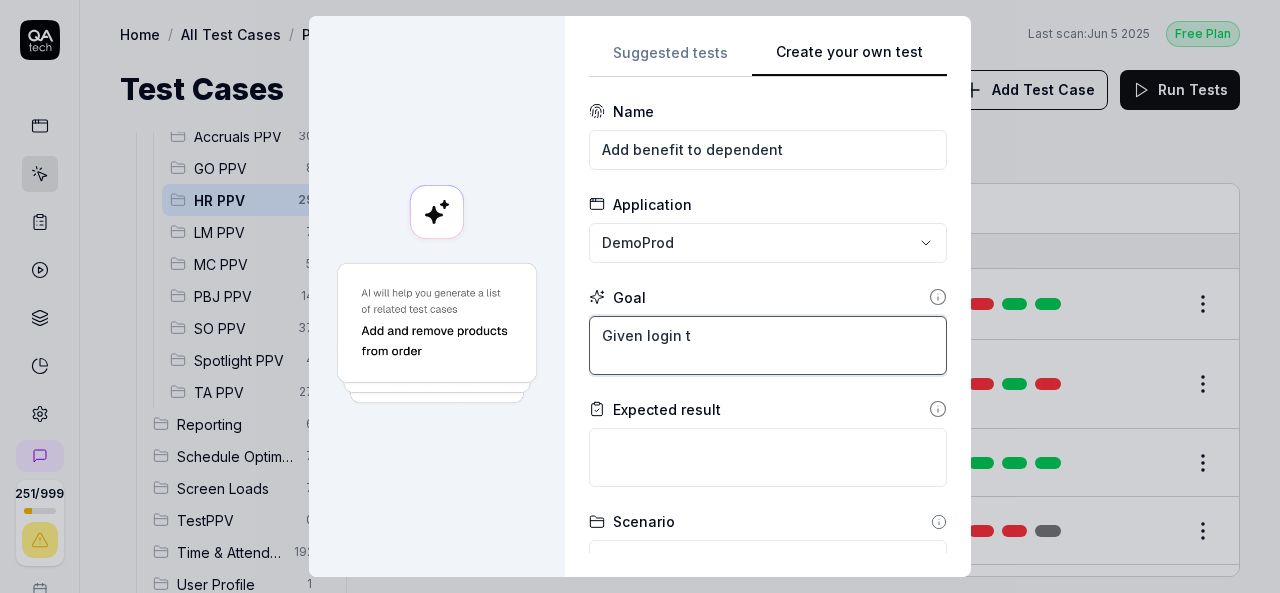 type on "*" 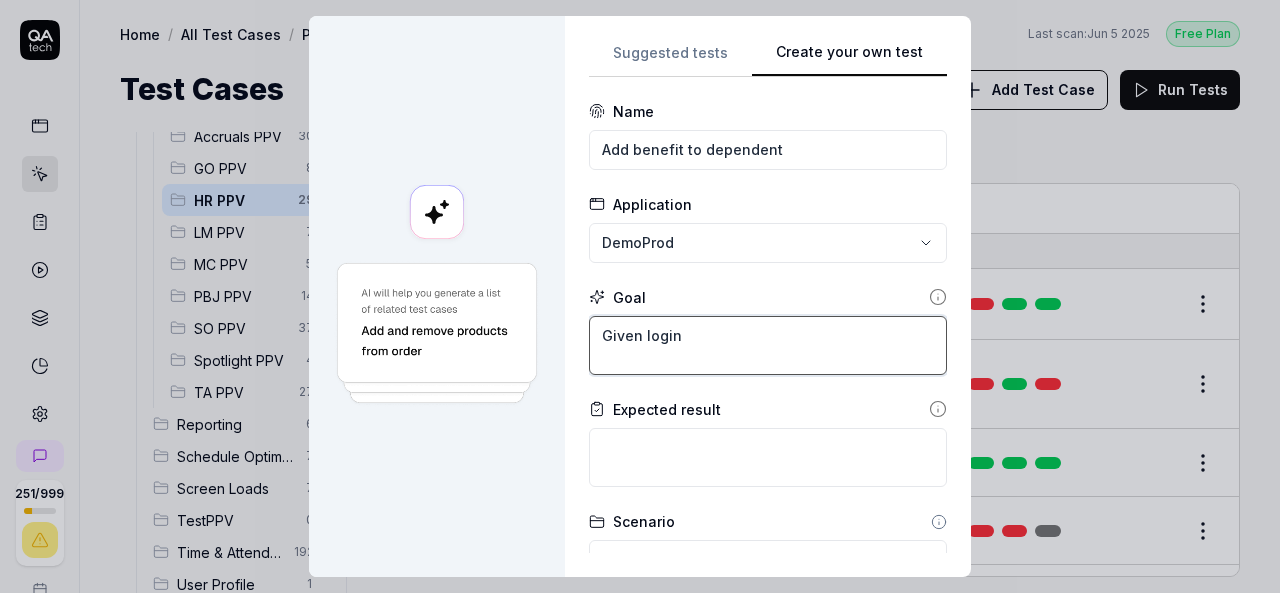 type on "*" 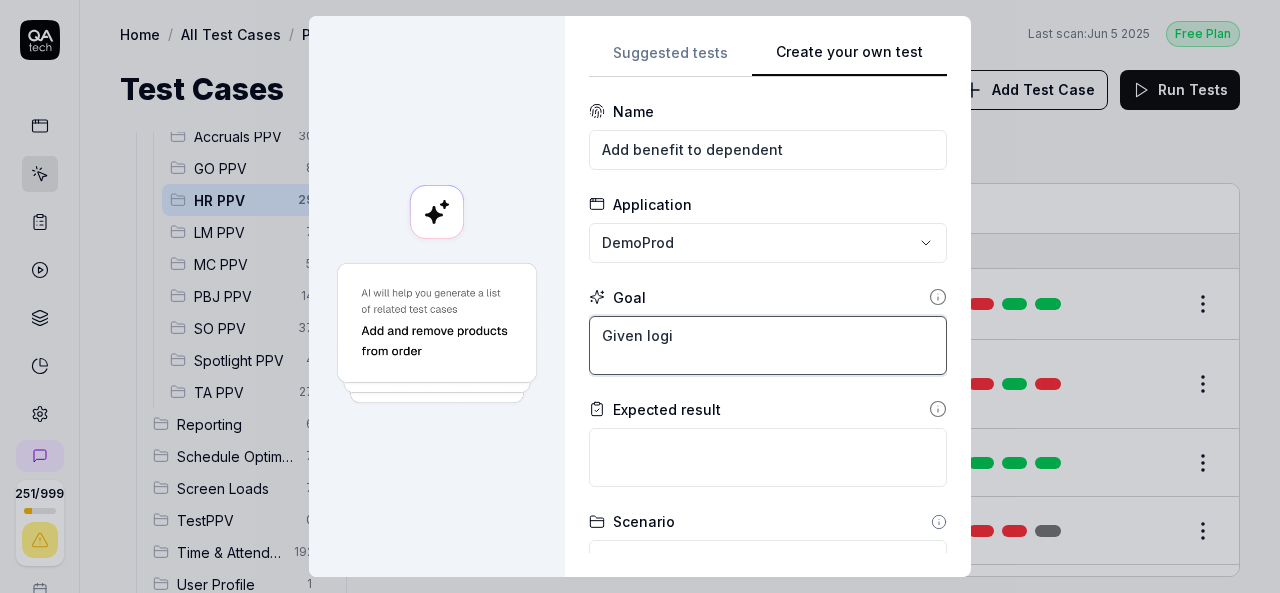 type on "*" 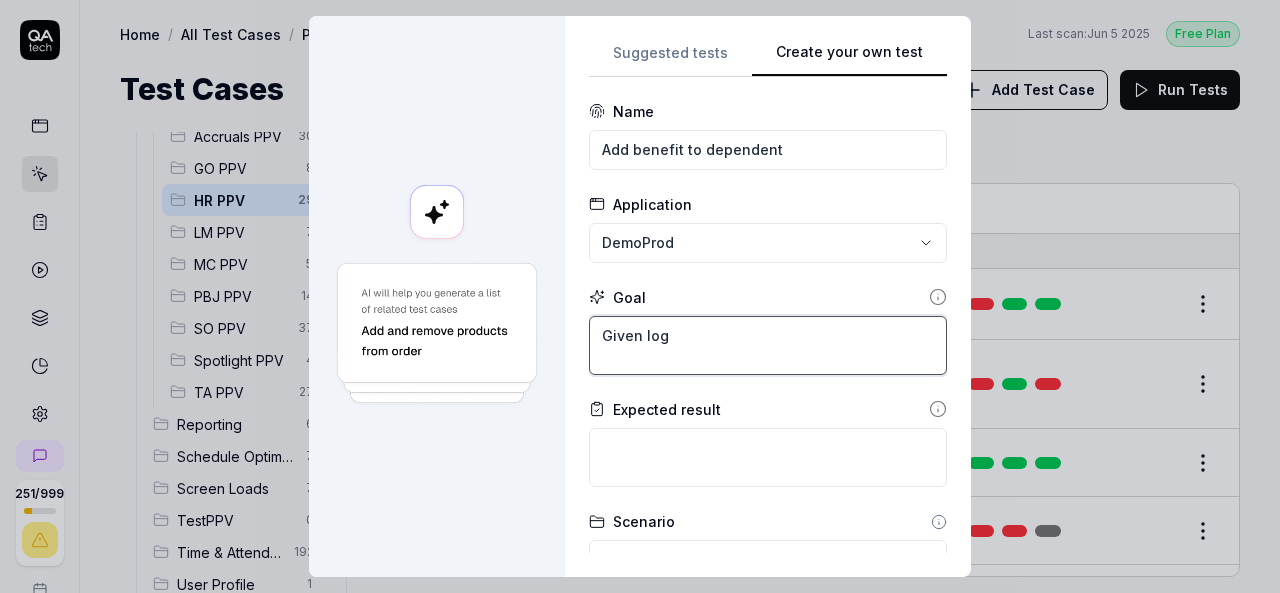 type on "*" 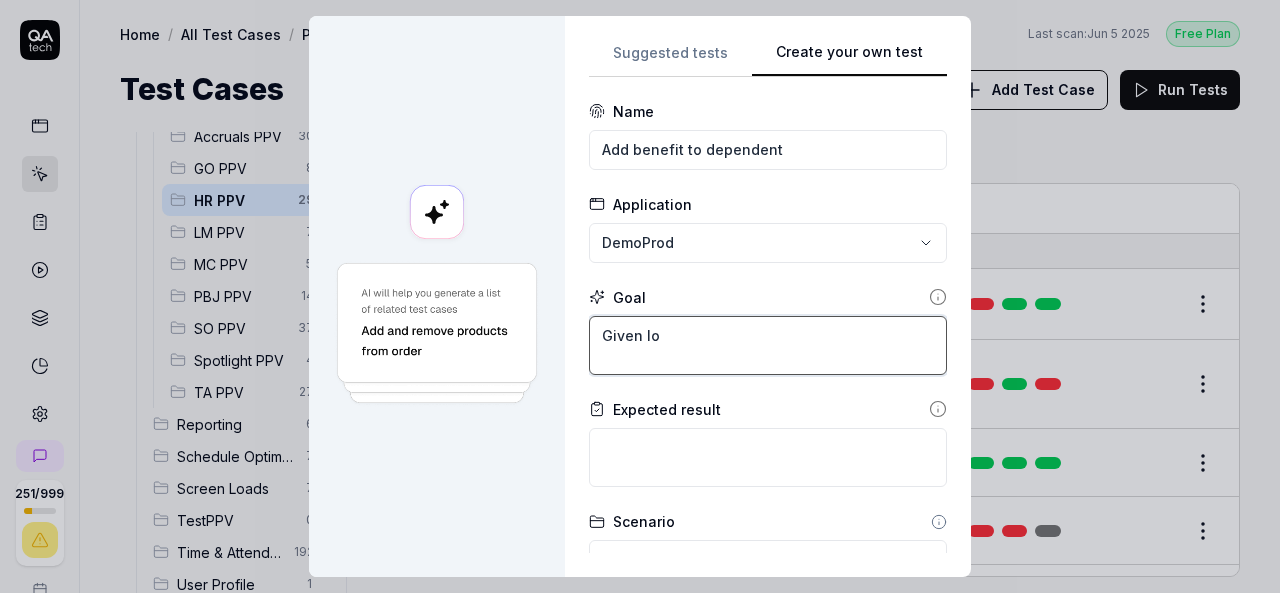type on "*" 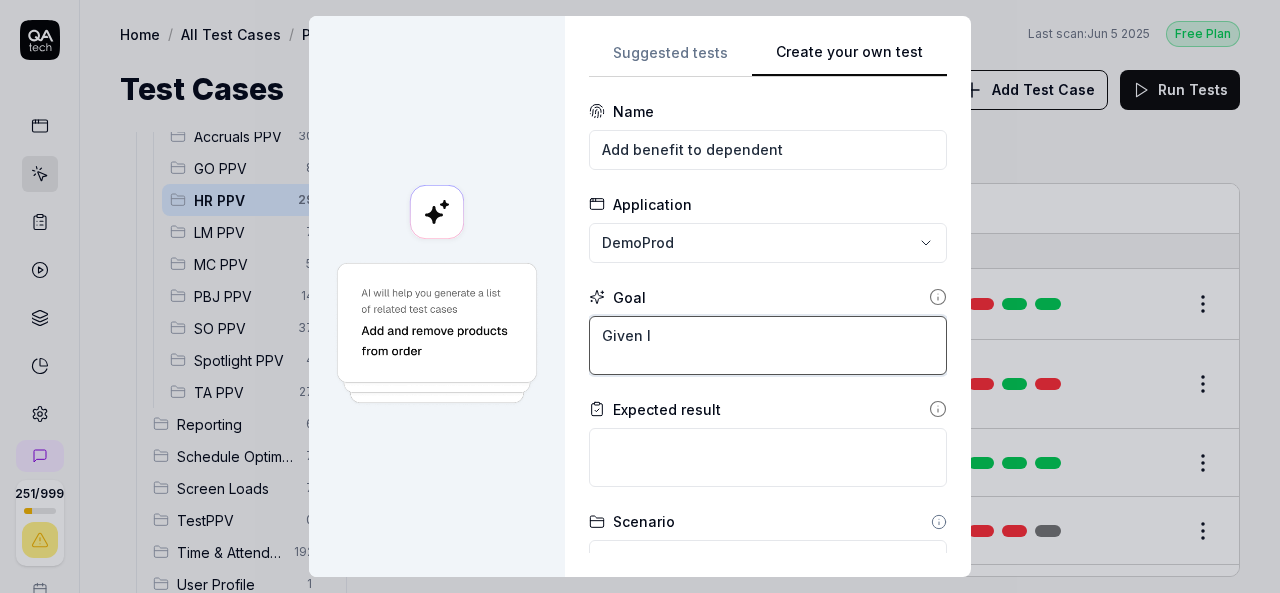 type on "*" 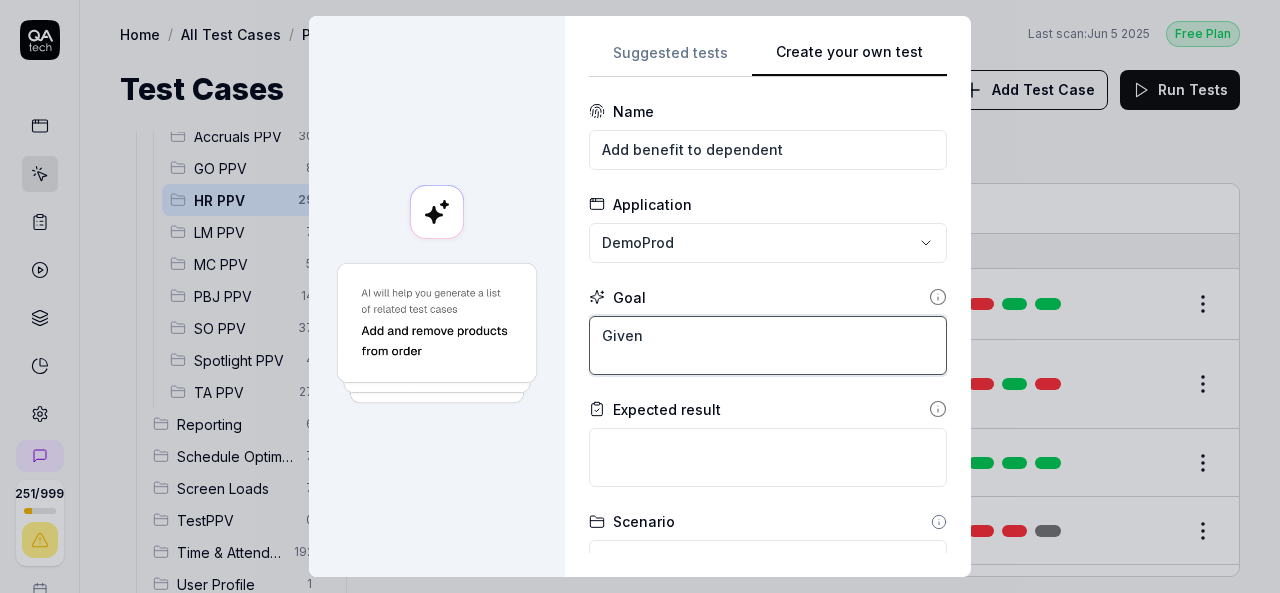 type on "*" 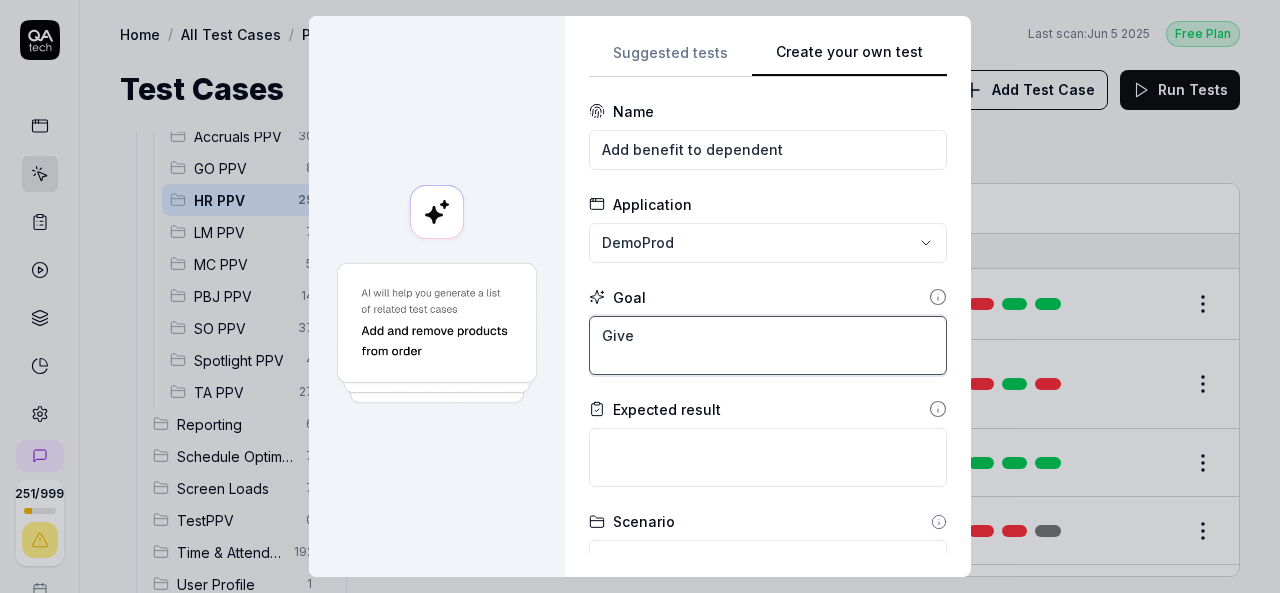 type on "*" 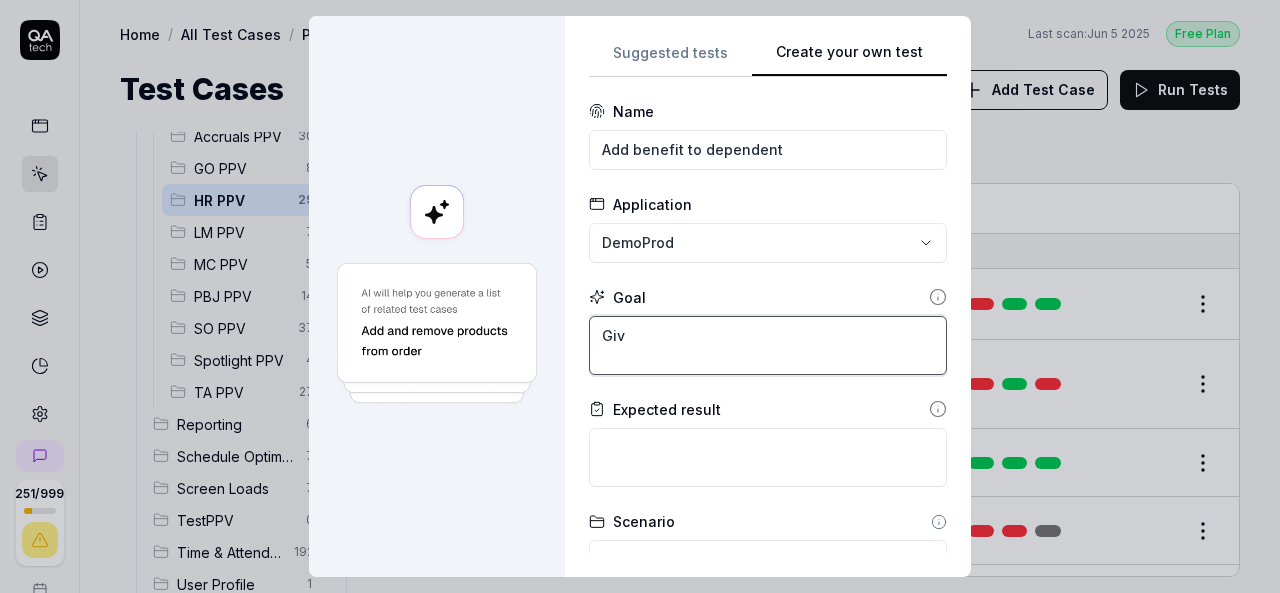 type on "*" 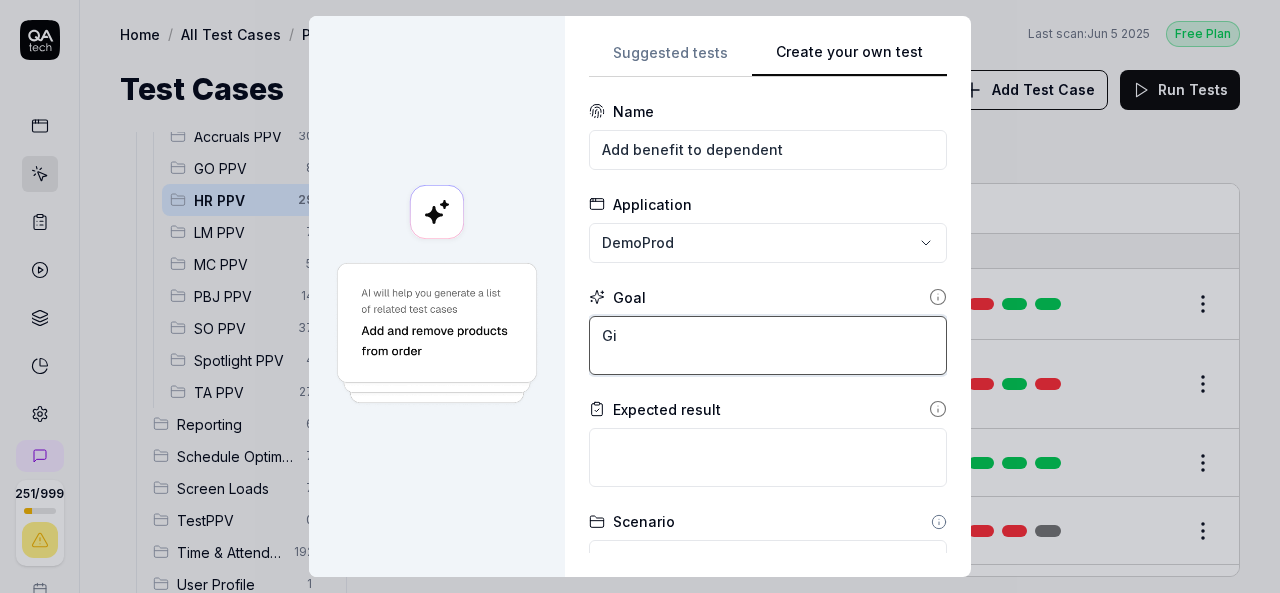type on "*" 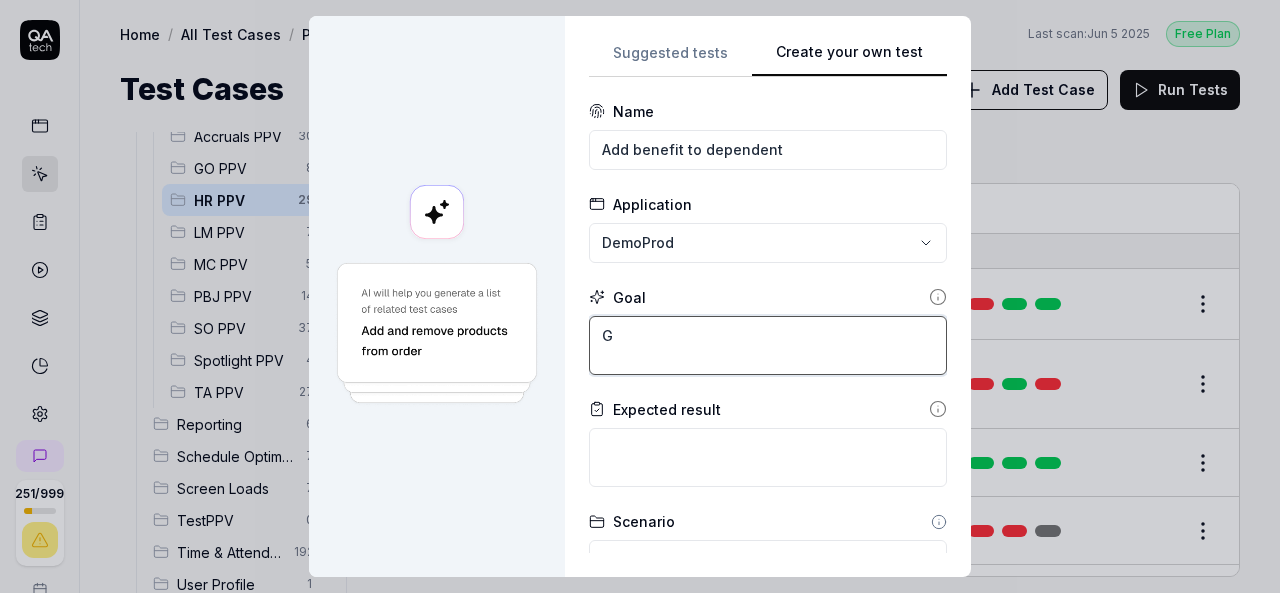 type on "*" 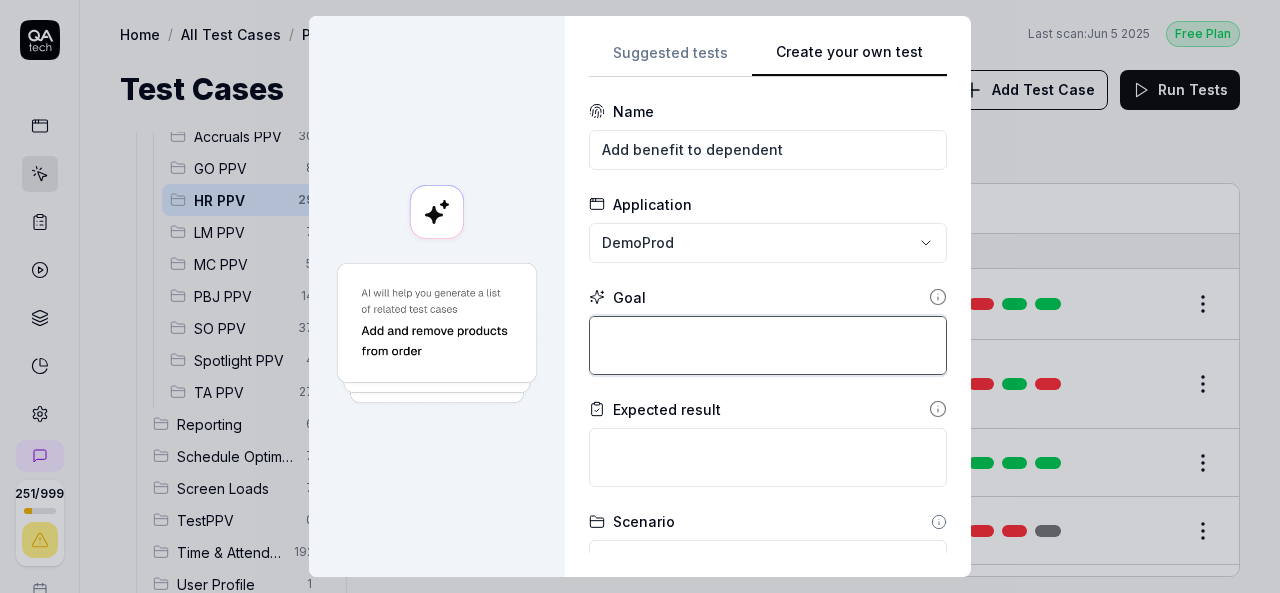 paste on "Login to V6 application.
Navigate to employees, employees list.
select 659PPV, [FIRST] [LAST] employee and navigate to benefits management.
Then click on dependents and add dependent." 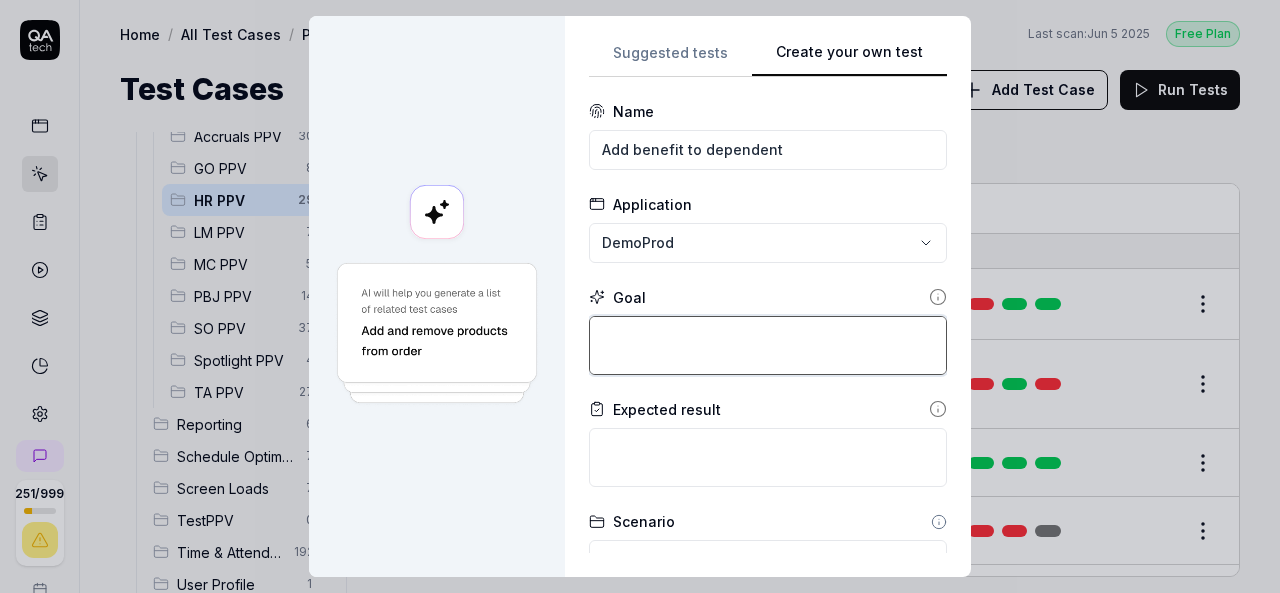 type on "*" 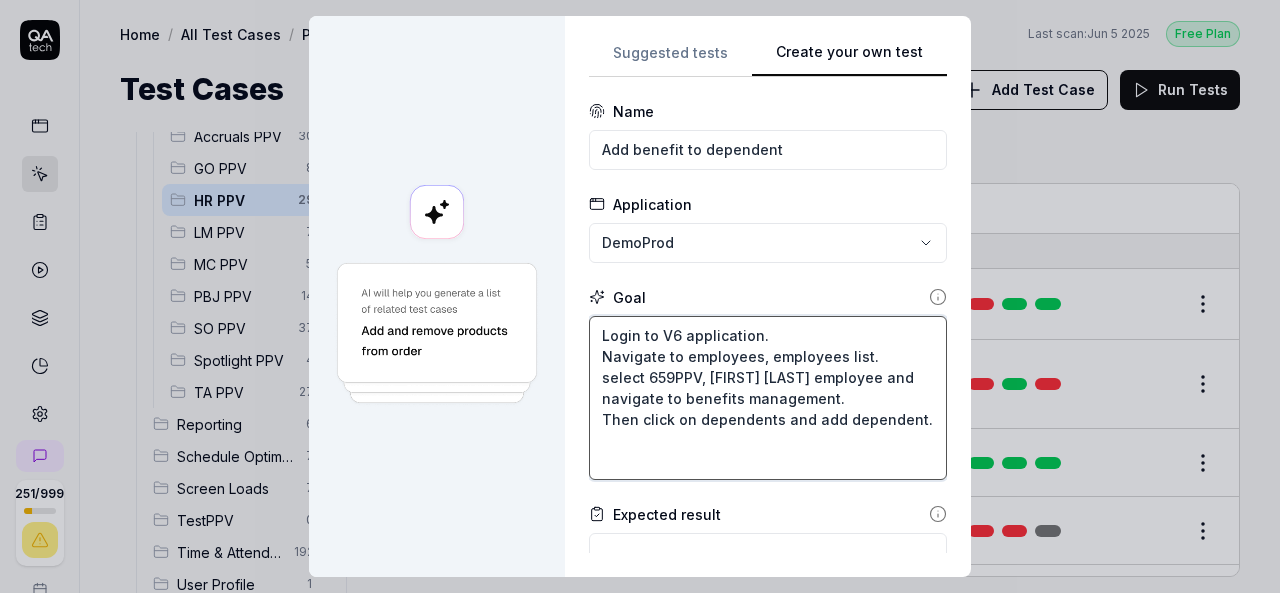 click on "Login to V6 application.
Navigate to employees, employees list.
select 659PPV, [FIRST] [LAST] employee and navigate to benefits management.
Then click on dependents and add dependent." at bounding box center [768, 398] 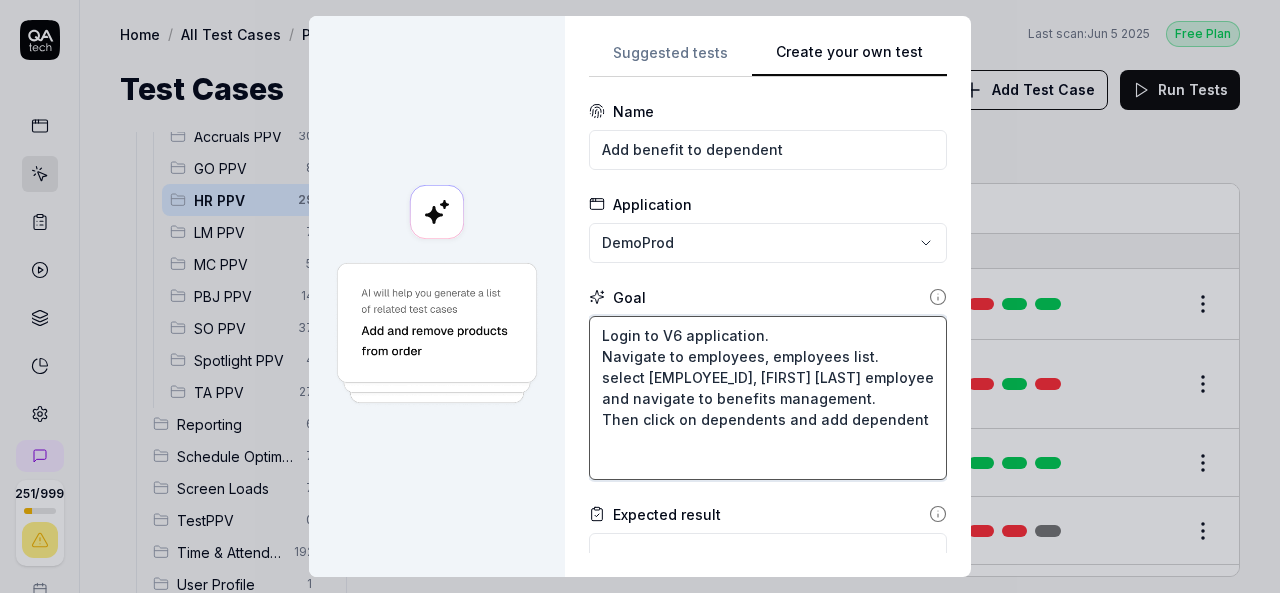type on "Login to V6 application.
Navigate to employees, employees list.
select [EMPLOYEE_ID], [FIRST] [LAST] employee and navigate to benefits management.
Then click on dependents and add dependen" 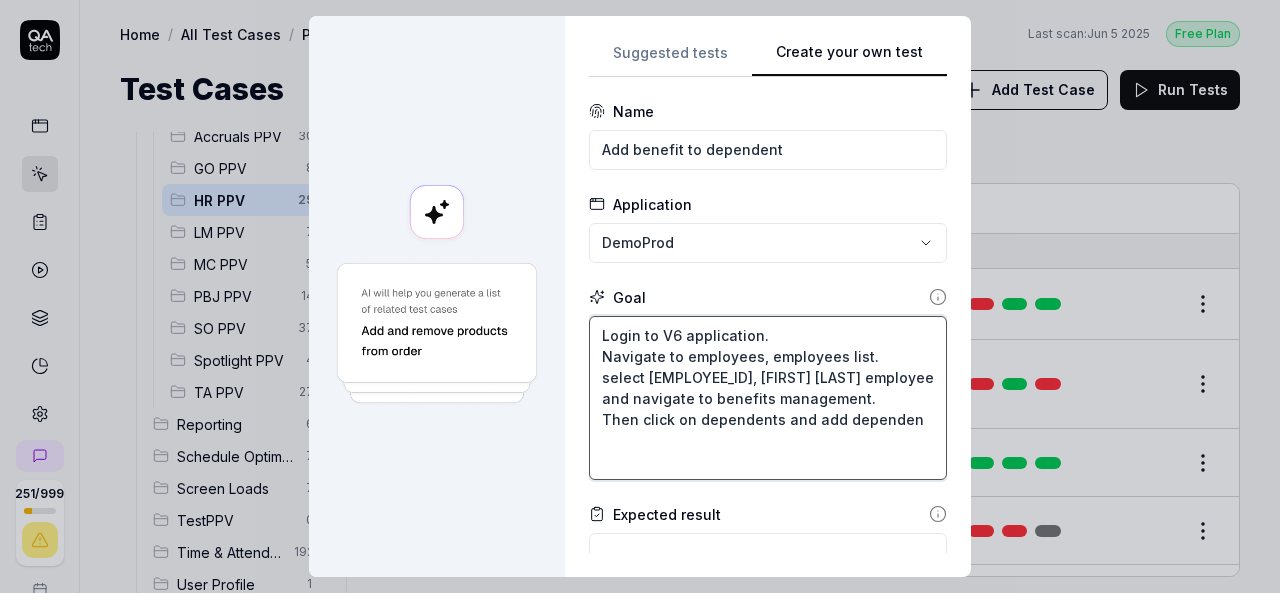 type on "*" 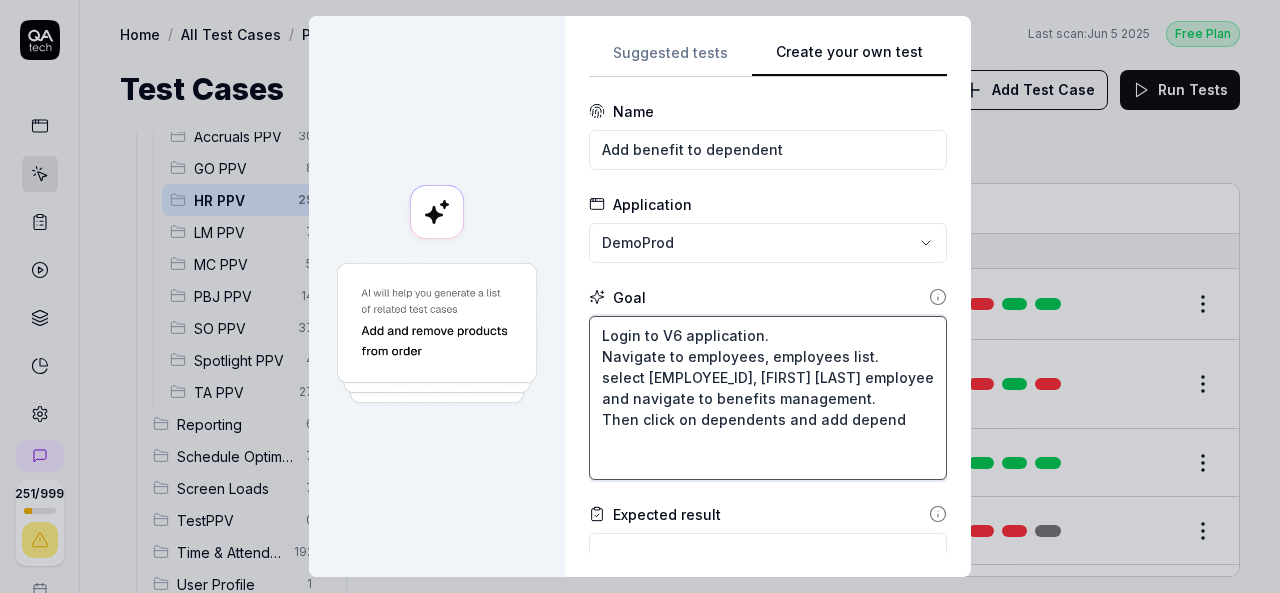 type on "*" 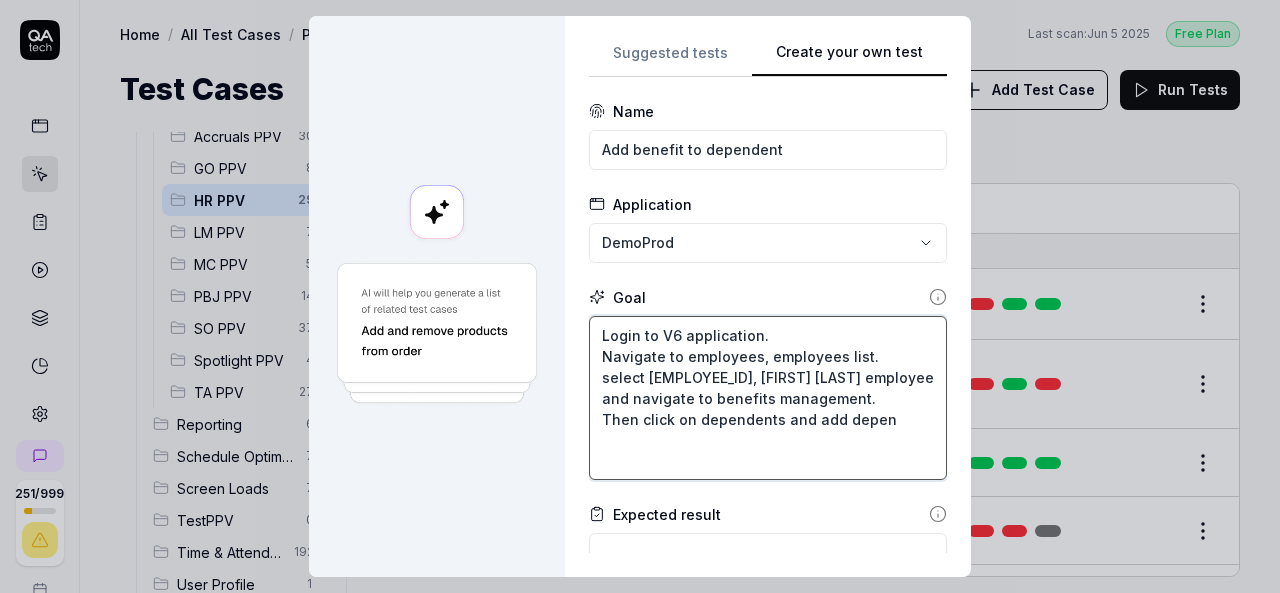 type on "*" 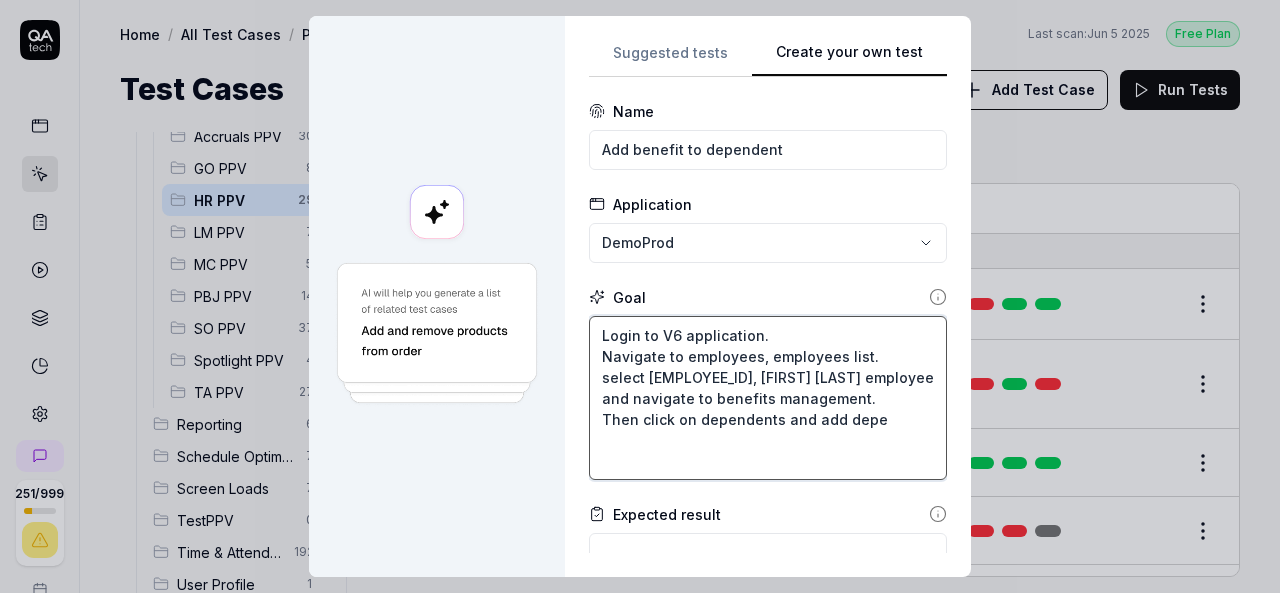 type on "*" 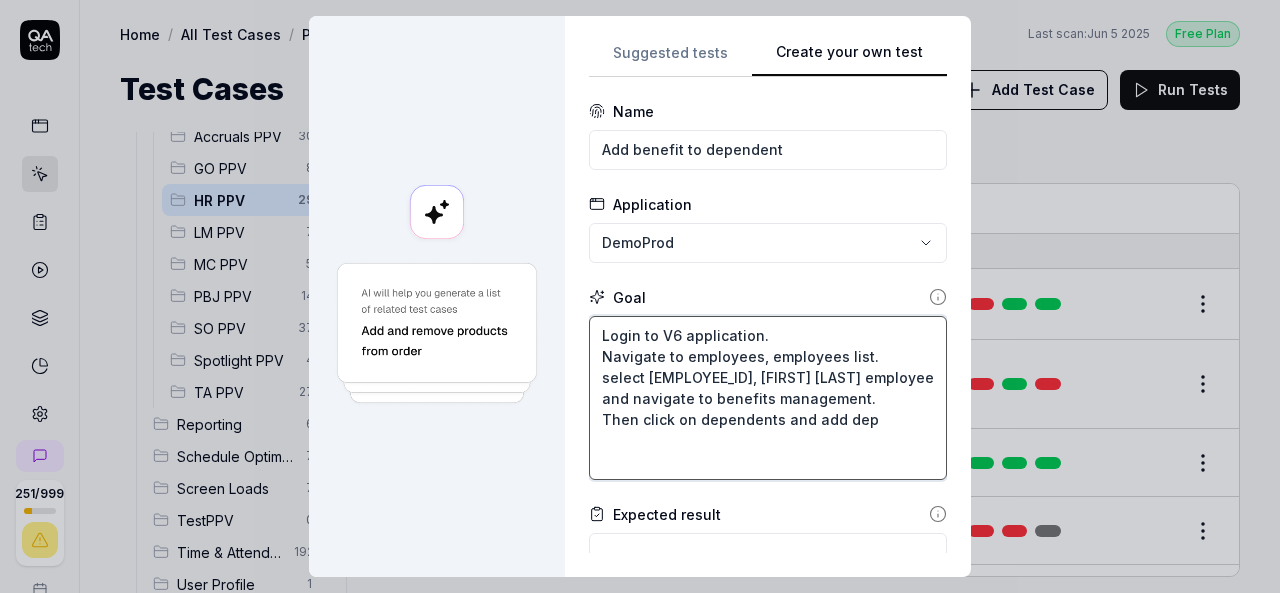 type on "*" 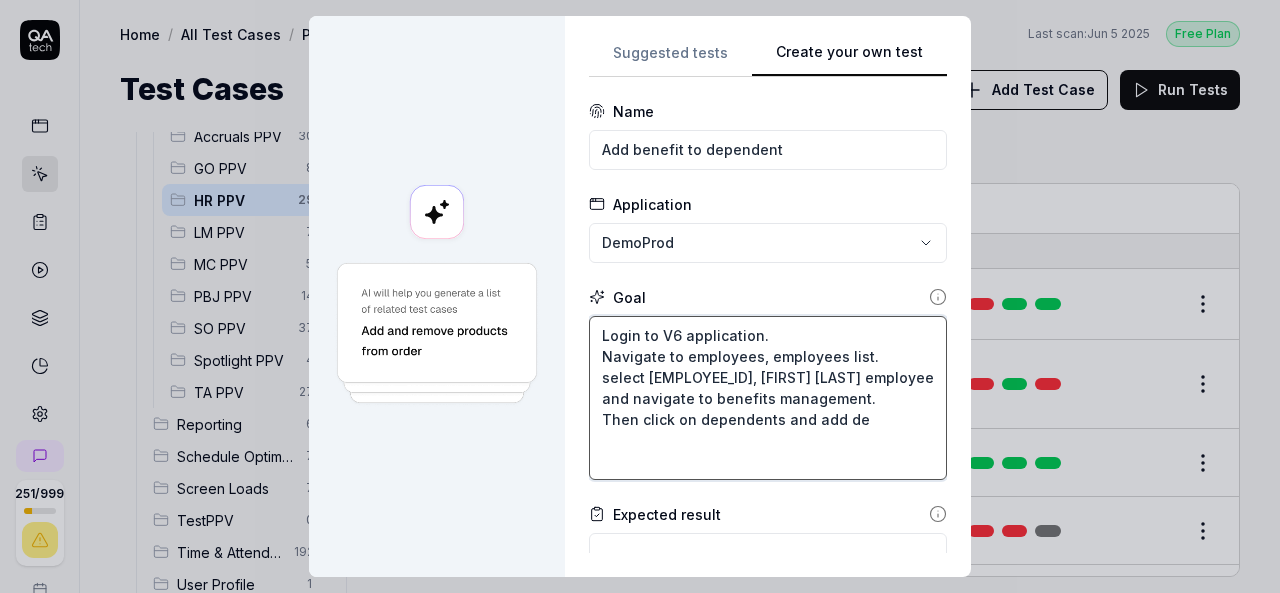 type on "*" 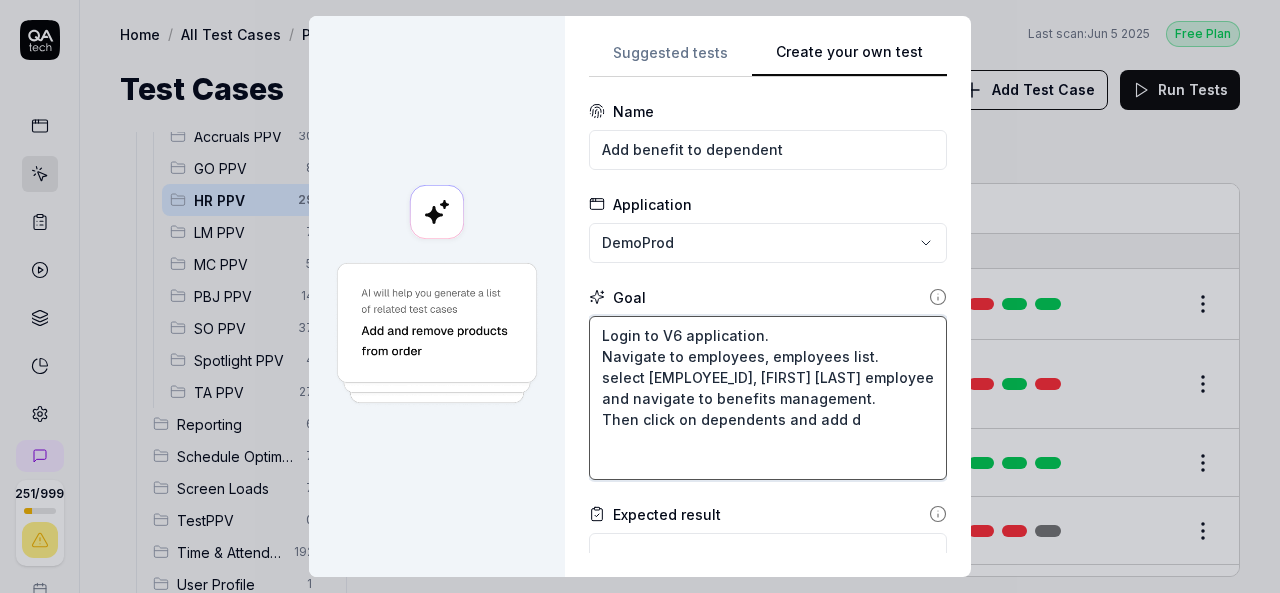 type on "*" 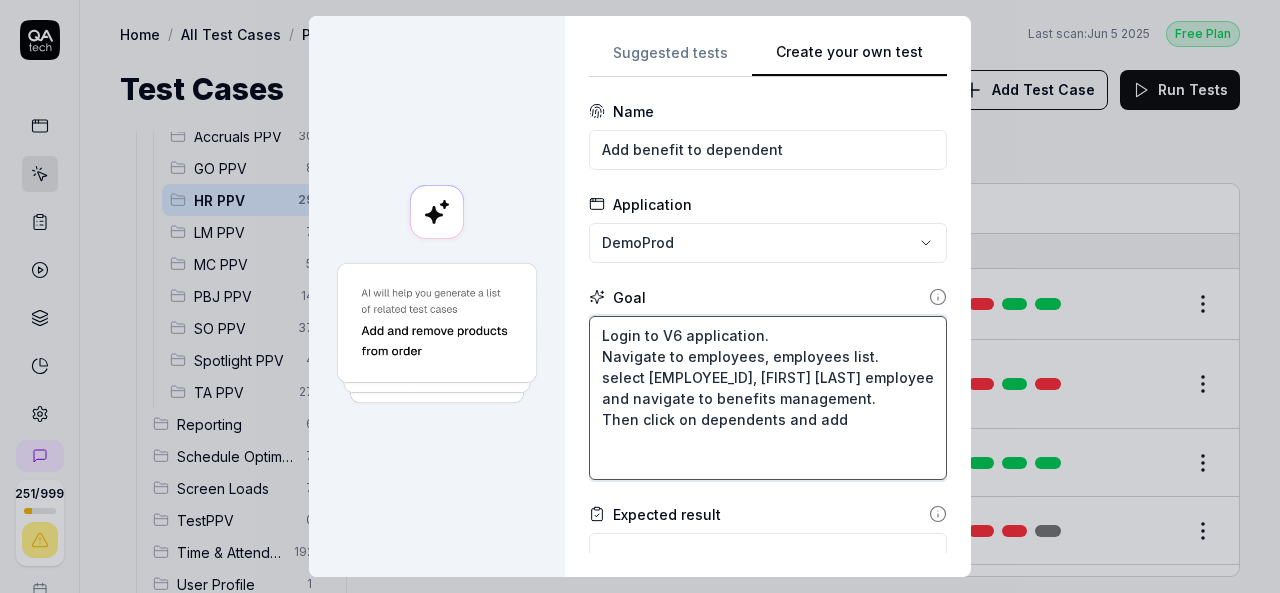 type on "*" 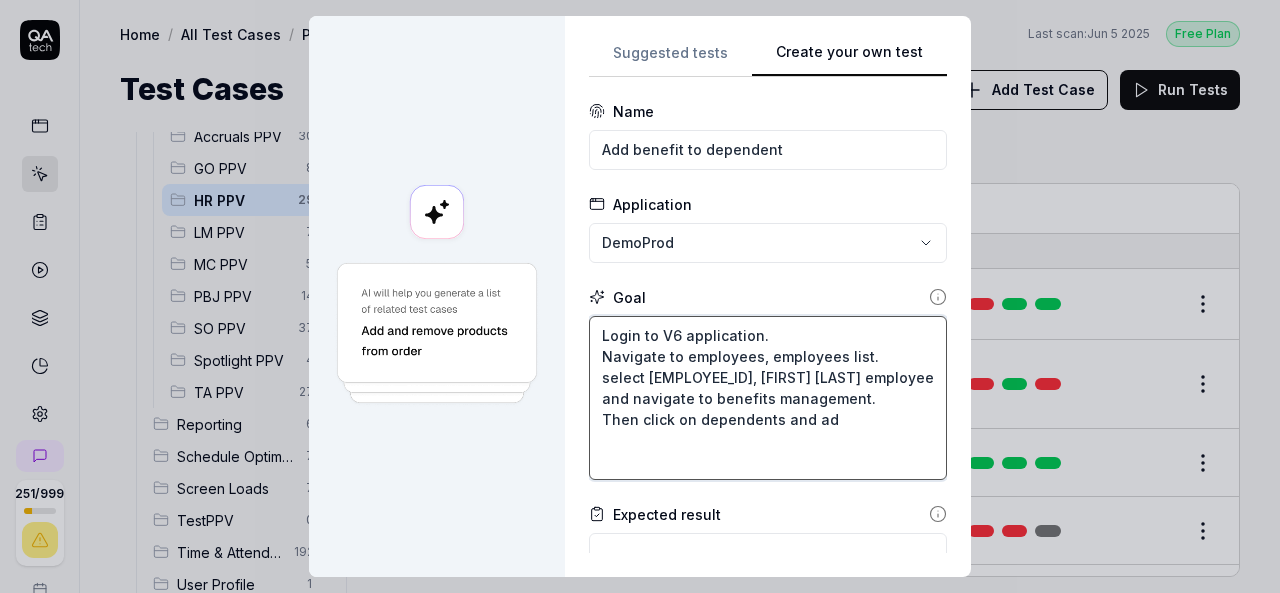 type on "*" 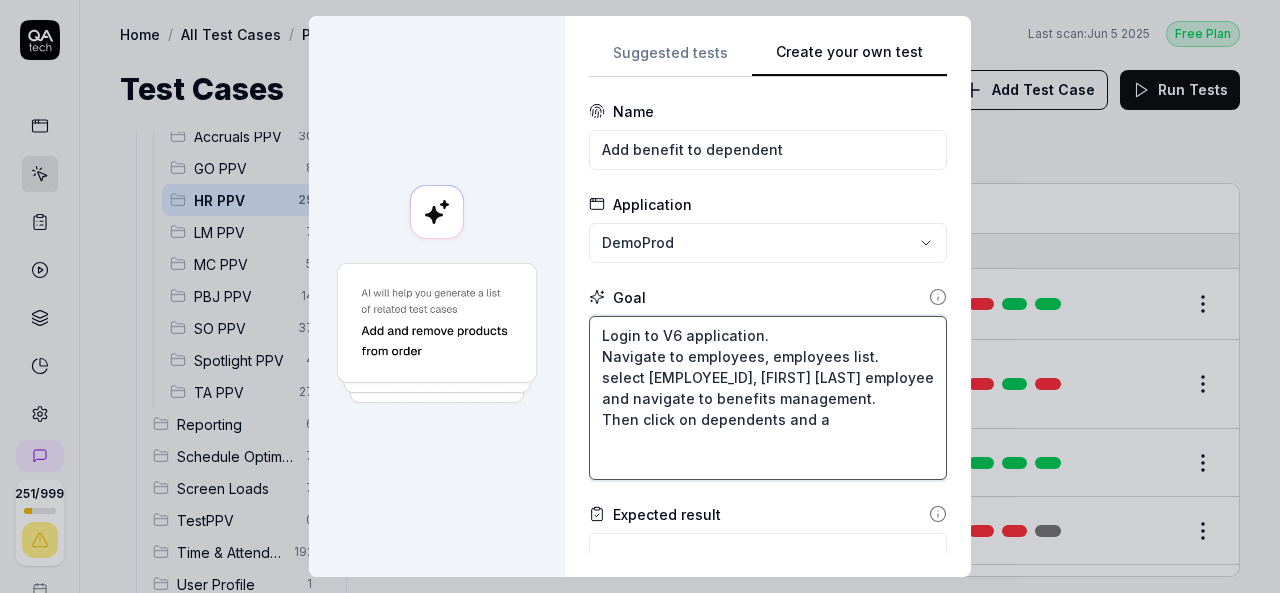 type on "*" 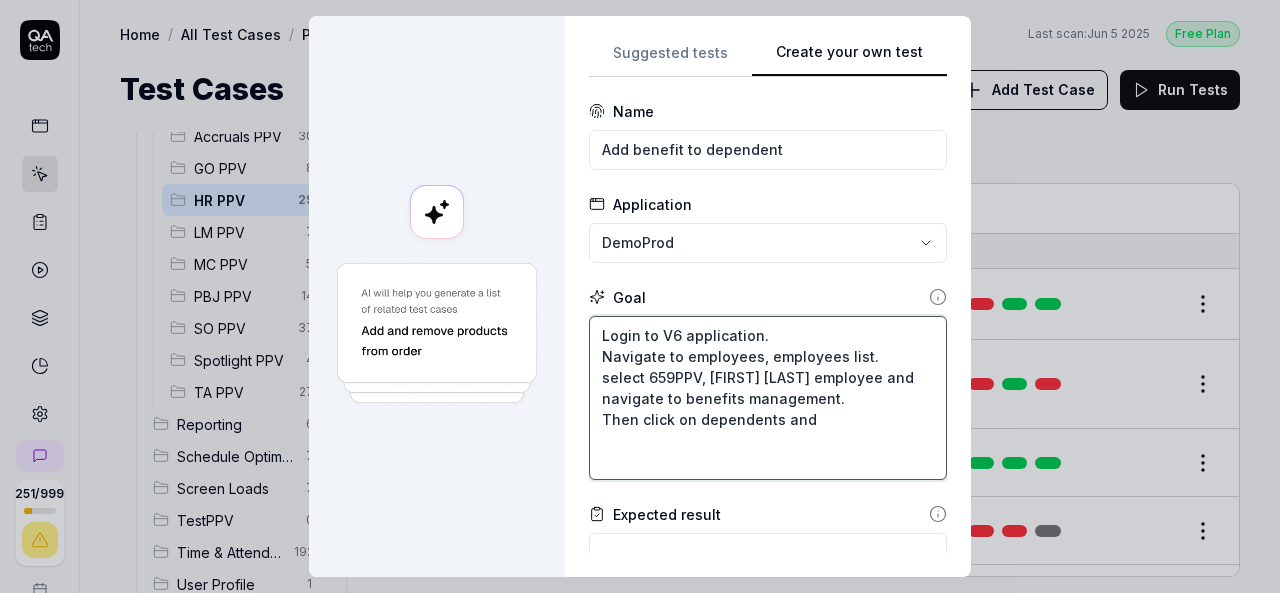 type on "*" 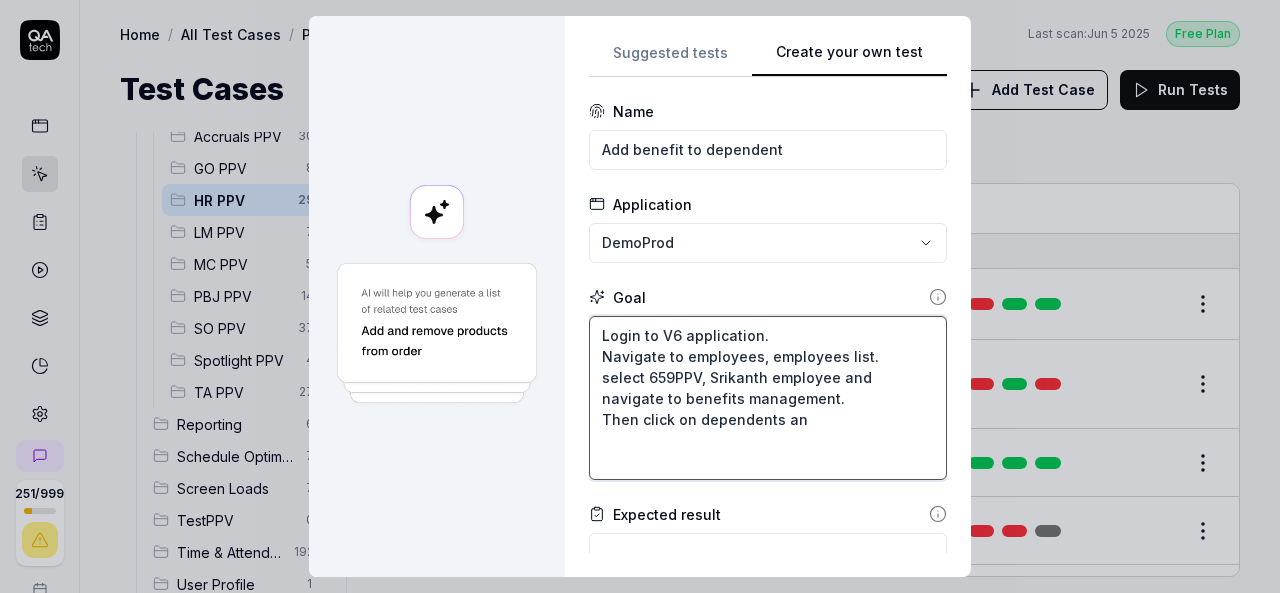 type on "*" 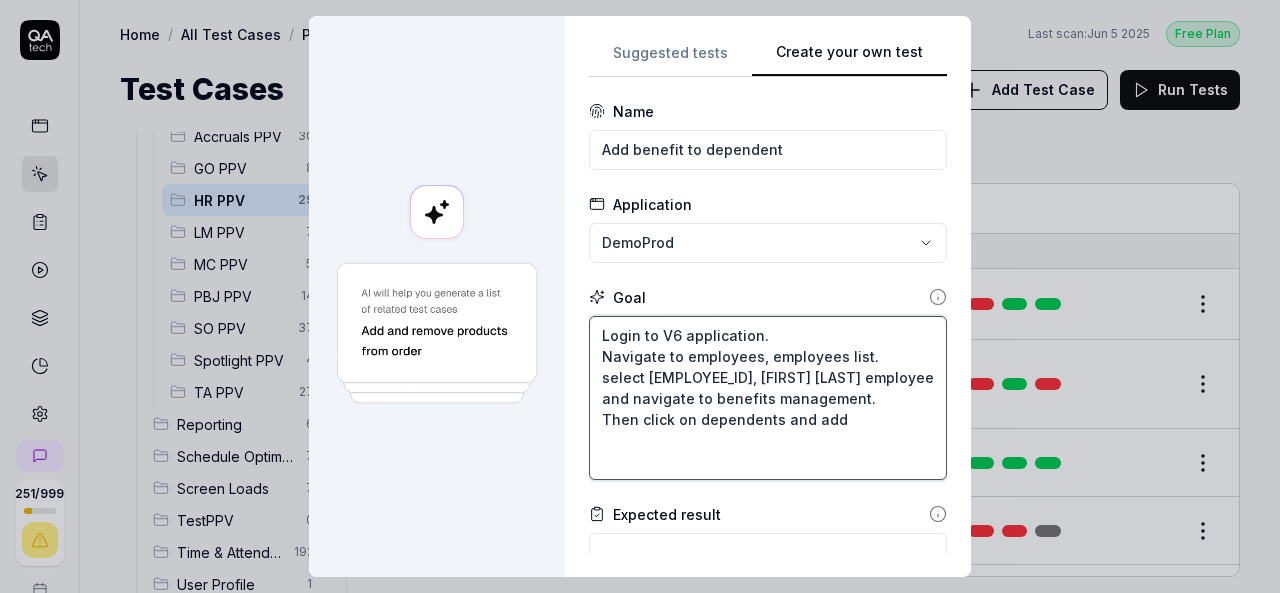 type on "*" 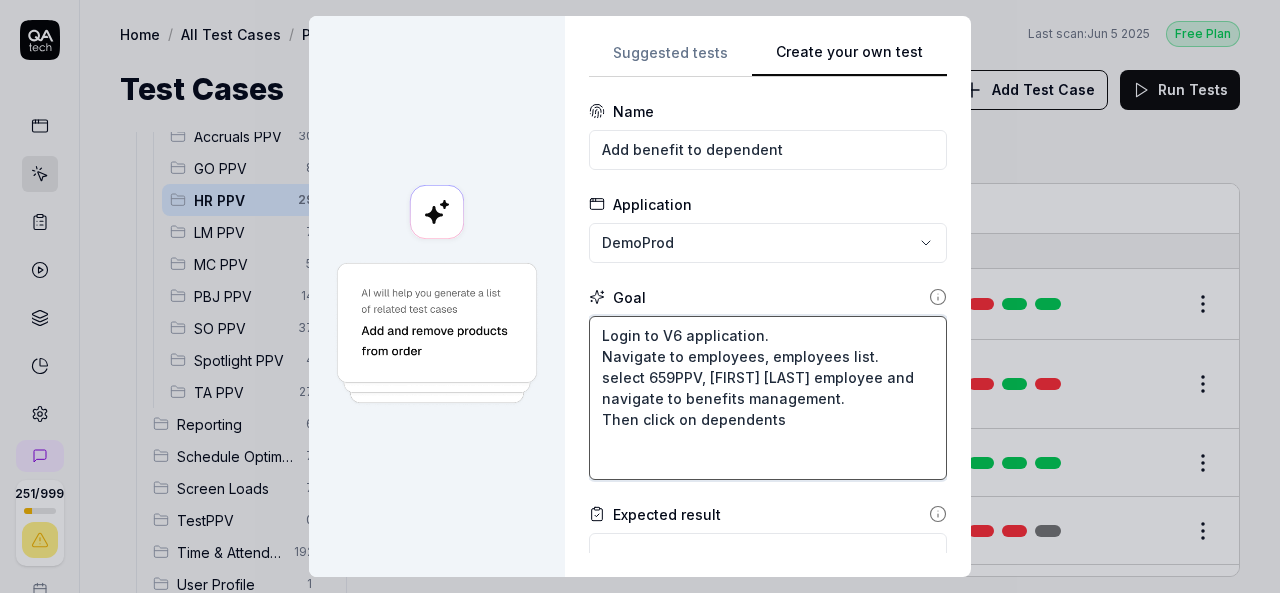type on "*" 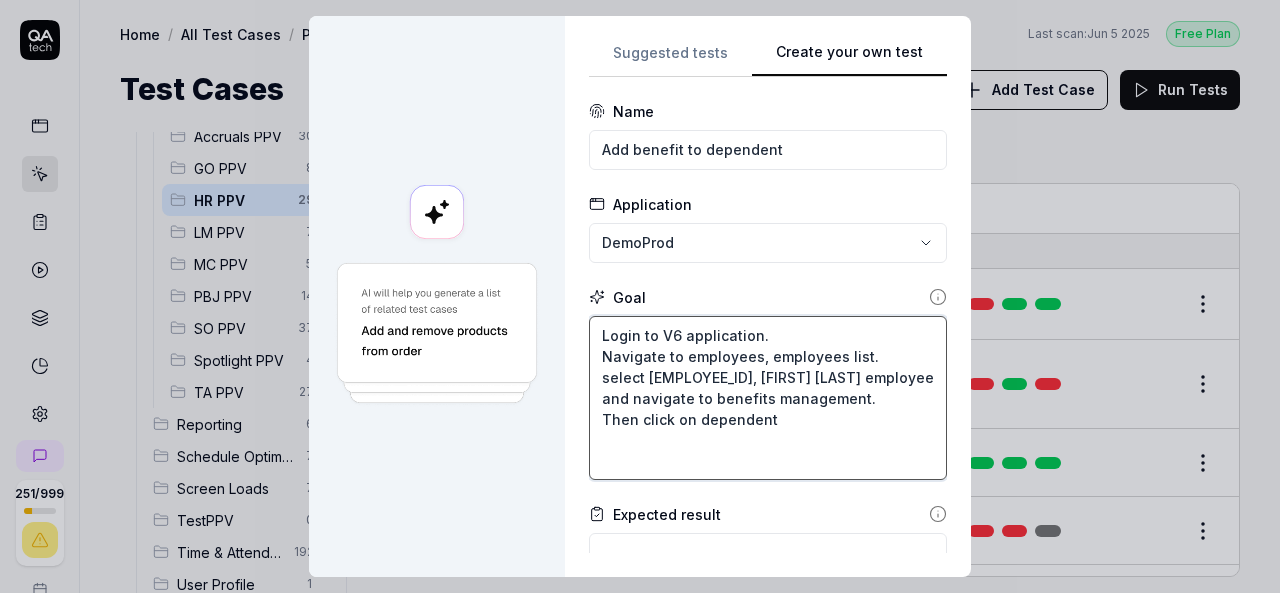 type on "*" 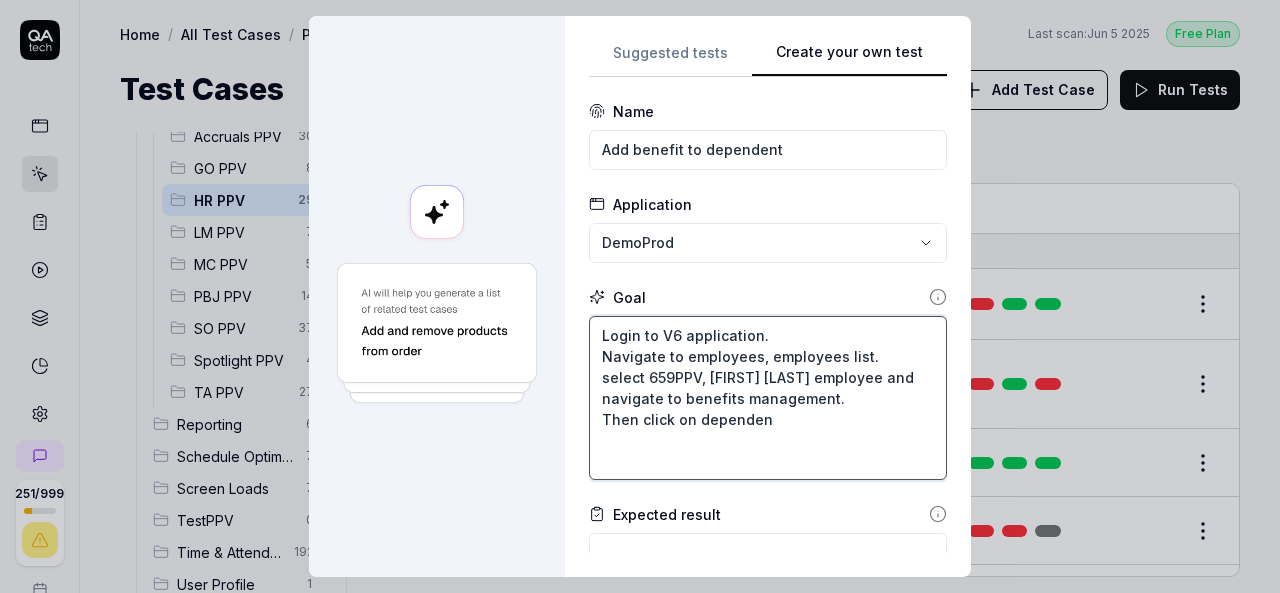 type on "*" 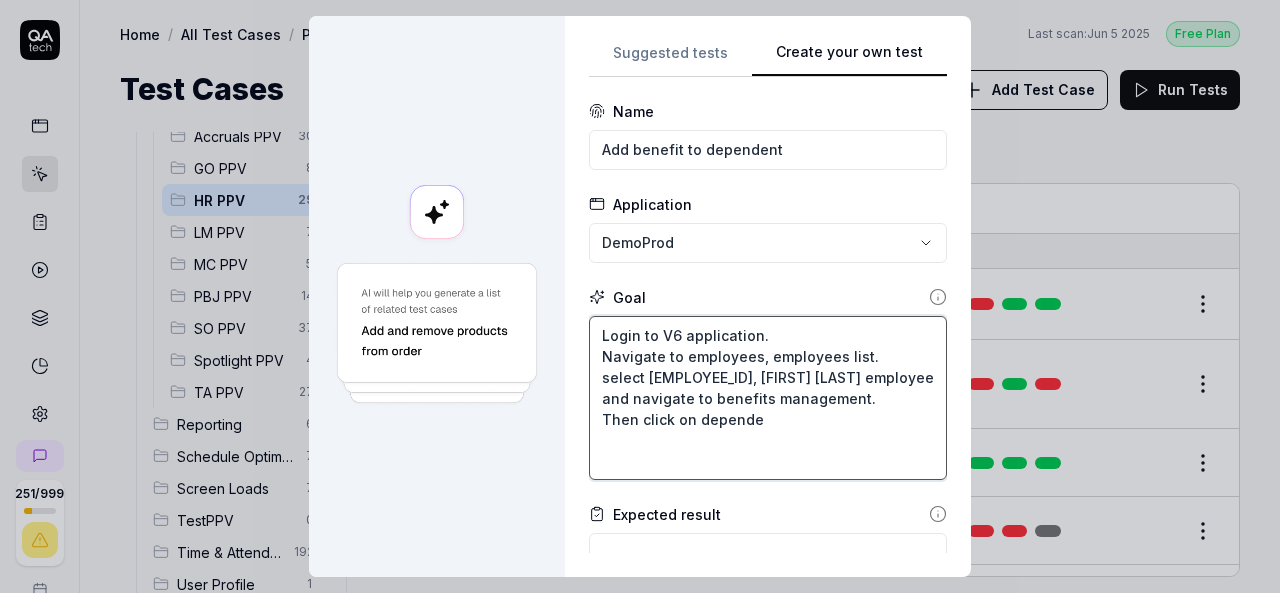 type on "*" 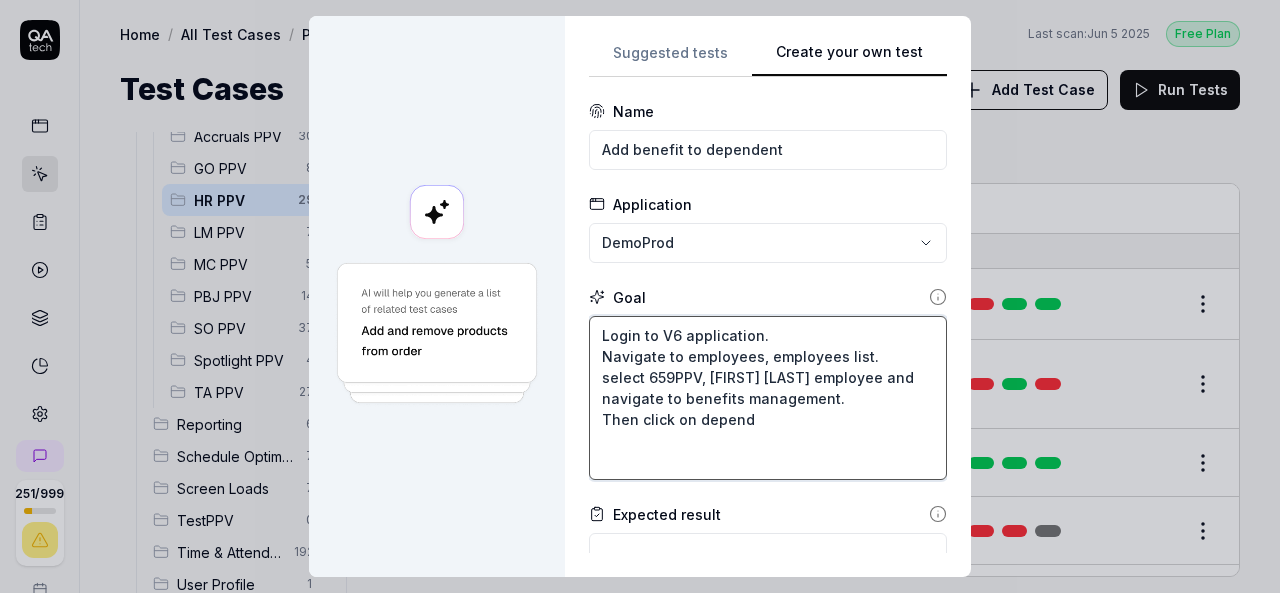 type 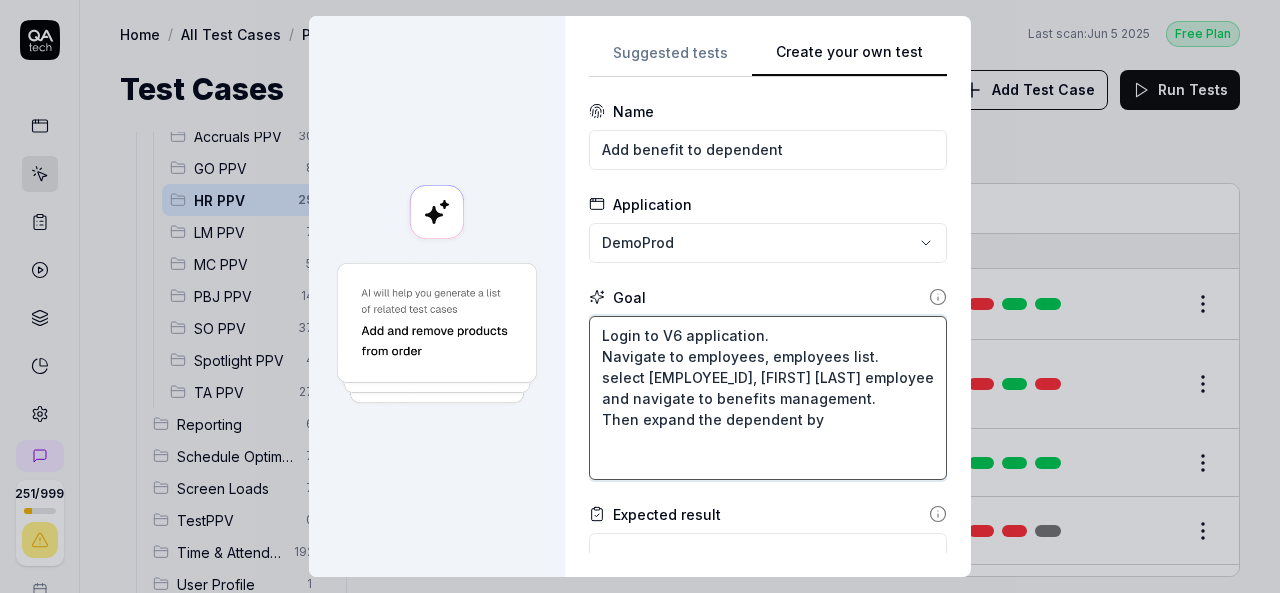 click on "Login to V6 application.
Navigate to employees, employees list.
select [EMPLOYEE_ID], [FIRST] [LAST] employee and navigate to benefits management.
Then expand the dependent by" at bounding box center (768, 398) 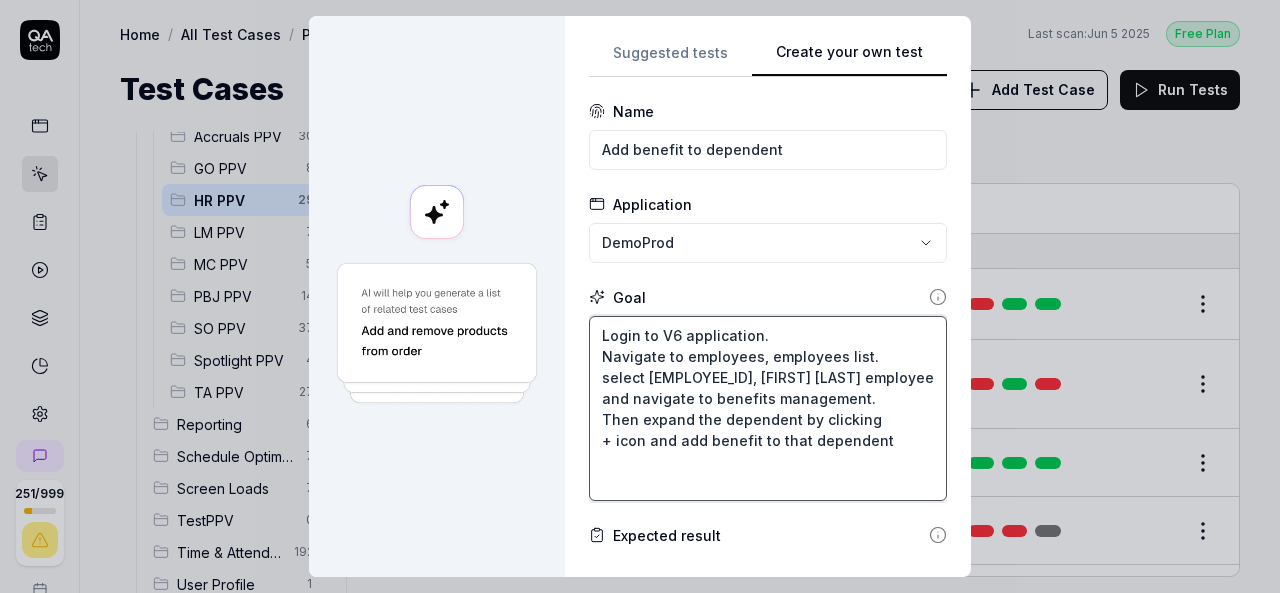 click on "Login to V6 application.
Navigate to employees, employees list.
select [EMPLOYEE_ID], [FIRST] [LAST] employee and navigate to benefits management.
Then expand the dependent by clicking
+ icon and add benefit to that dependent" at bounding box center (768, 408) 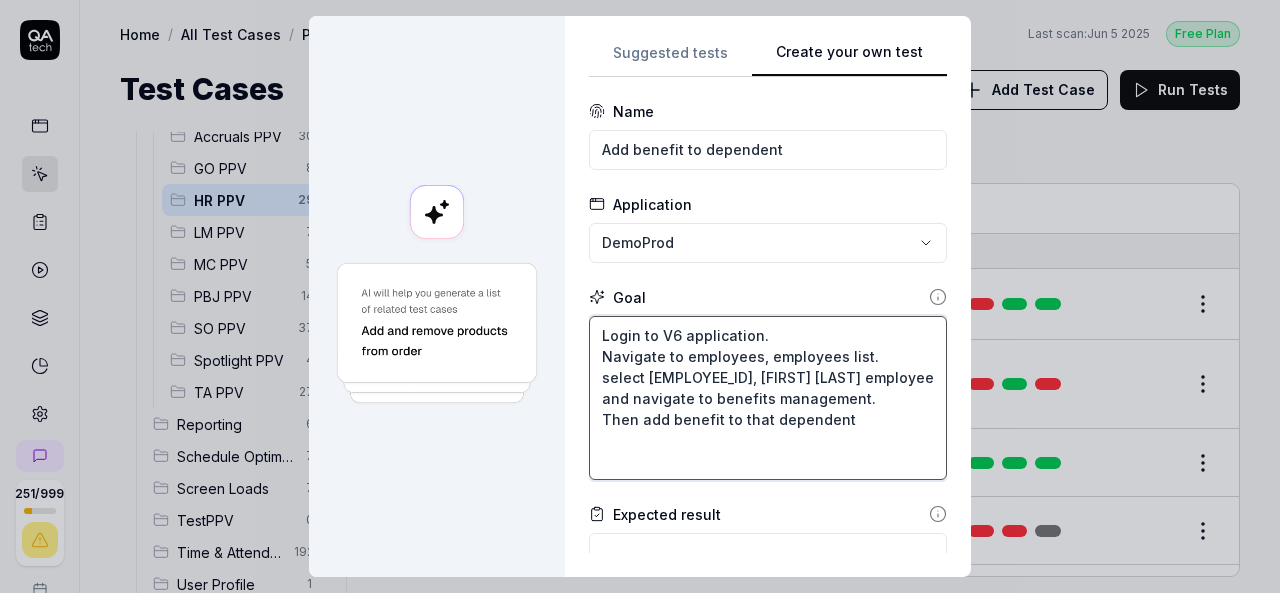 click on "Login to V6 application.
Navigate to employees, employees list.
select [EMPLOYEE_ID], [FIRST] [LAST] employee and navigate to benefits management.
Then add benefit to that dependent" at bounding box center [768, 398] 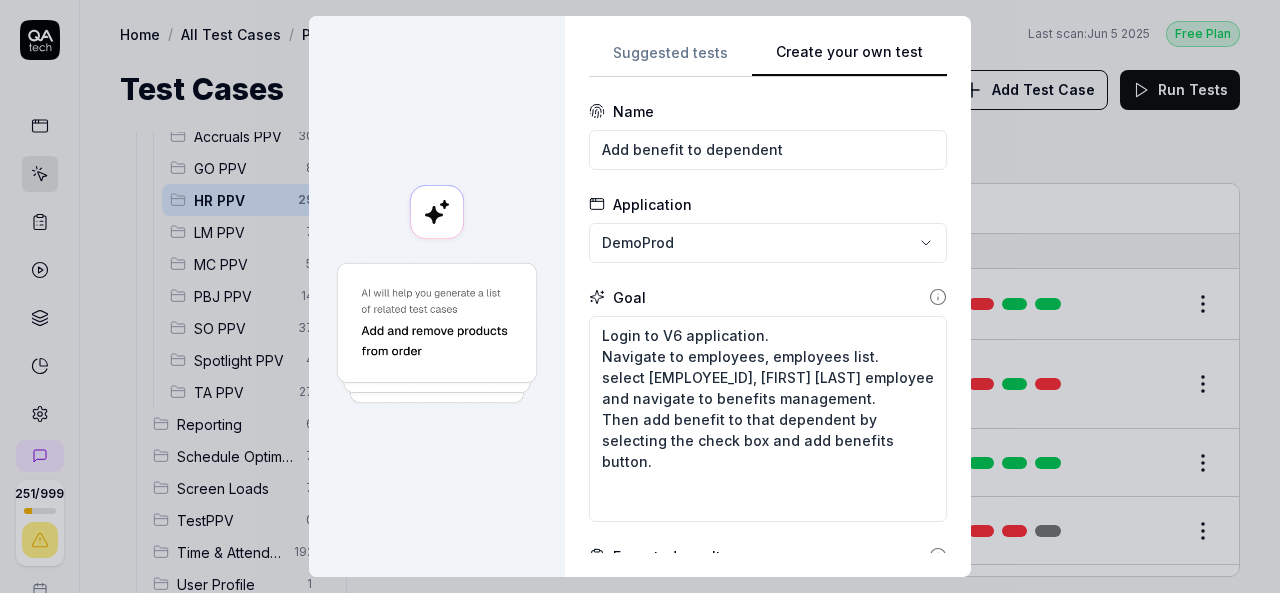 scroll, scrollTop: 448, scrollLeft: 0, axis: vertical 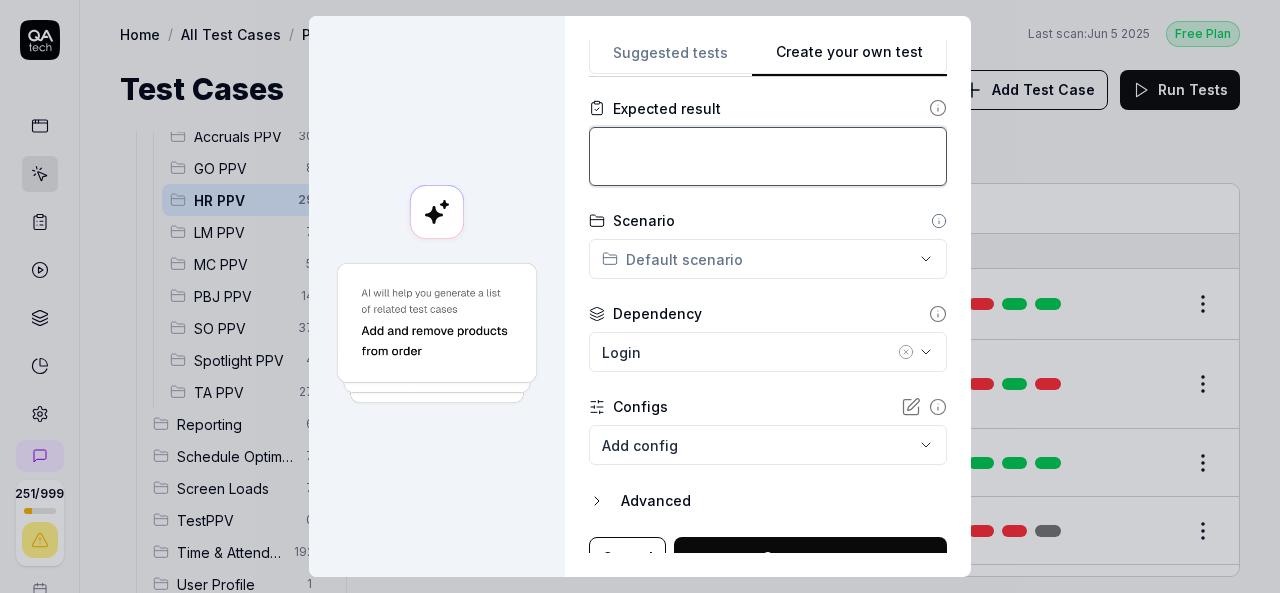 click at bounding box center (768, 156) 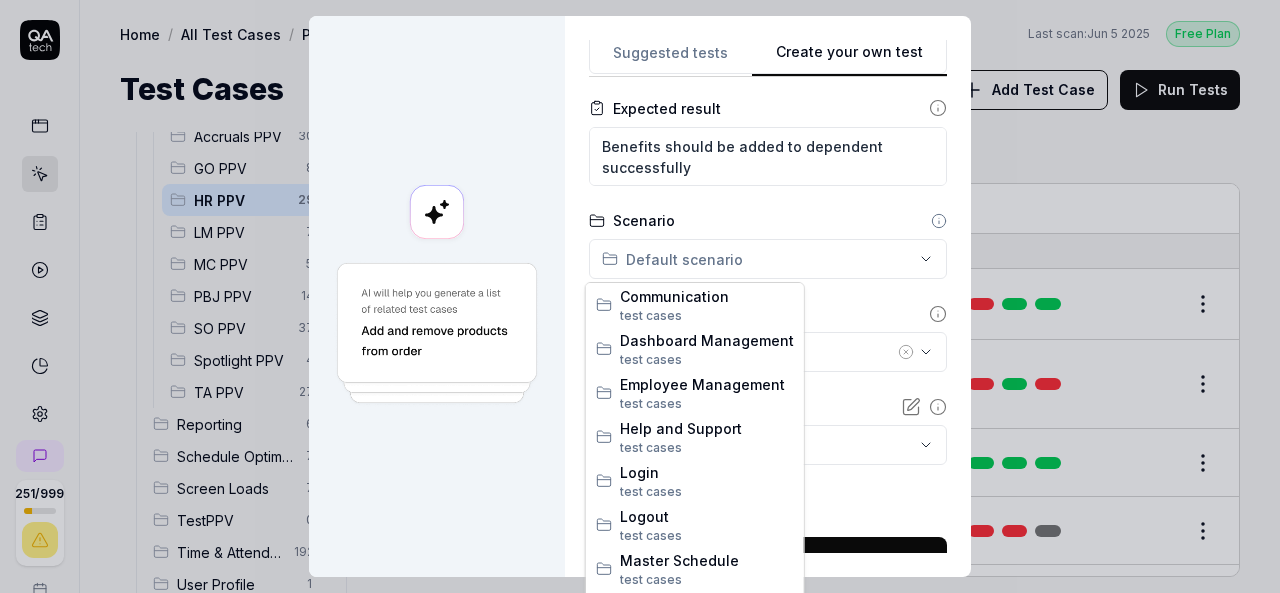 click on "**********" at bounding box center (640, 296) 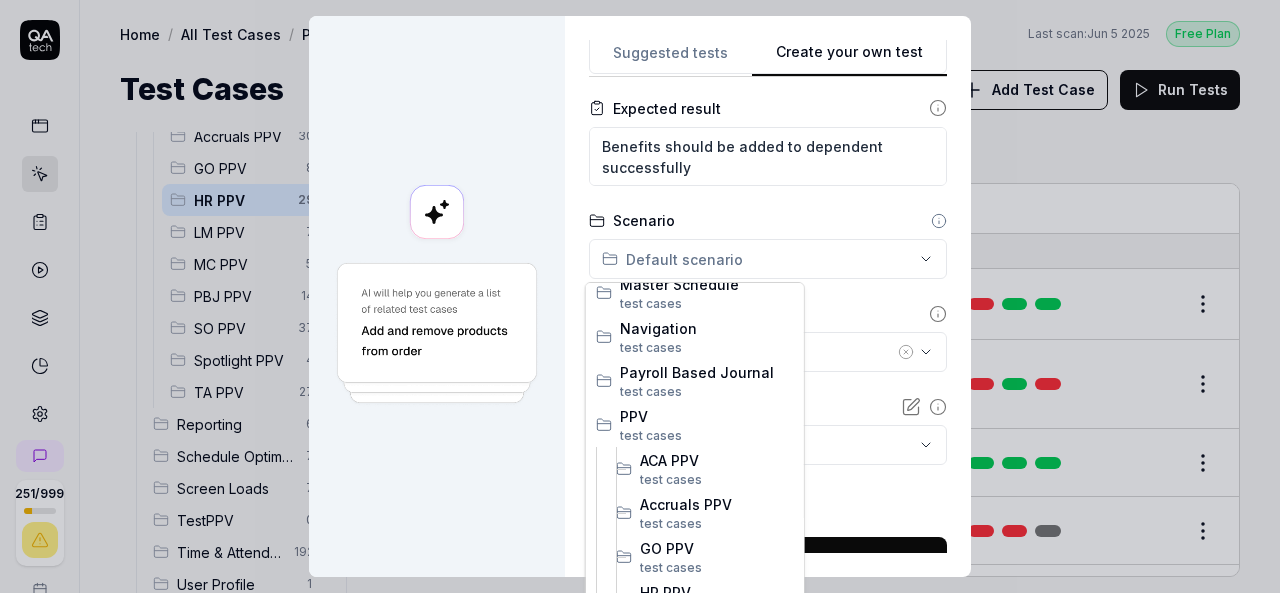 scroll, scrollTop: 278, scrollLeft: 0, axis: vertical 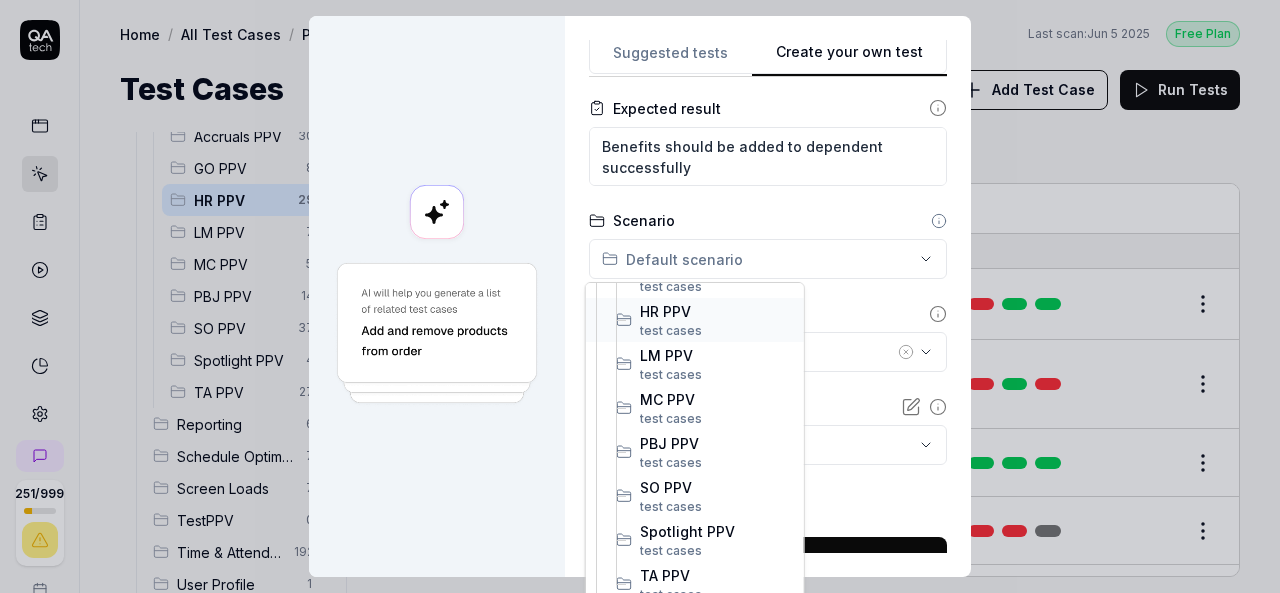 click on "test case" at bounding box center (667, 330) 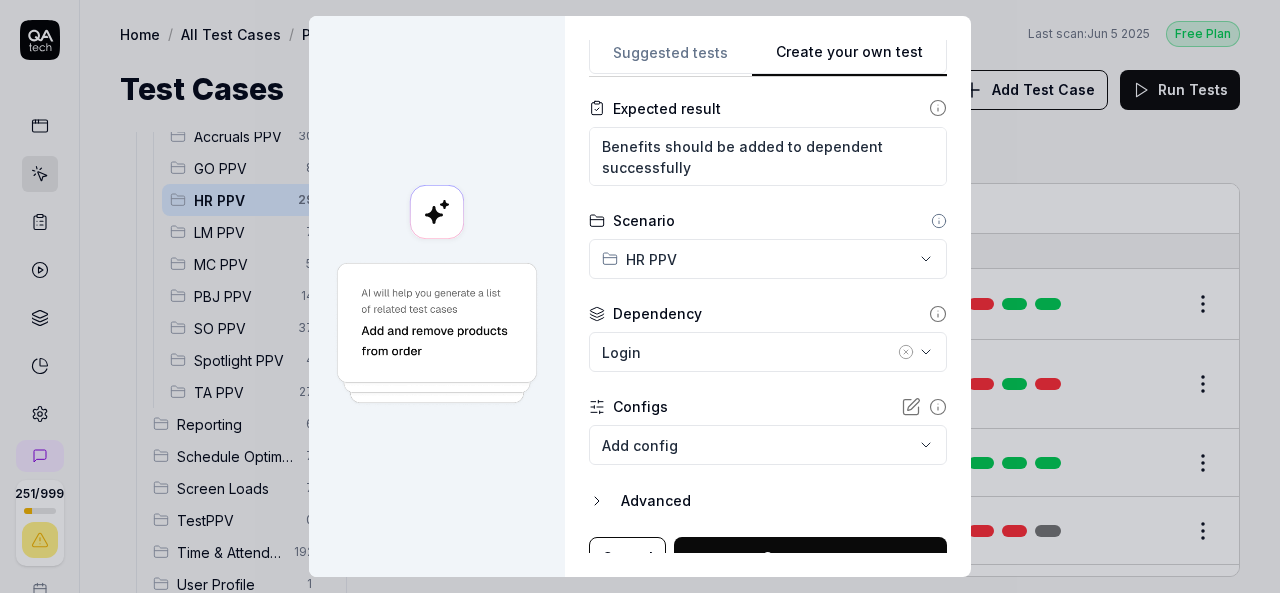 click 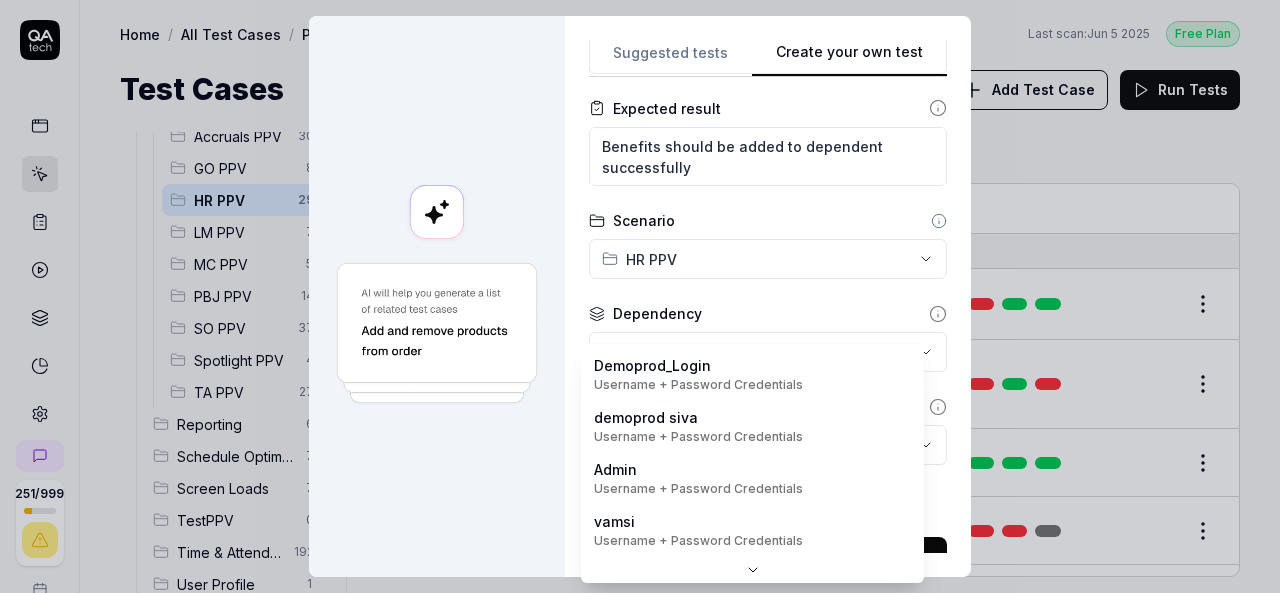 click on "251 / 999 s S Home / All Test Cases / PPV / HR PPV Free Plan Home / All Test Cases / PPV / HR PPV Last scan: Jun 5 2025 Free Plan Test Cases Add Test Case Run Tests All Test Cases 604 Communication 46 Dashboard Management 13 Employee Management 42 Help and Support 19 Login 7 Logout 1 Master Schedule 12 Navigation 27 Payroll Based Journal 60 PPV 161 ACA PPV 0 Accruals PPV 30 GO PPV 8 HR PPV 29 LM PPV 7 MC PPV 5 PBJ PPV 14 SO PPV 37 Spotlight PPV 4 TA PPV 27 Reporting 6 Schedule Optimizer 7 Screen Loads 7 TestPPV 0 Time & Attendance 192 User Profile 1 Filters Name Status Last Run PPV HR PPV Add background check to an employee DemoProd Active Edit Add benefit from benefit console to an employee DemoProd Login Active Edit Add certifications to an employee 01. Login - DemoProduct Active Edit Add custom fields to an employee 01. Login - DemoProduct Active Edit Add dependent to an employee Active Edit Add documents to an employee 01. Login - DemoProduct Active Edit Add employee DemoProd Active Edit Active Edit" at bounding box center (640, 296) 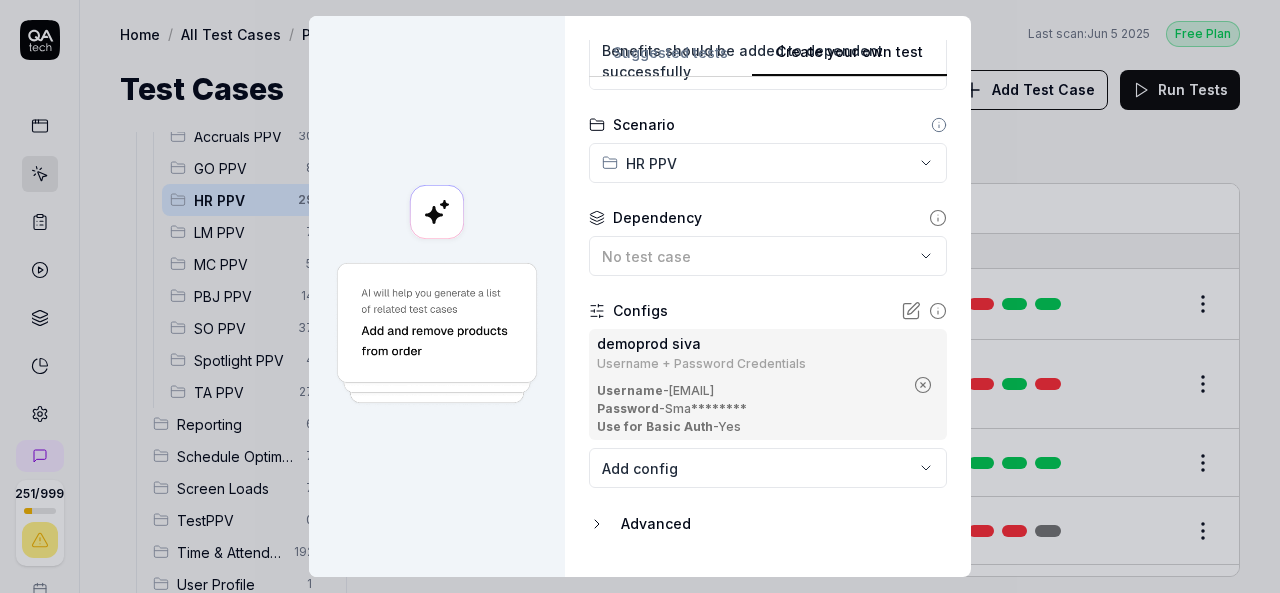 scroll, scrollTop: 590, scrollLeft: 0, axis: vertical 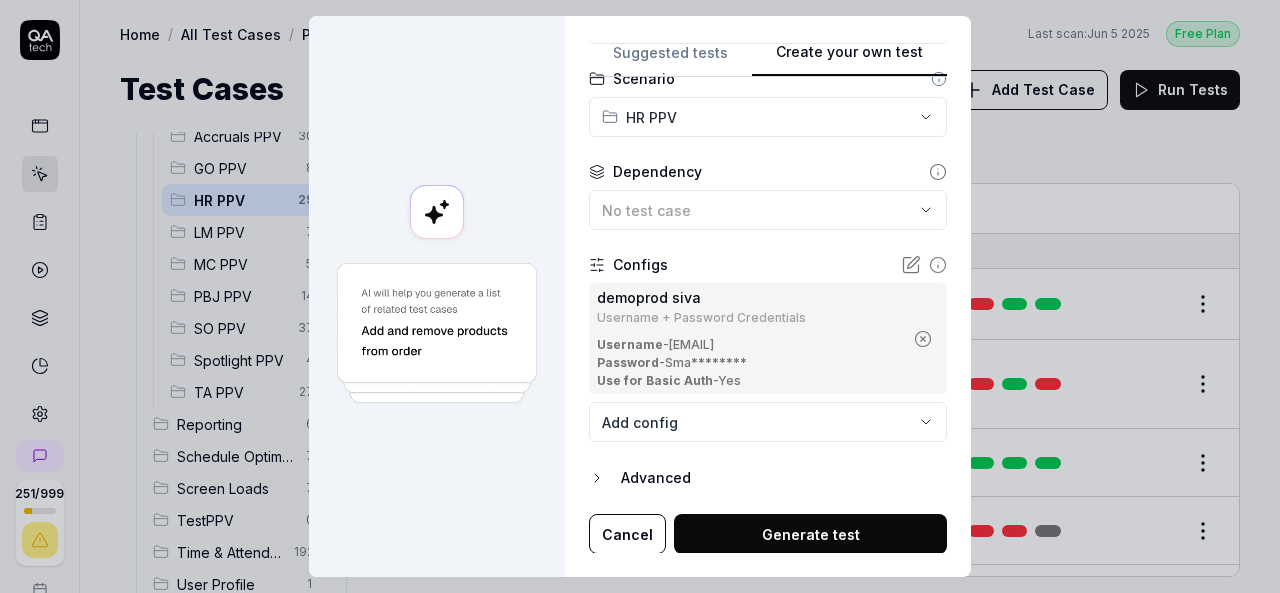 click on "Generate test" at bounding box center (810, 534) 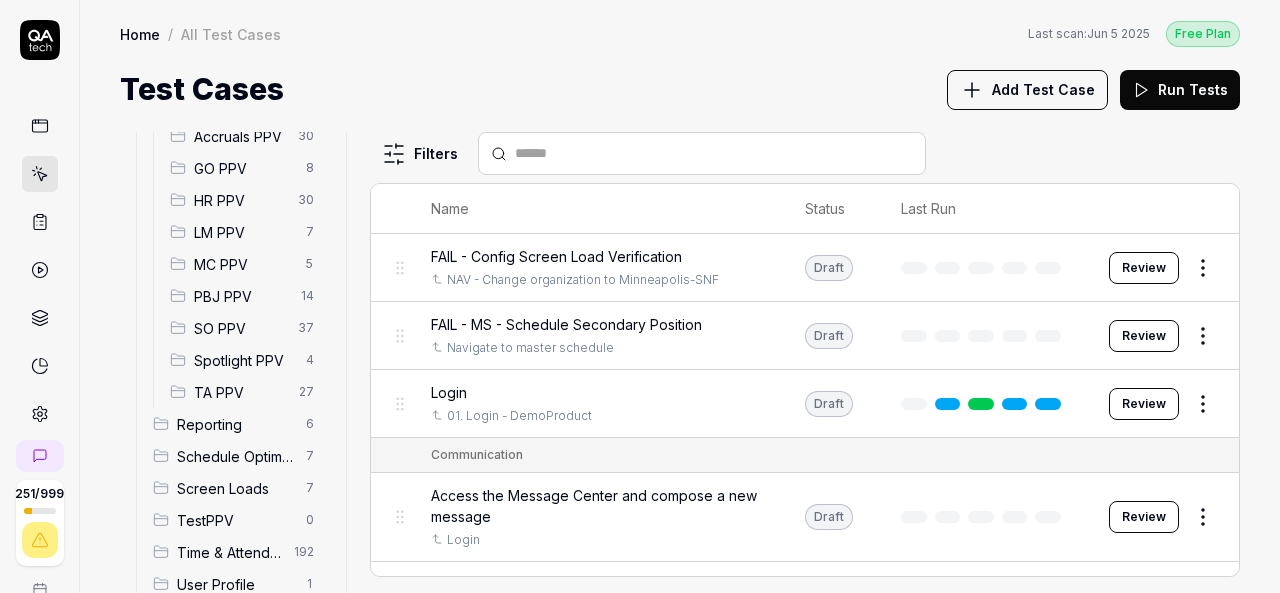 click on "HR PPV" at bounding box center (240, 200) 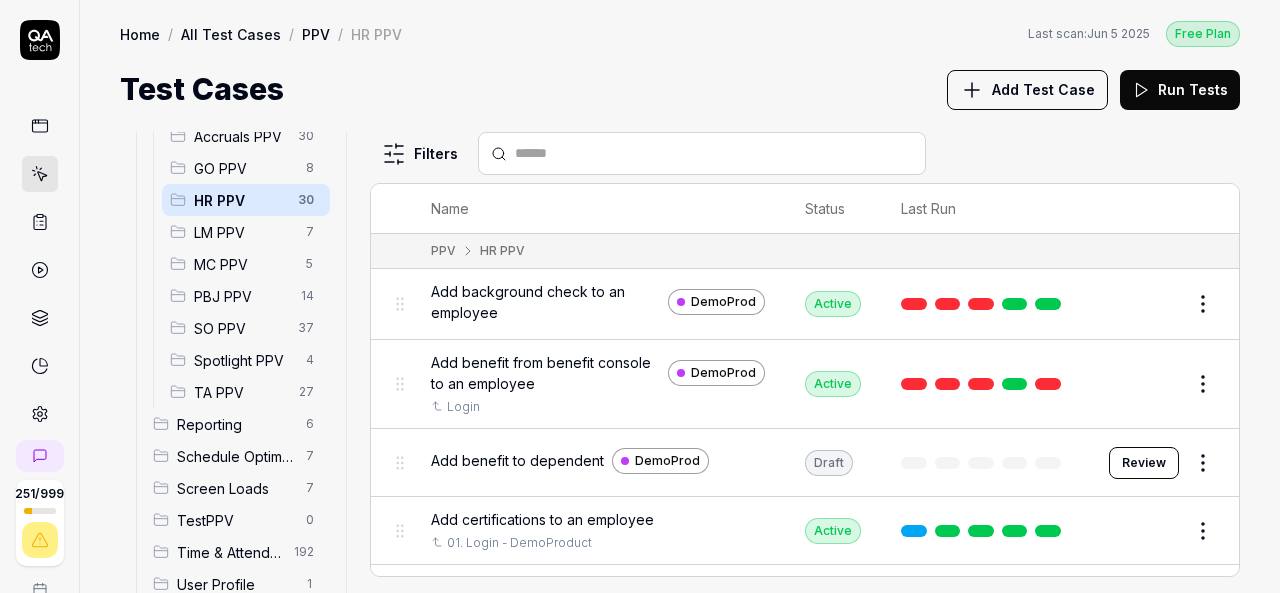 click on "Review" at bounding box center (1144, 463) 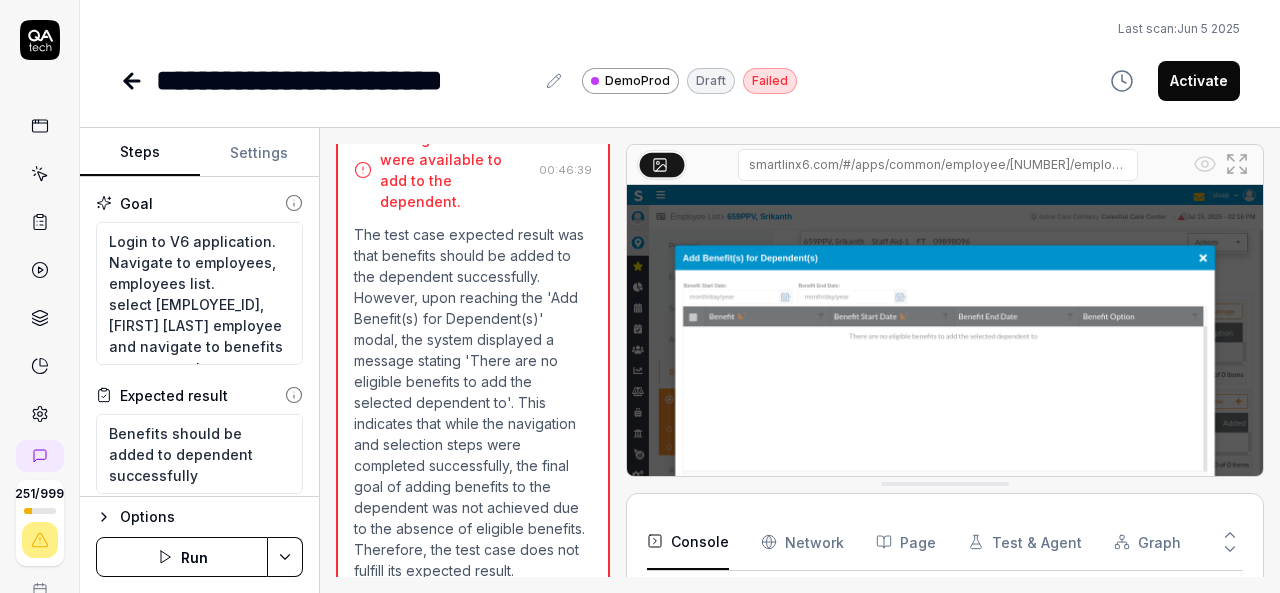 scroll, scrollTop: 2525, scrollLeft: 0, axis: vertical 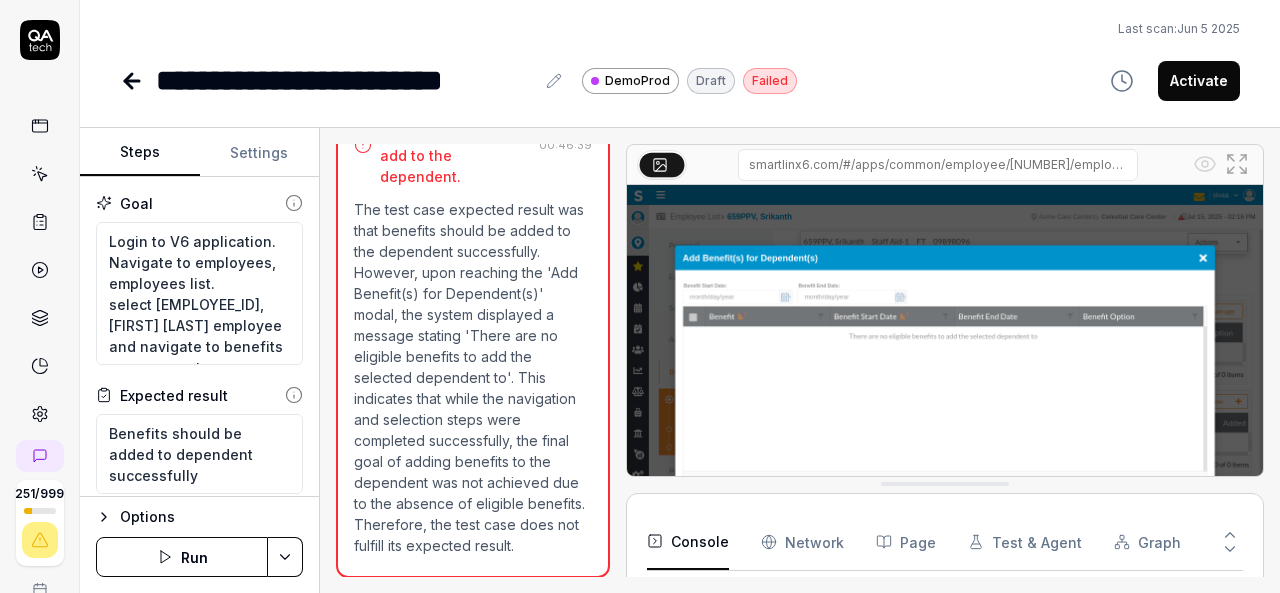click 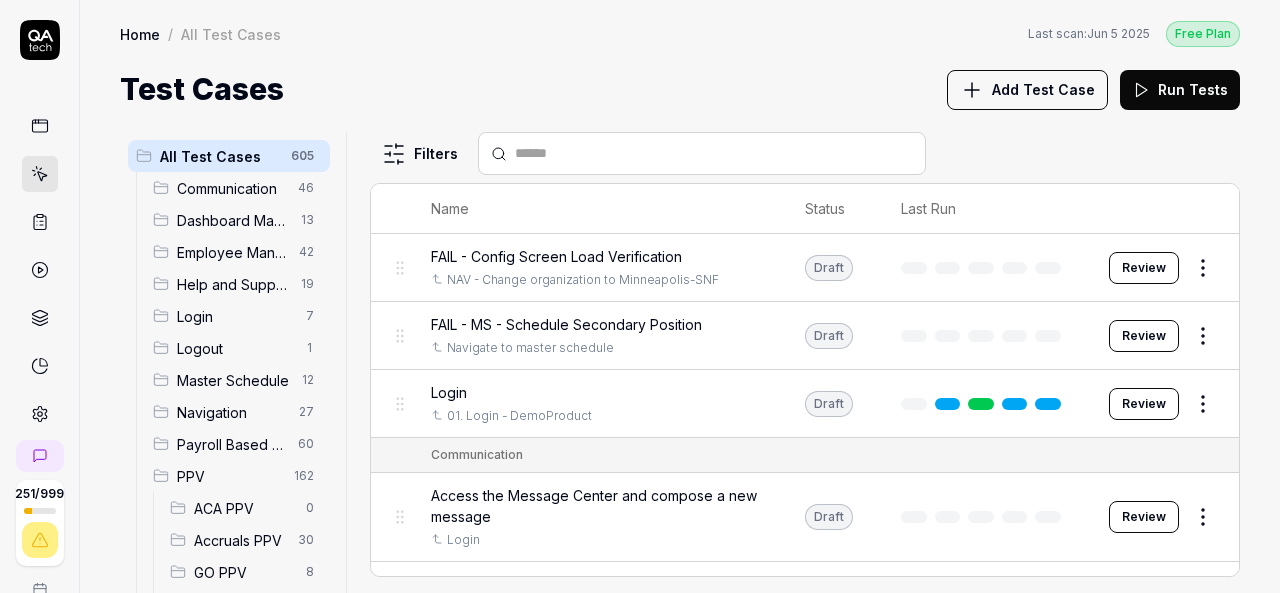 scroll, scrollTop: 404, scrollLeft: 0, axis: vertical 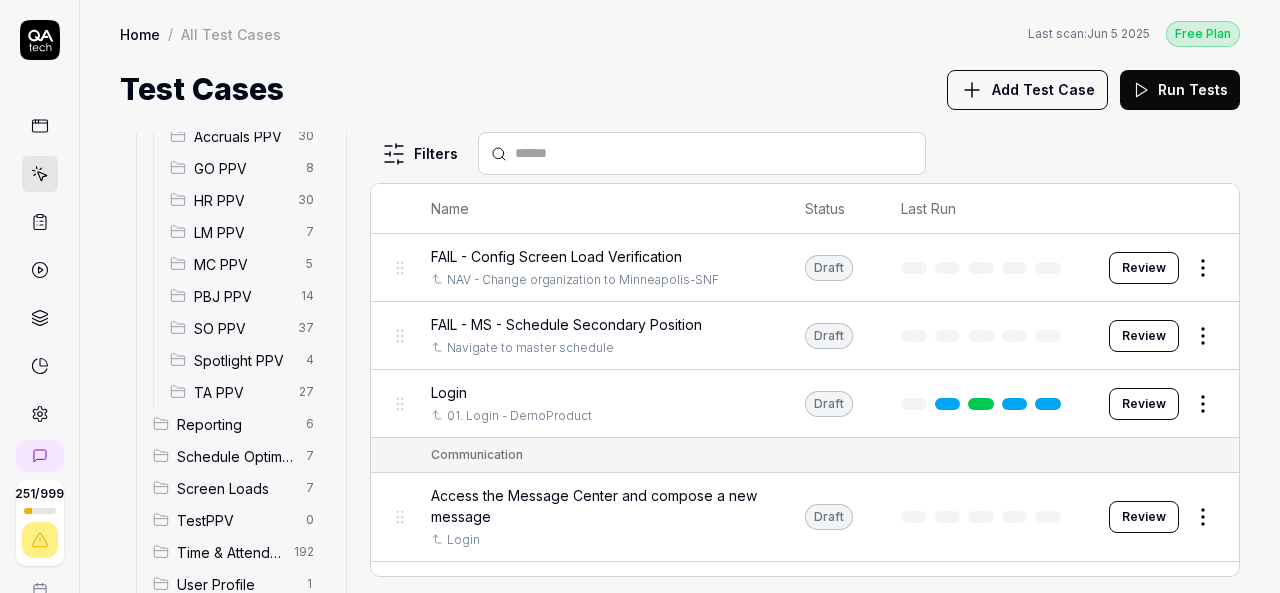 click on "HR PPV" at bounding box center [240, 200] 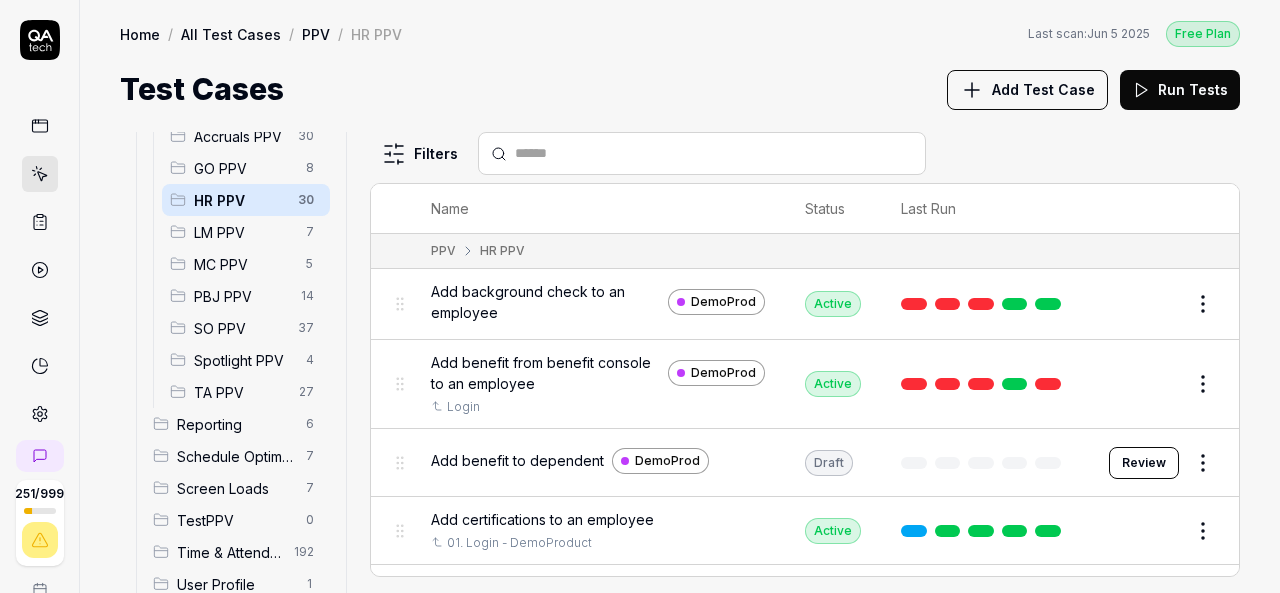 click on "Add benefit to dependent" at bounding box center (517, 460) 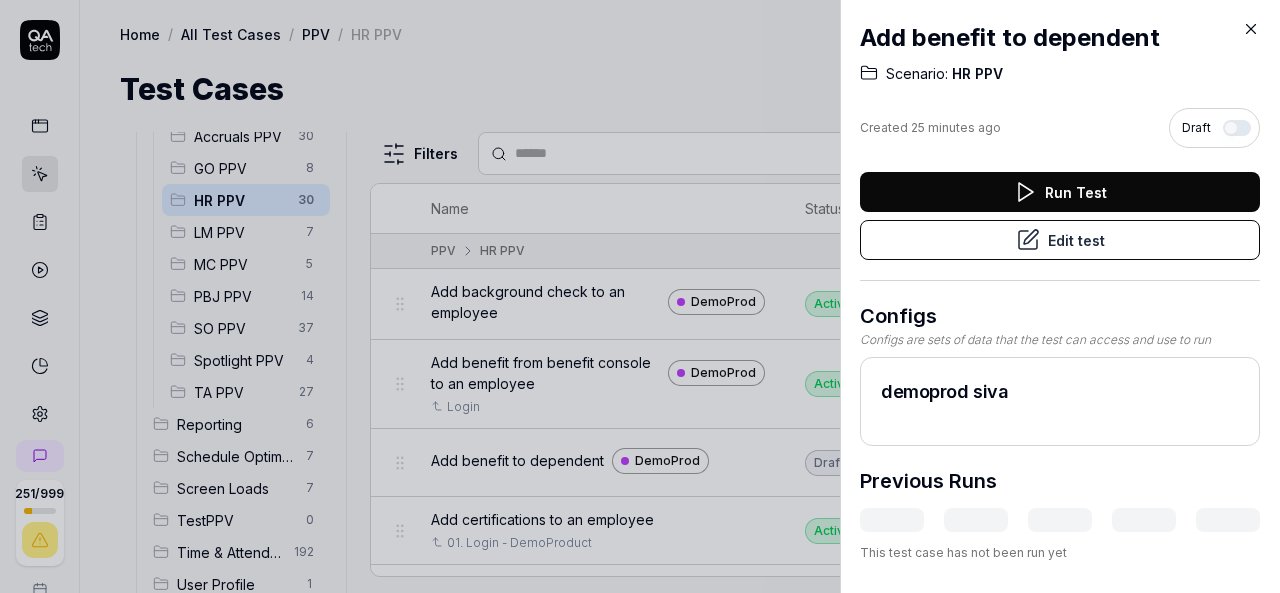 click on "Run Test" at bounding box center (1060, 192) 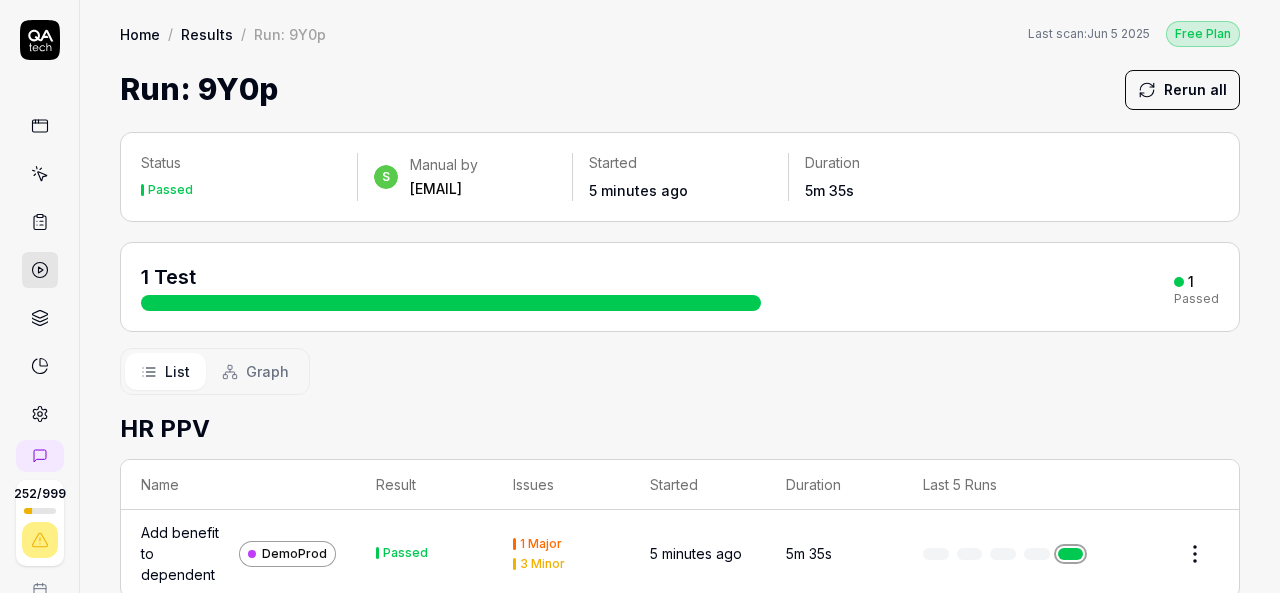 click 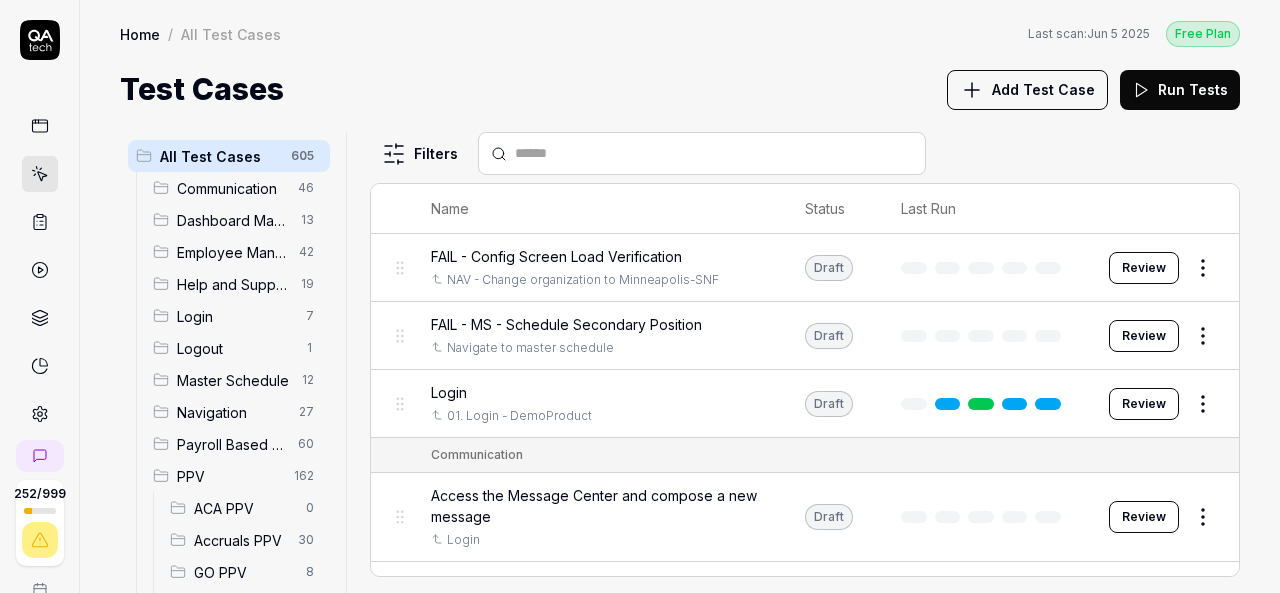scroll, scrollTop: 404, scrollLeft: 0, axis: vertical 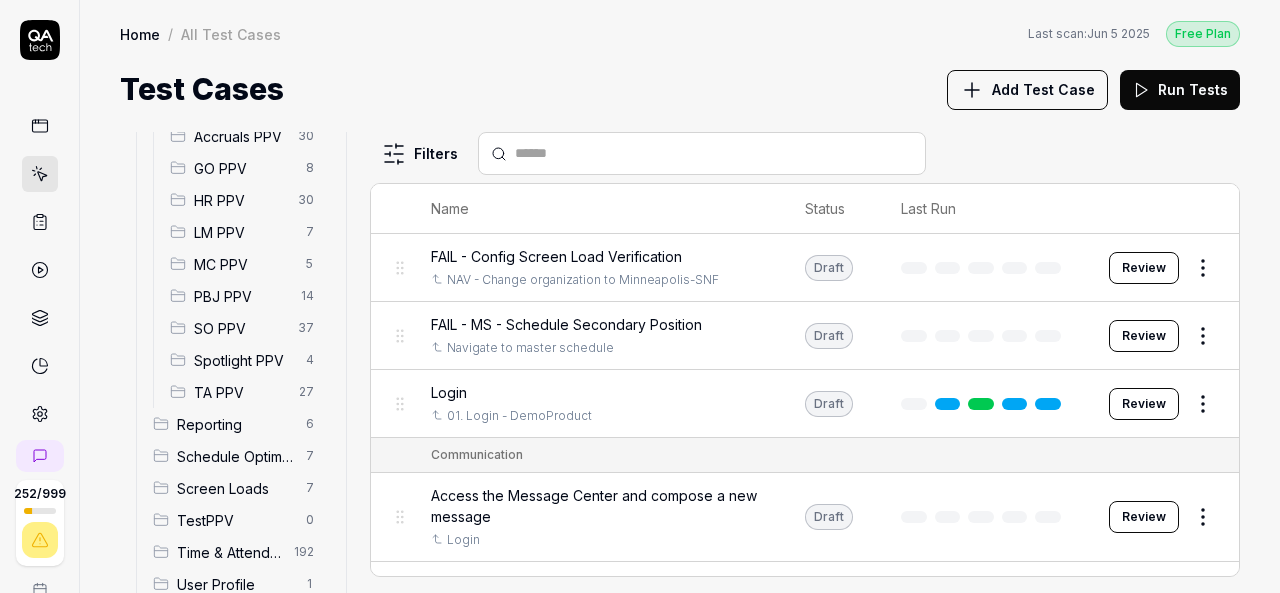 click on "HR PPV" at bounding box center [240, 200] 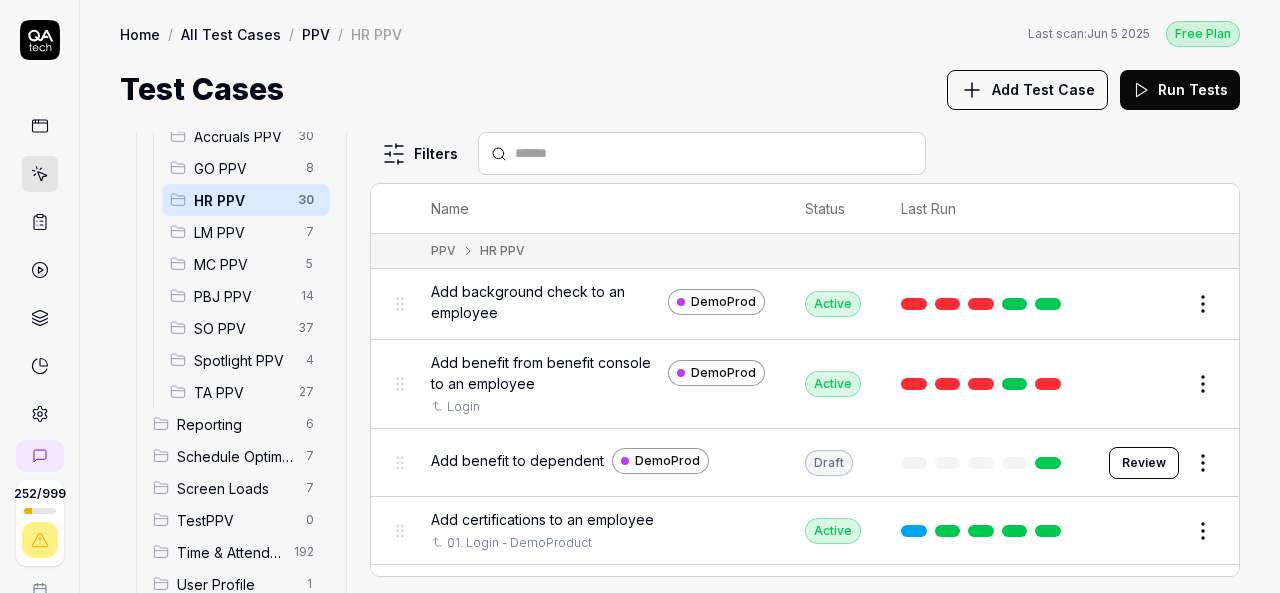 click on "Add benefit to dependent" at bounding box center (517, 460) 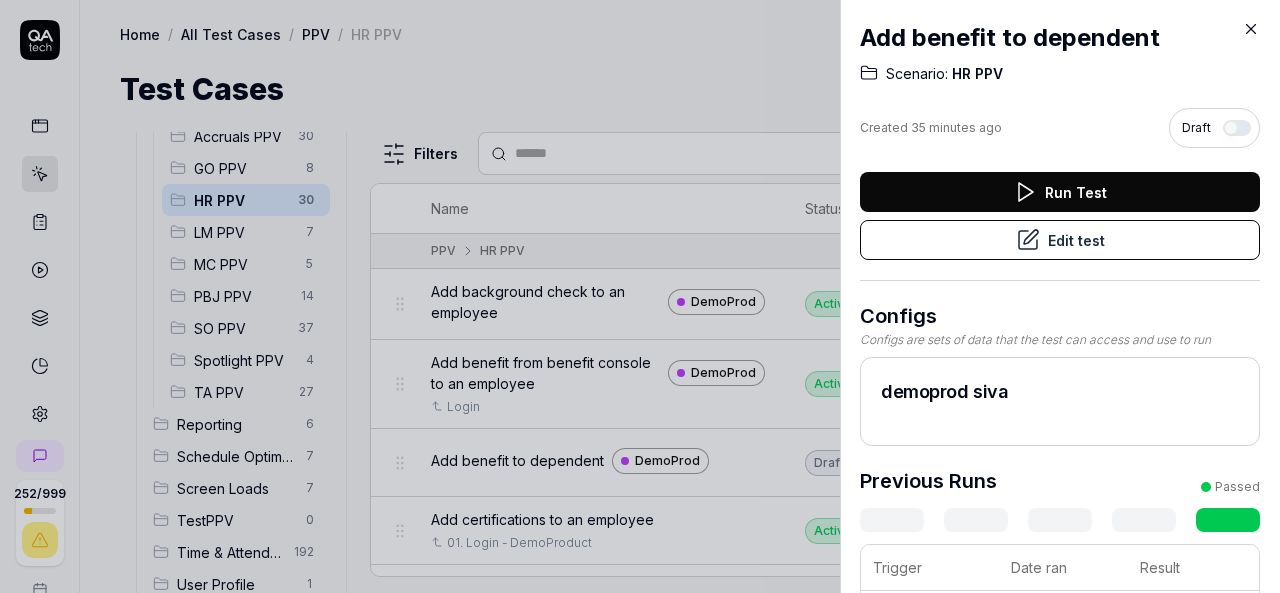 click 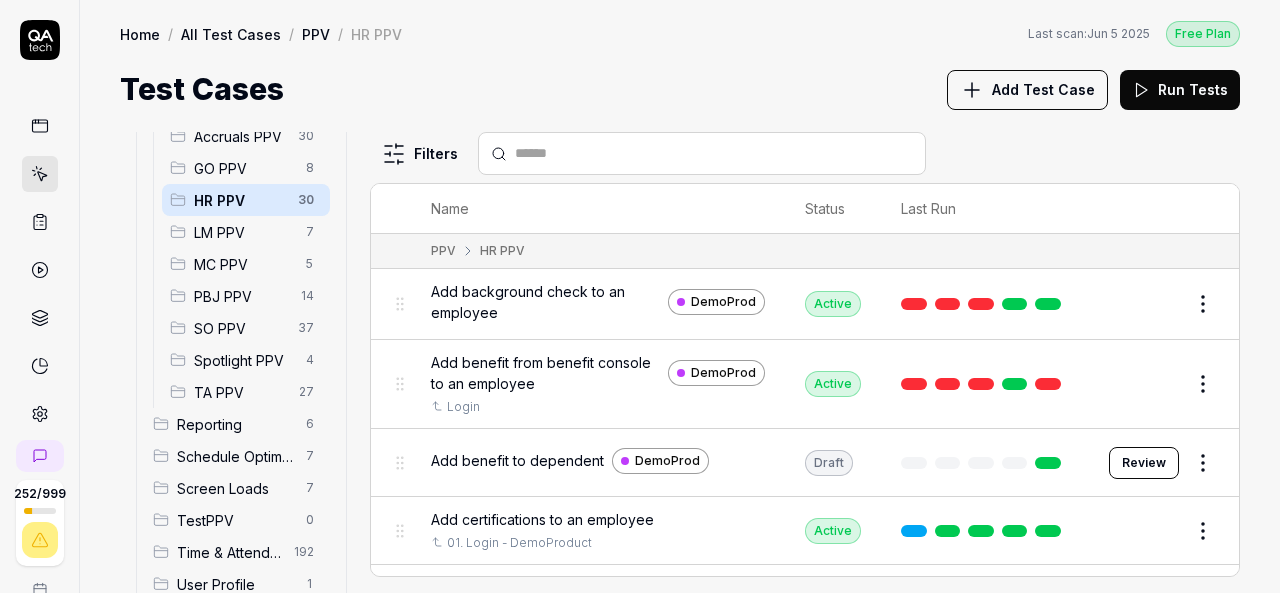 click on "Review" at bounding box center [1144, 463] 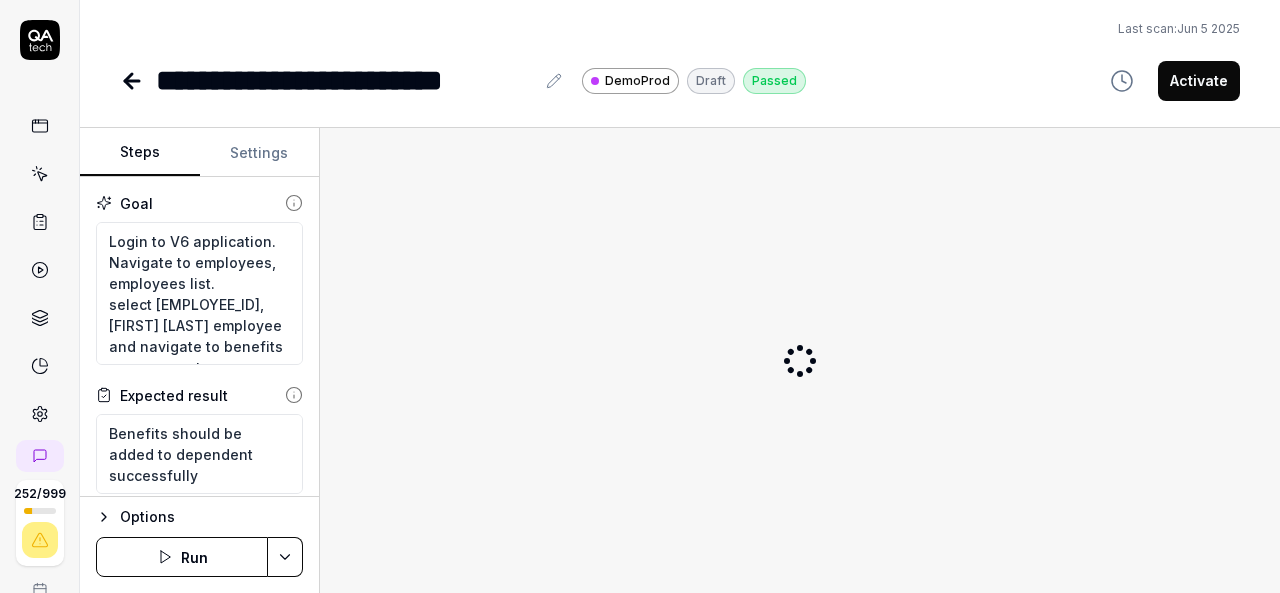 click on "Activate" at bounding box center (1199, 81) 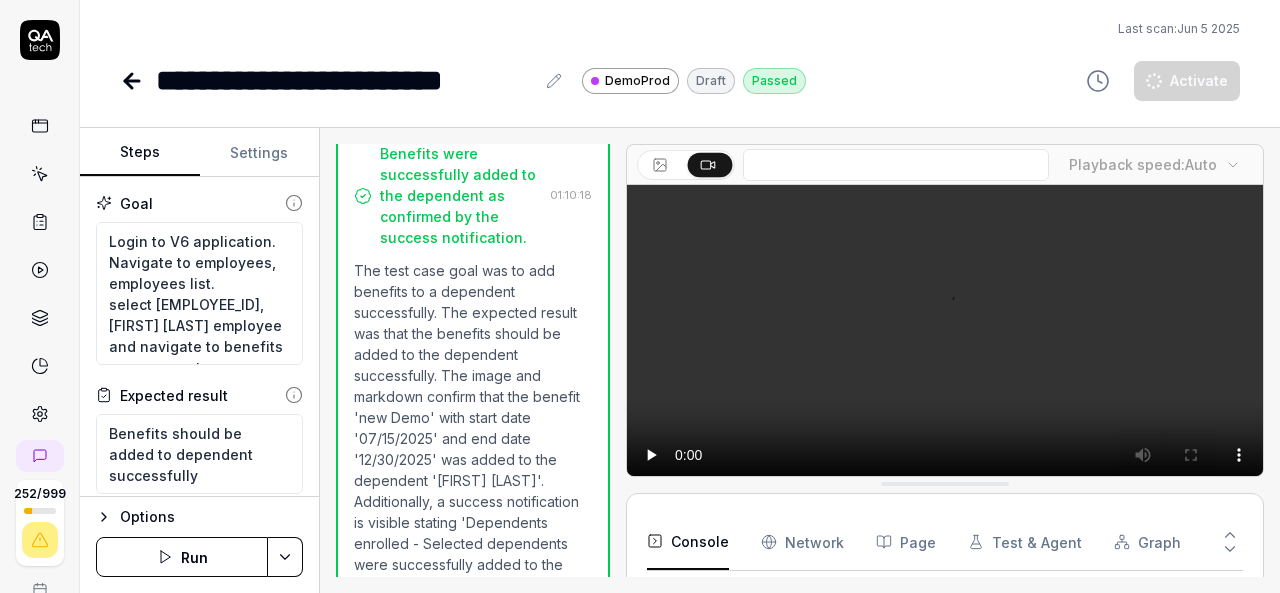 scroll, scrollTop: 1819, scrollLeft: 0, axis: vertical 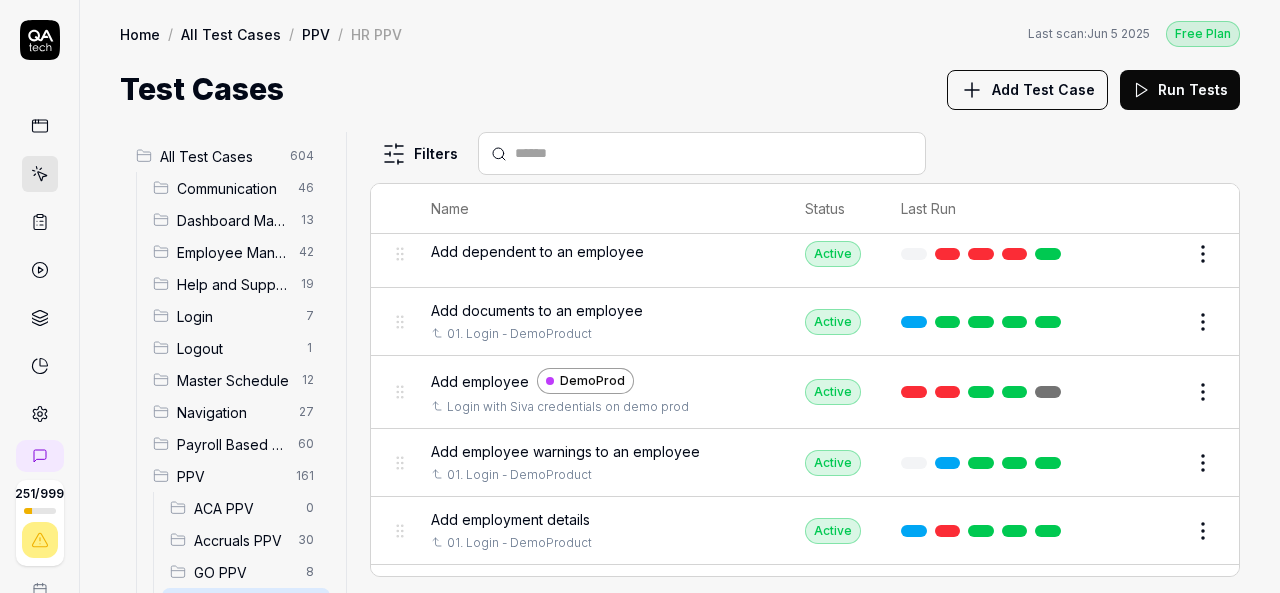 click on "Add dependent to an employee" at bounding box center (537, 251) 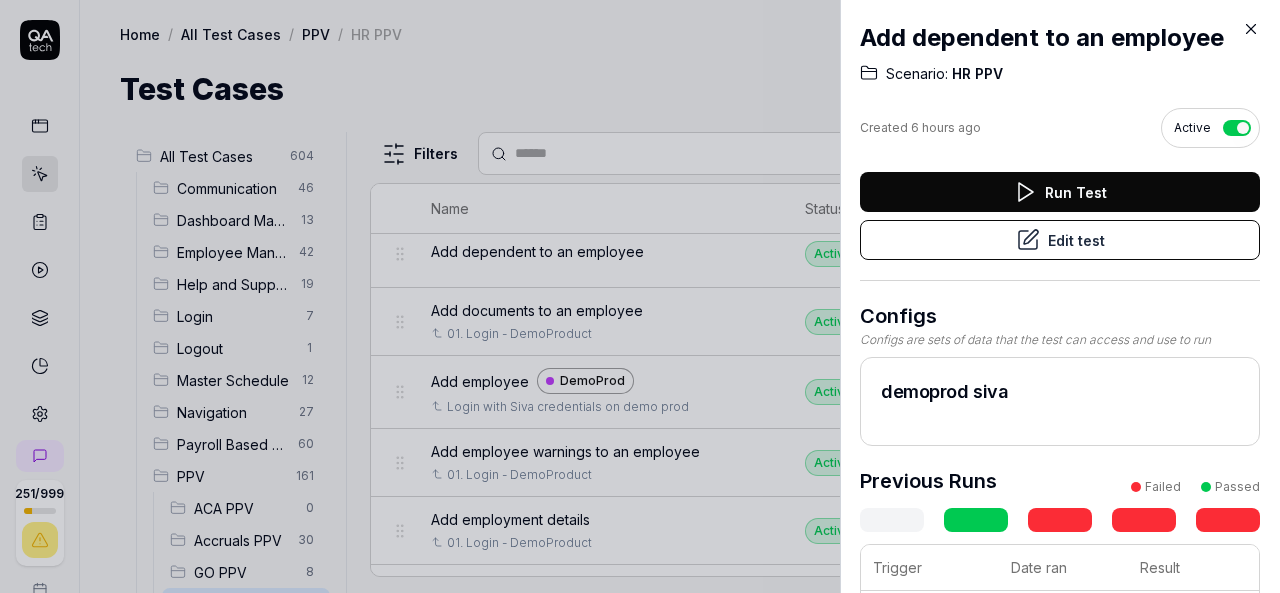 click on "Edit test" at bounding box center [1060, 240] 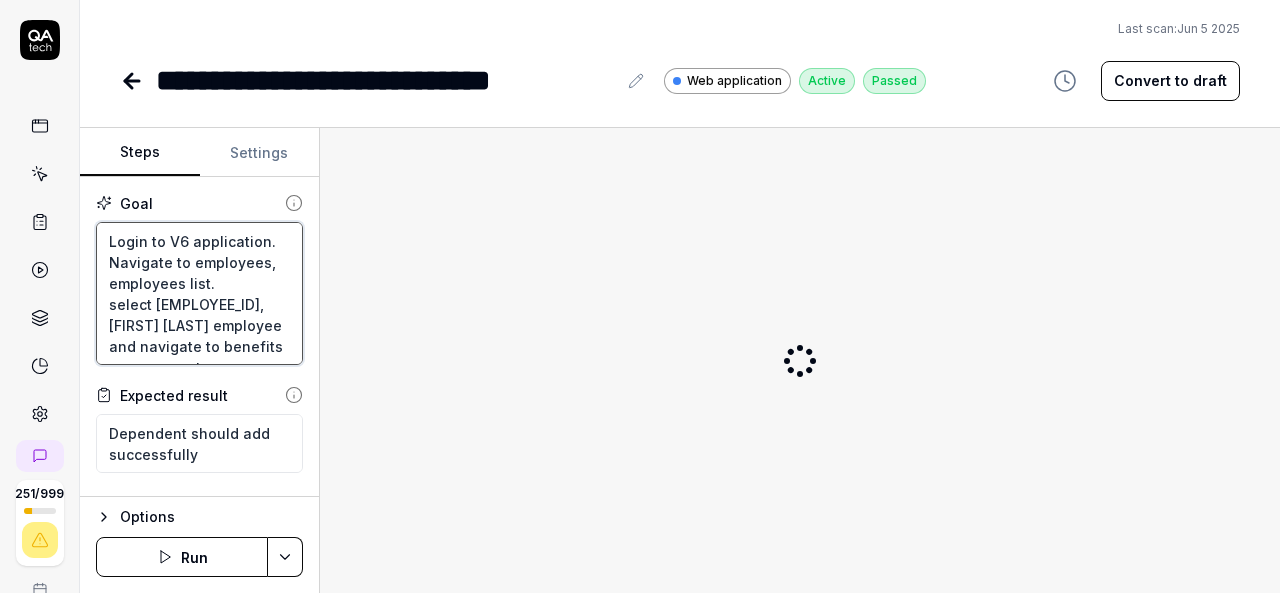 click on "Login to V6 application.
Navigate to employees, employees list.
select 659PPV, [FIRST] [LAST] employee and navigate to benefits management.
Then click on dependents and add dependent." at bounding box center (199, 293) 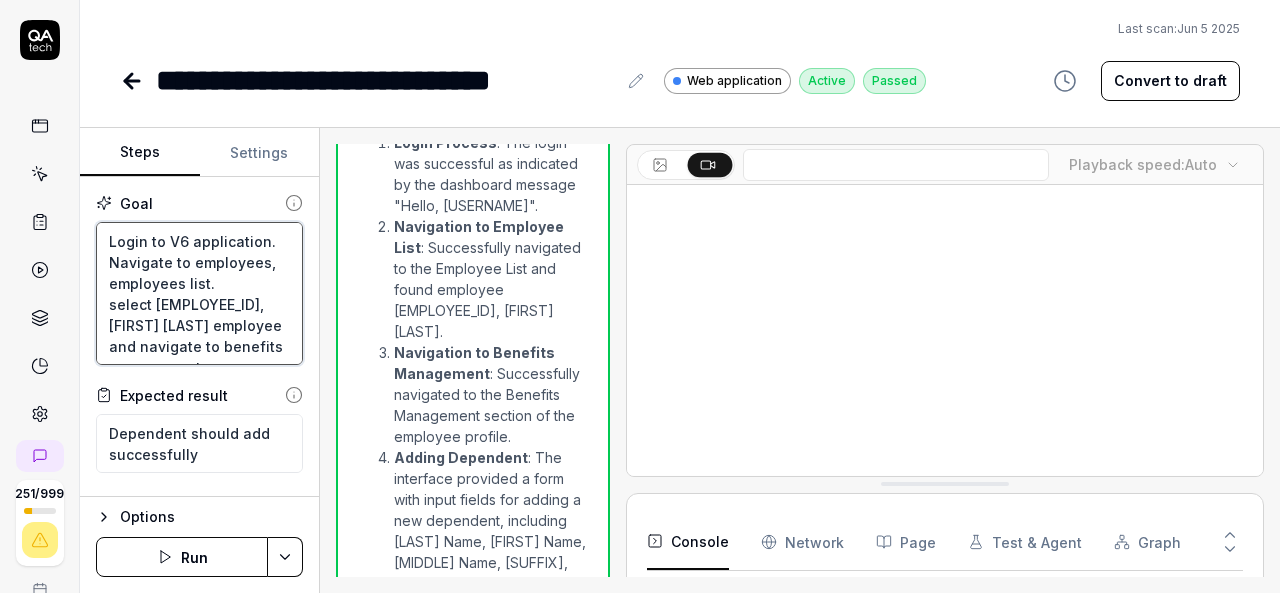 scroll, scrollTop: 2359, scrollLeft: 0, axis: vertical 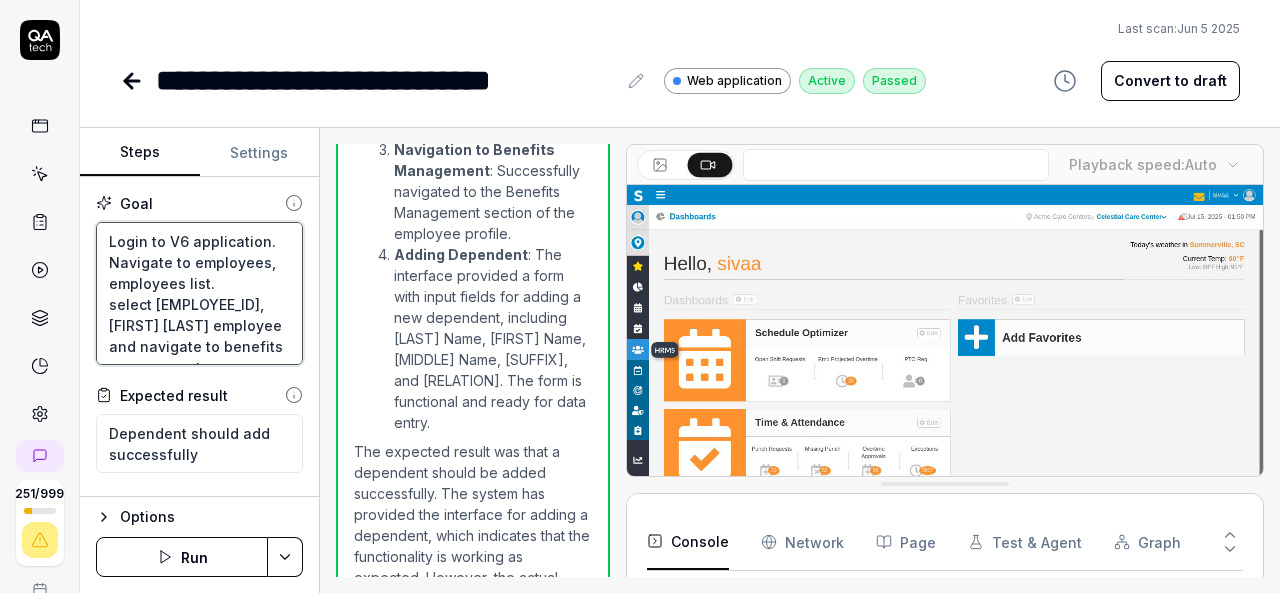 click on "Login to V6 application.
Navigate to employees, employees list.
select 659PPV, [FIRST] [LAST] employee and navigate to benefits management.
Then click on dependents and add dependent." at bounding box center [199, 293] 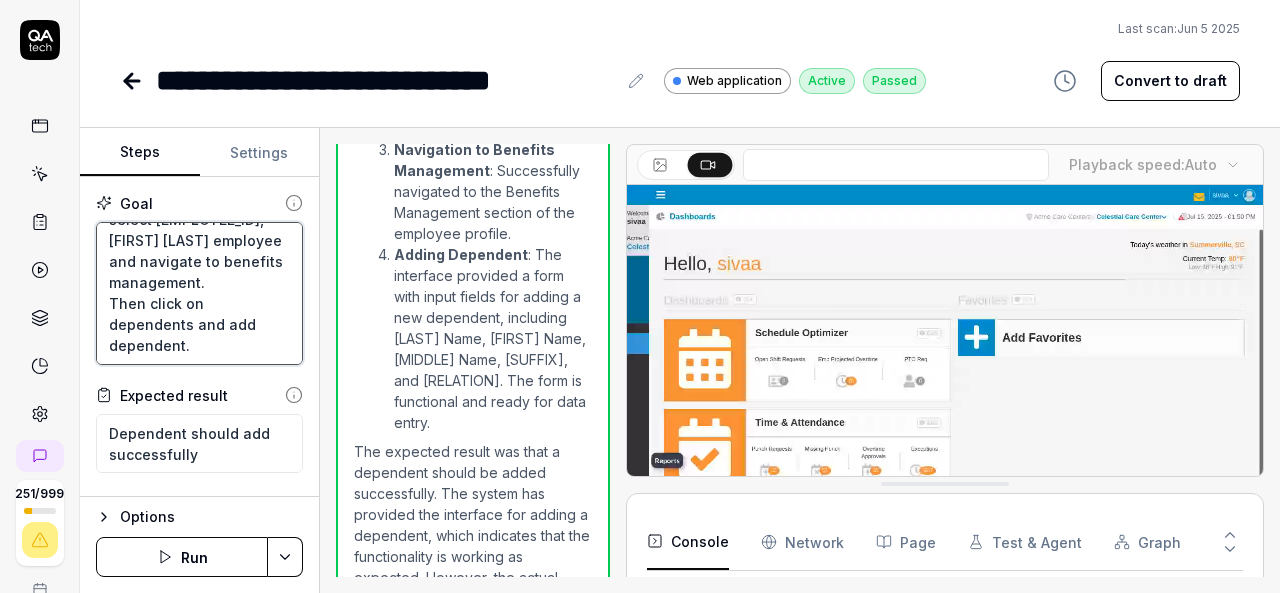 scroll, scrollTop: 137, scrollLeft: 0, axis: vertical 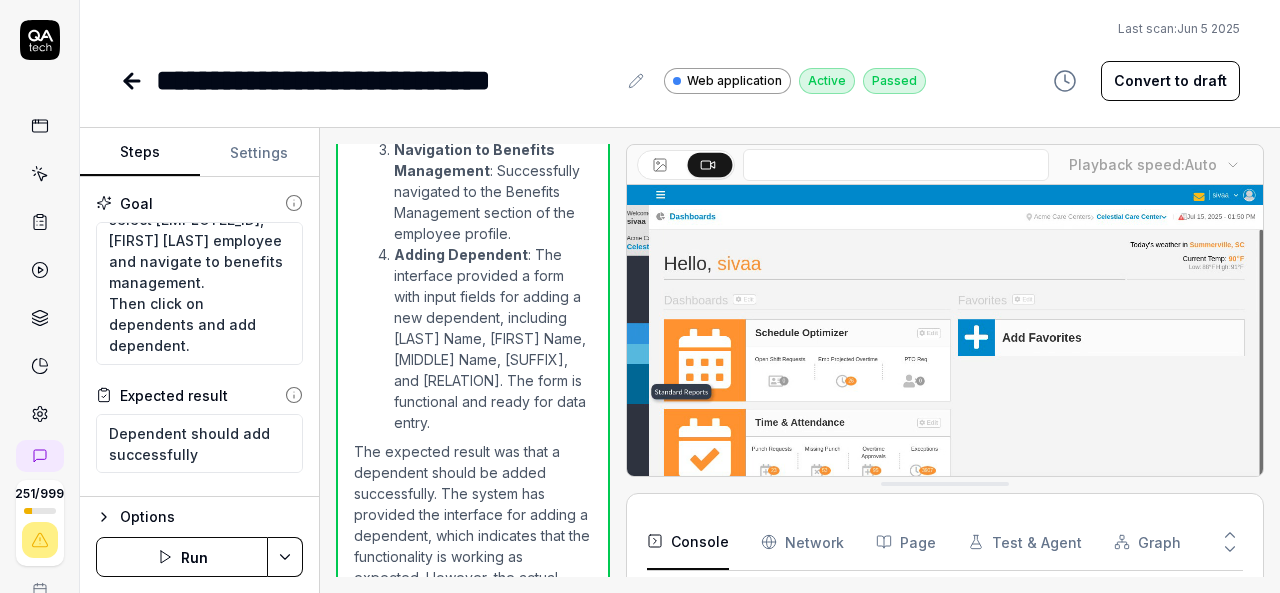 type on "*" 